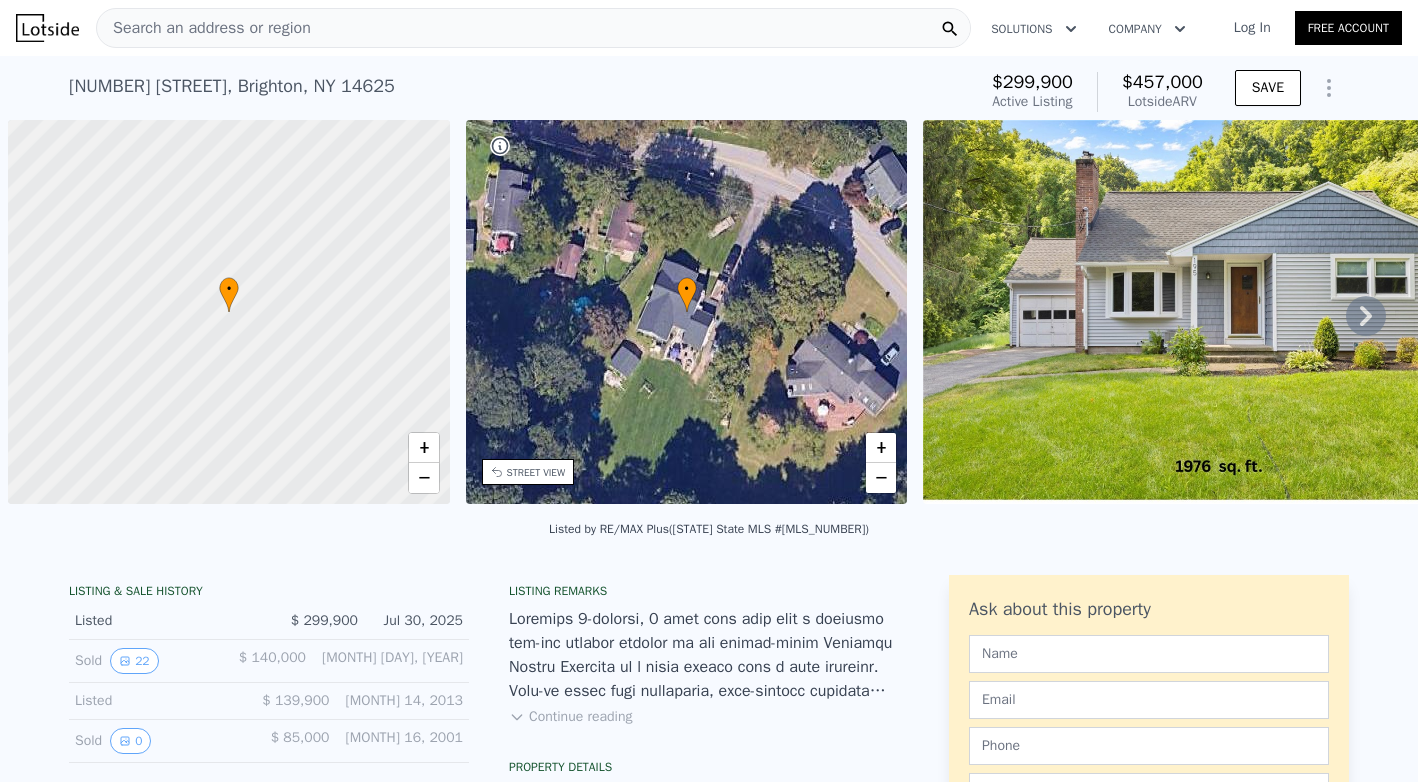 scroll, scrollTop: 0, scrollLeft: 0, axis: both 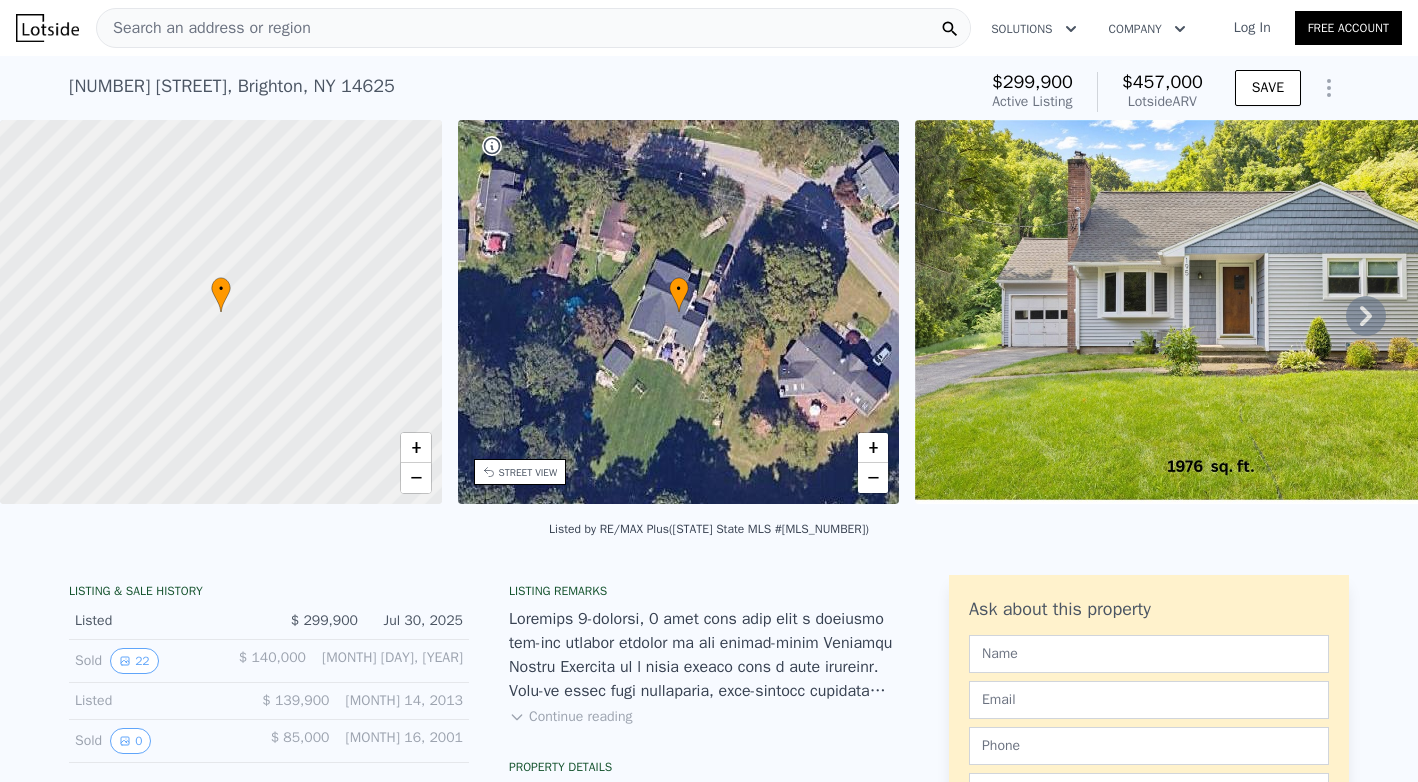 click on "Search an address or region" at bounding box center (204, 28) 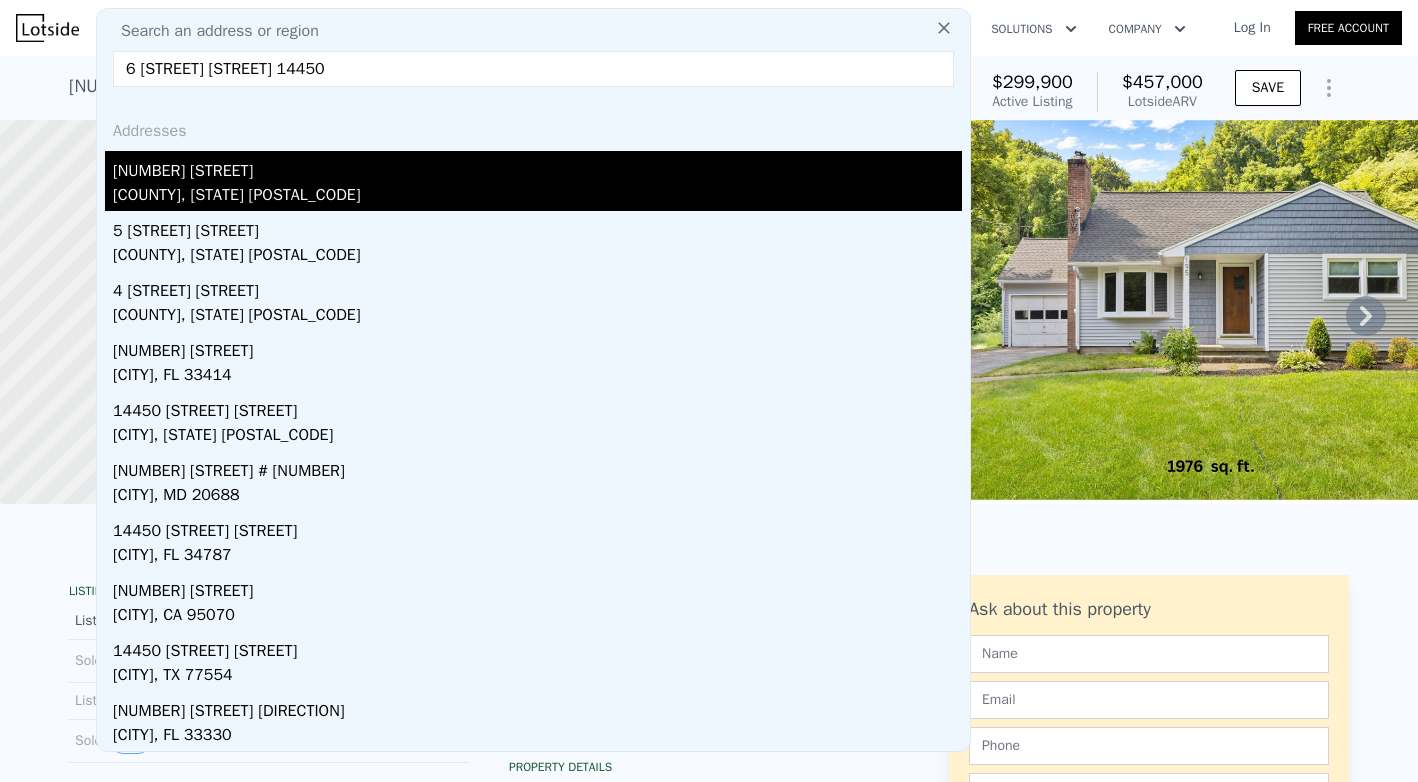type on "6 wellington circle 14450" 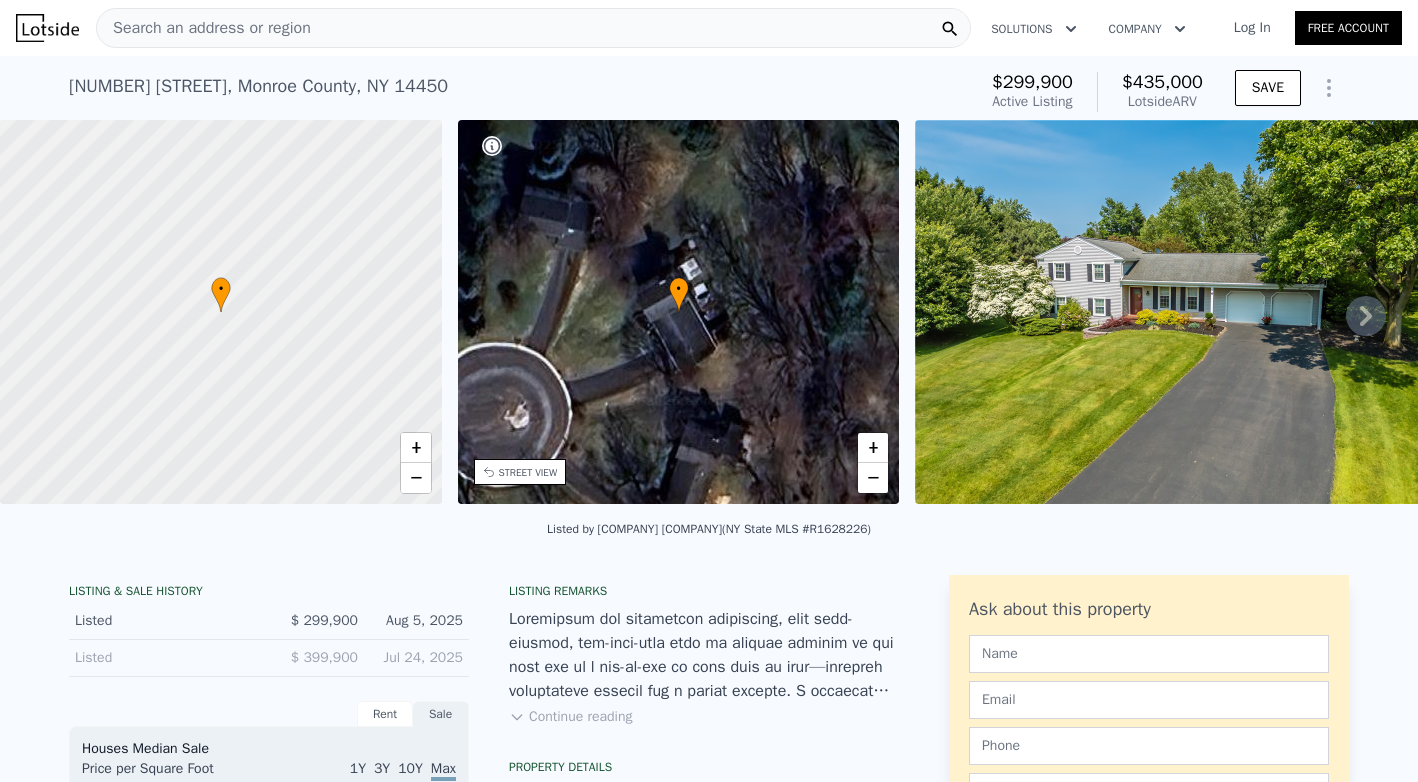 click 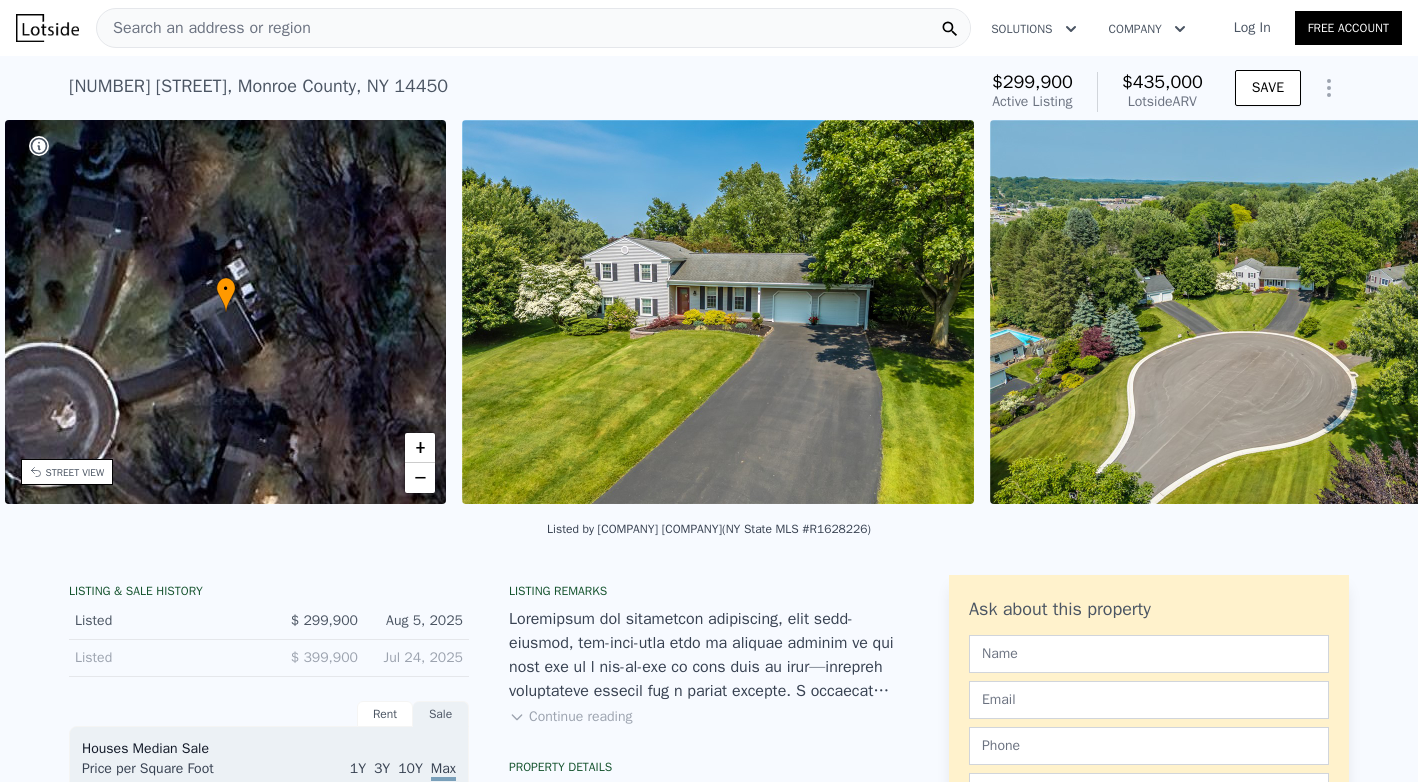 scroll, scrollTop: 0, scrollLeft: 466, axis: horizontal 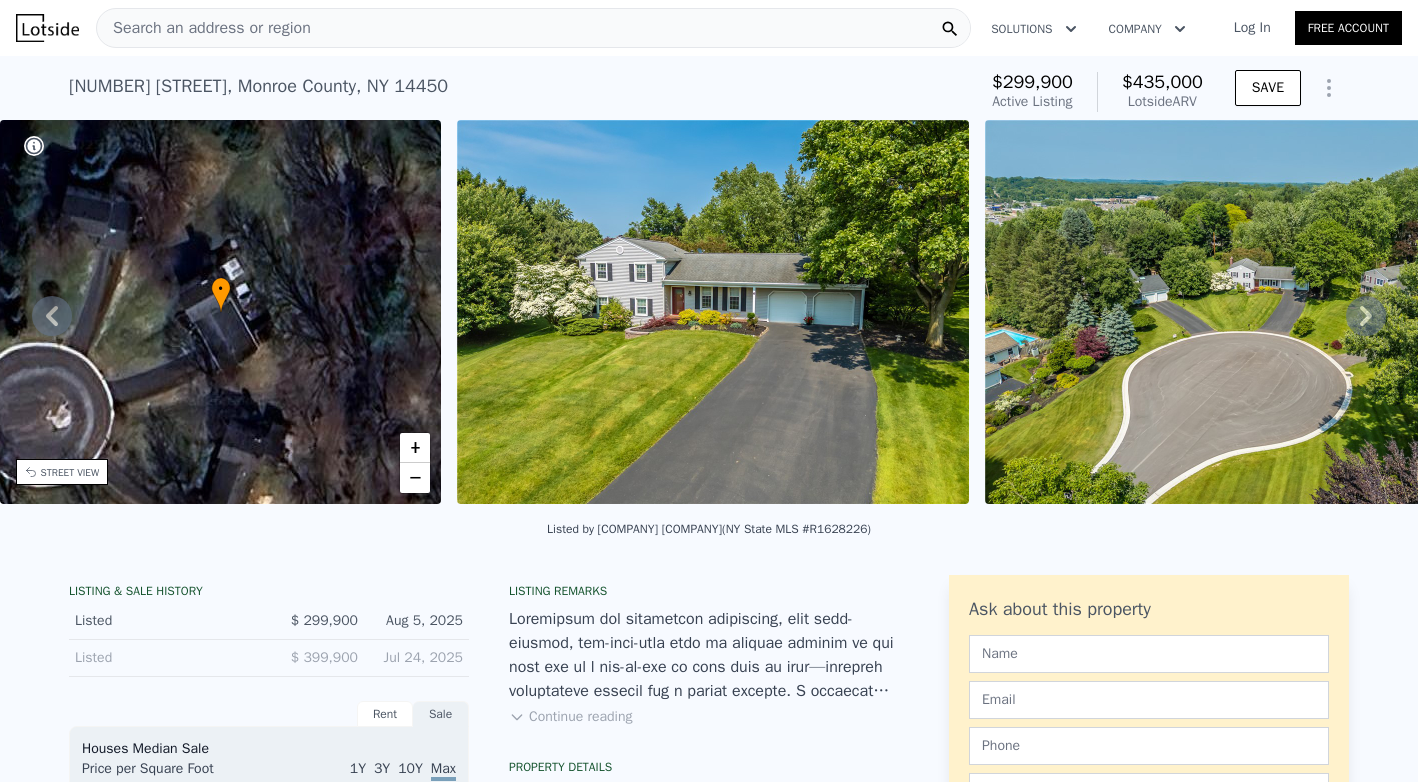 click 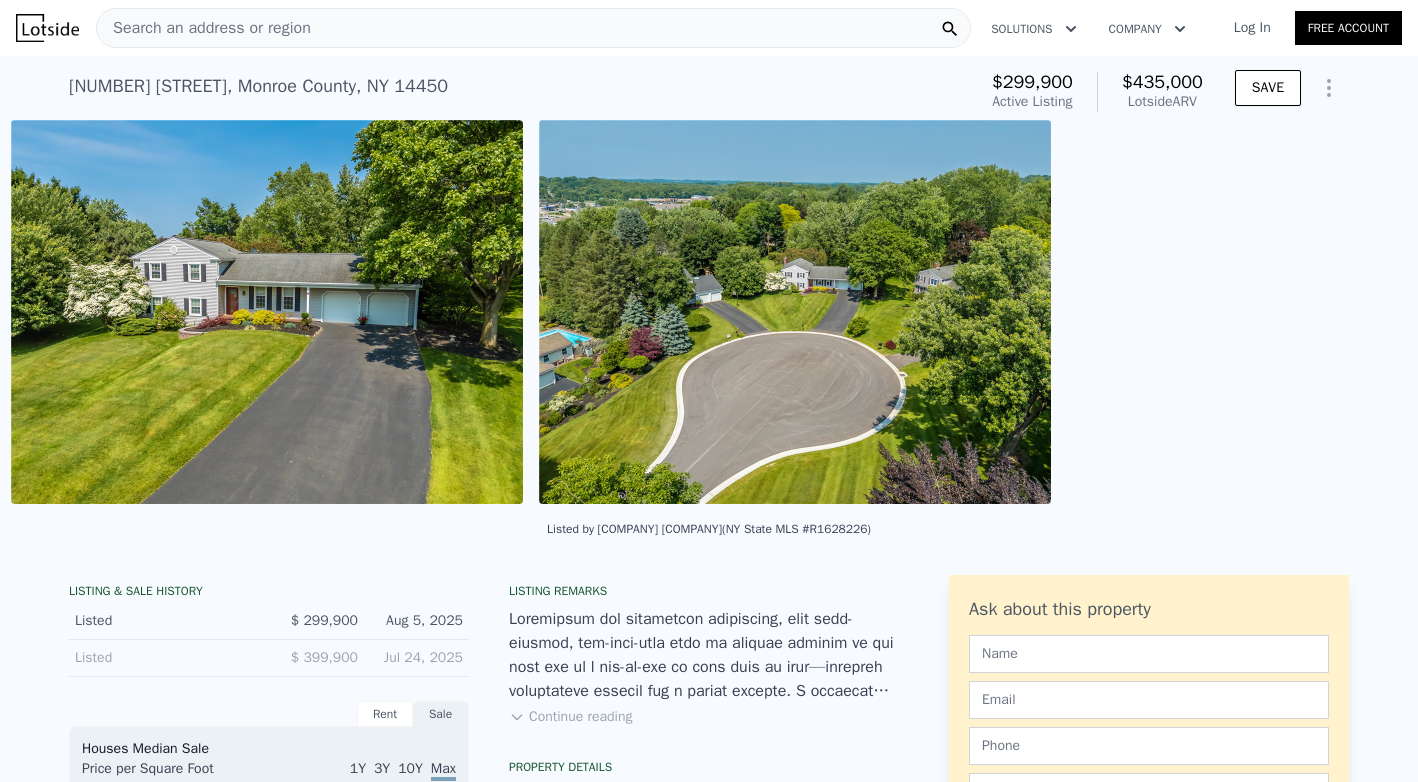 scroll, scrollTop: 0, scrollLeft: 915, axis: horizontal 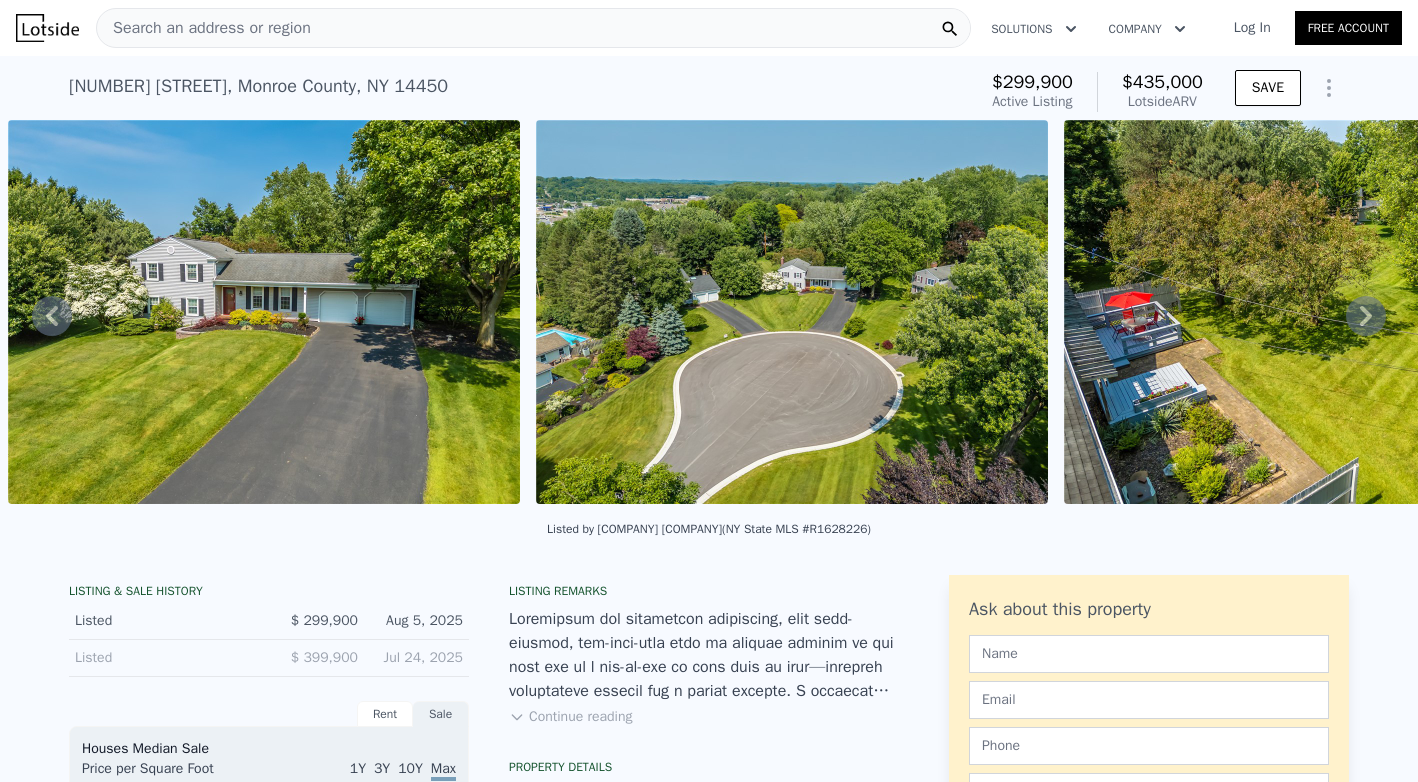 click 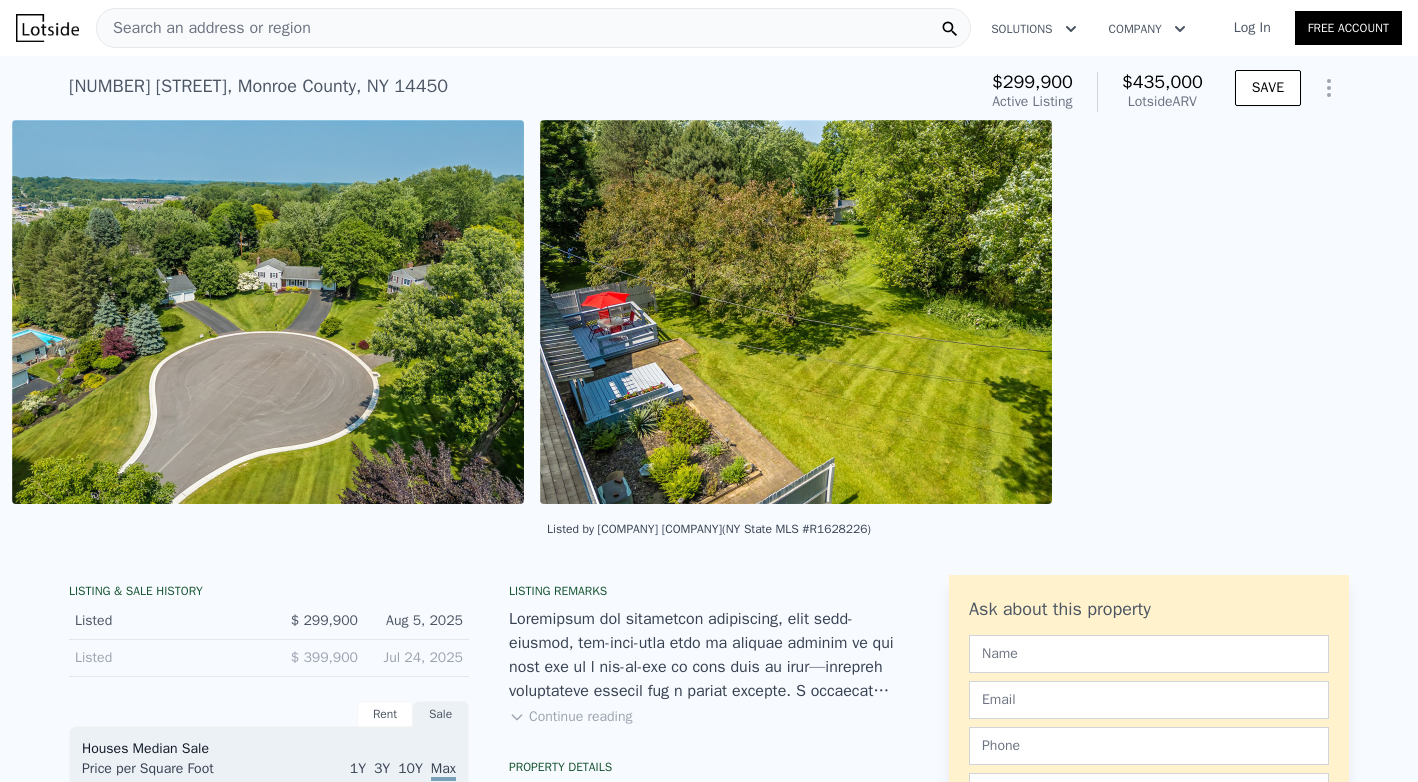 scroll, scrollTop: 0, scrollLeft: 1443, axis: horizontal 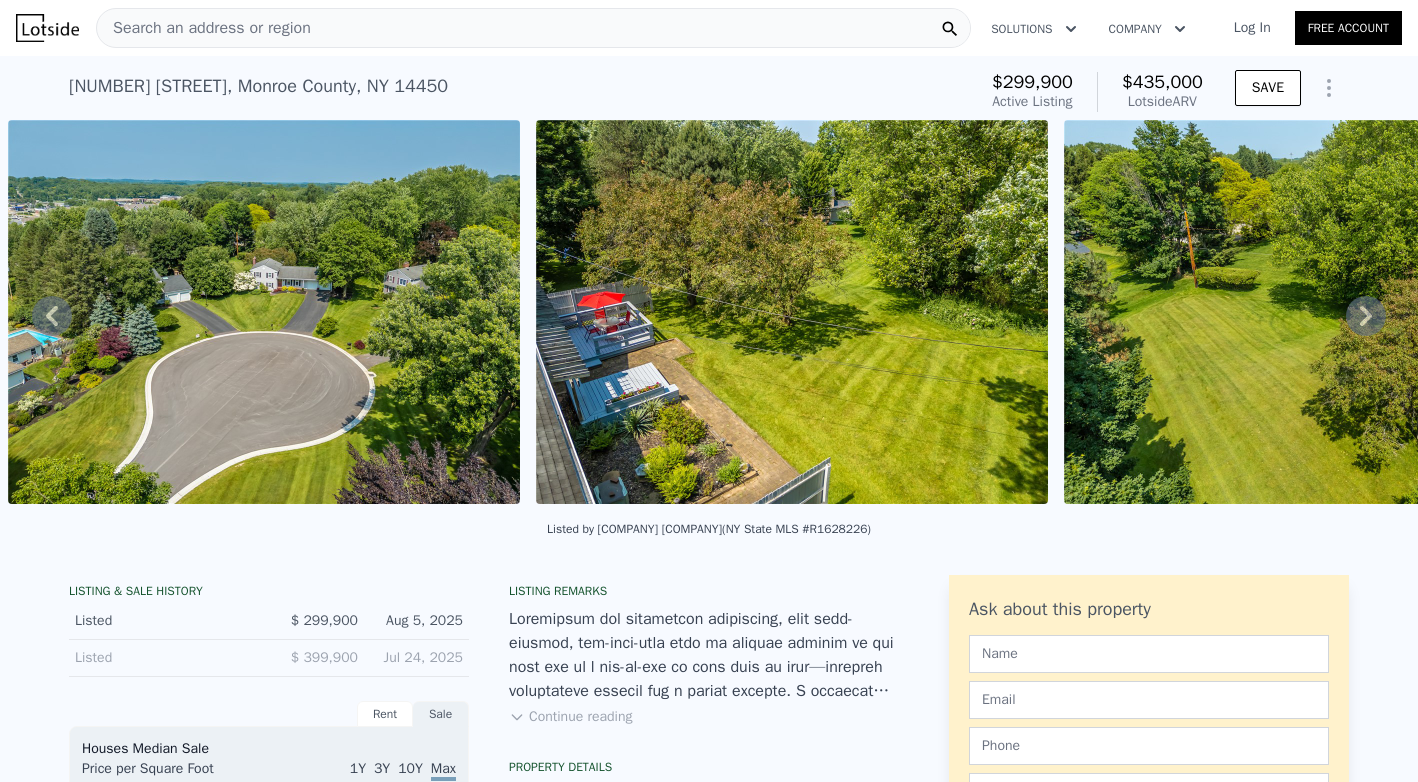 click 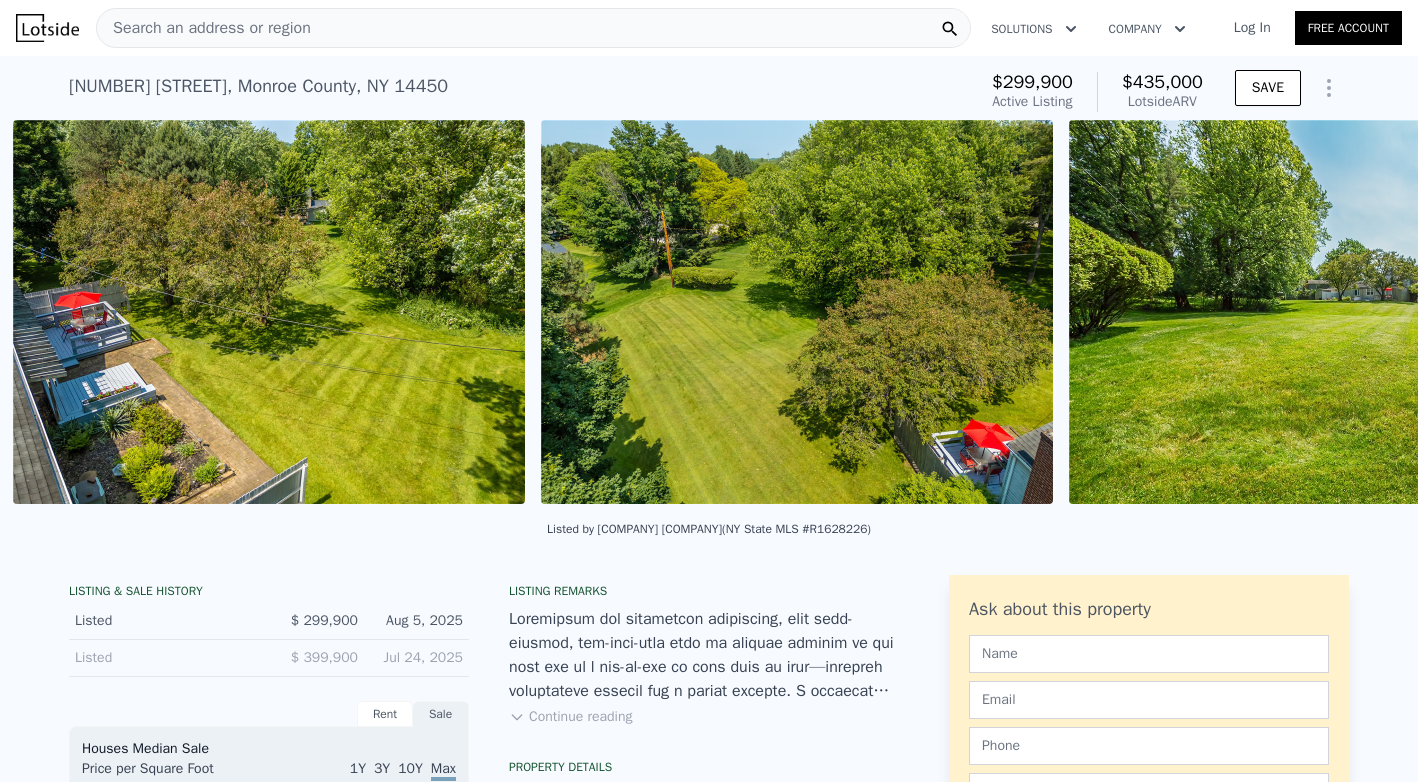 scroll, scrollTop: 0, scrollLeft: 1971, axis: horizontal 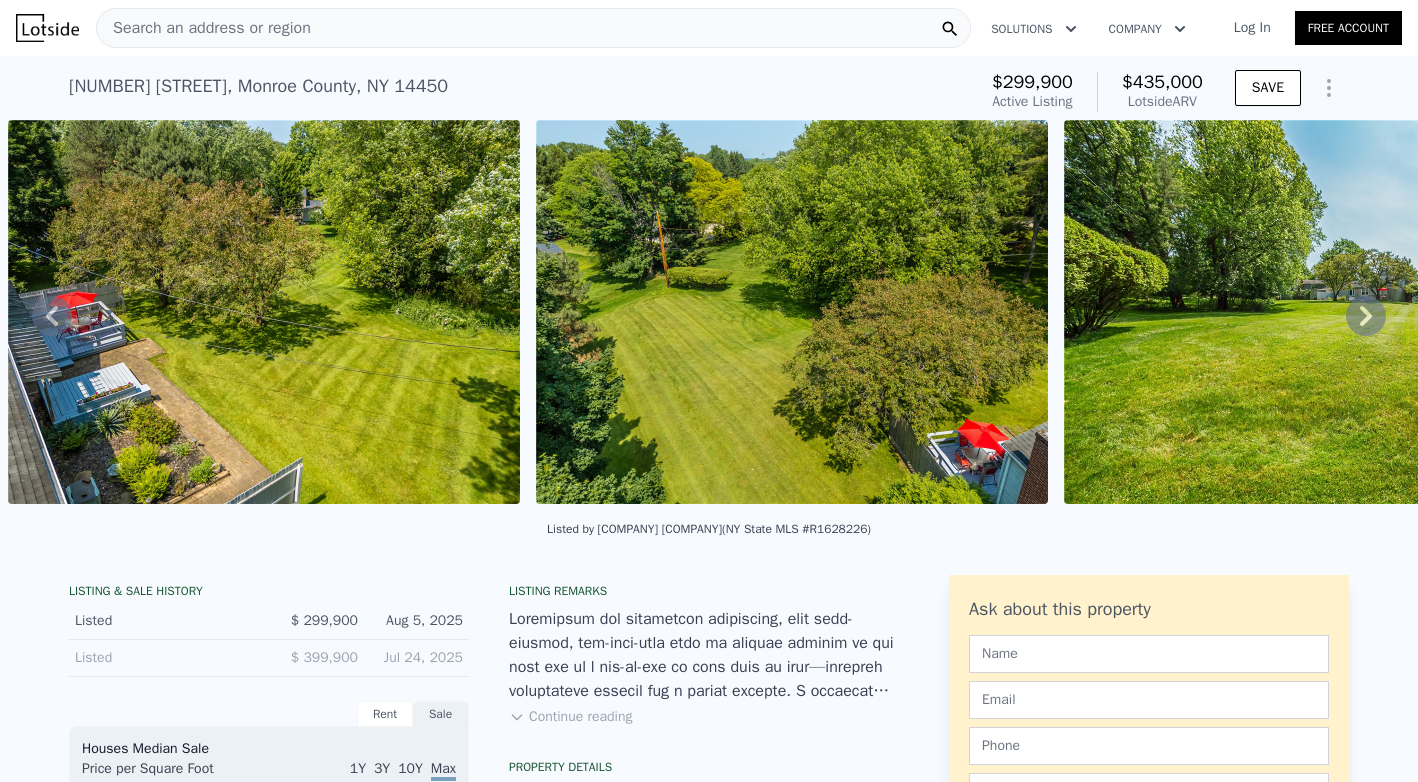 click 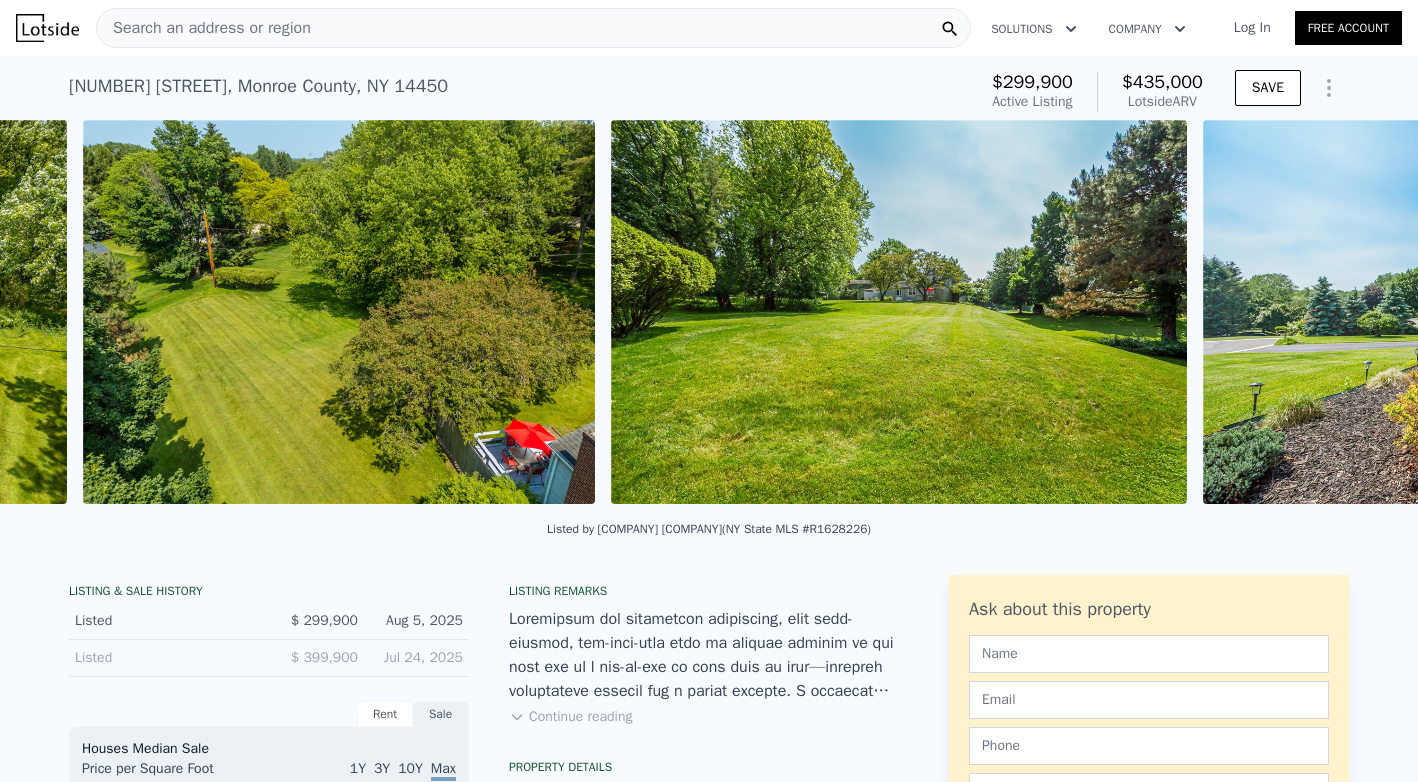 scroll, scrollTop: 0, scrollLeft: 2499, axis: horizontal 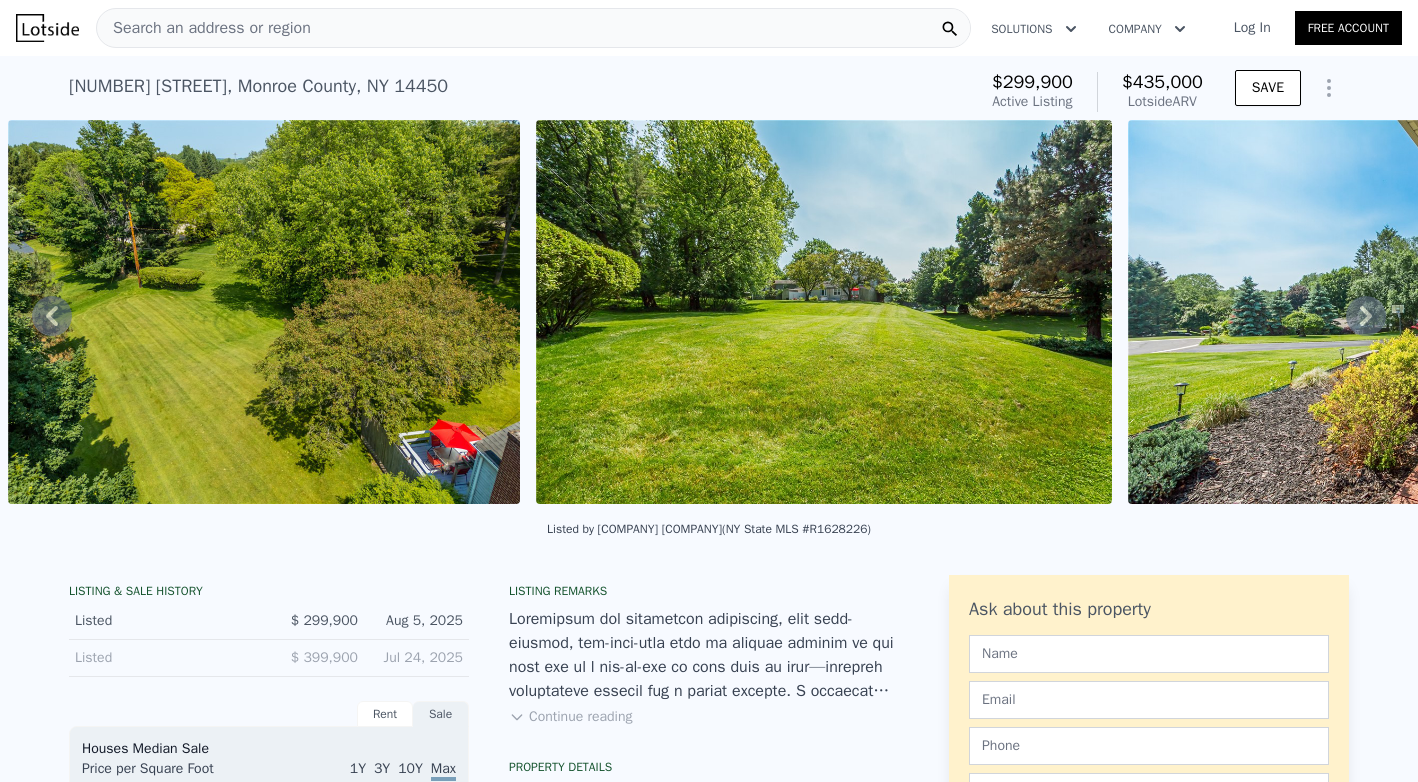 click 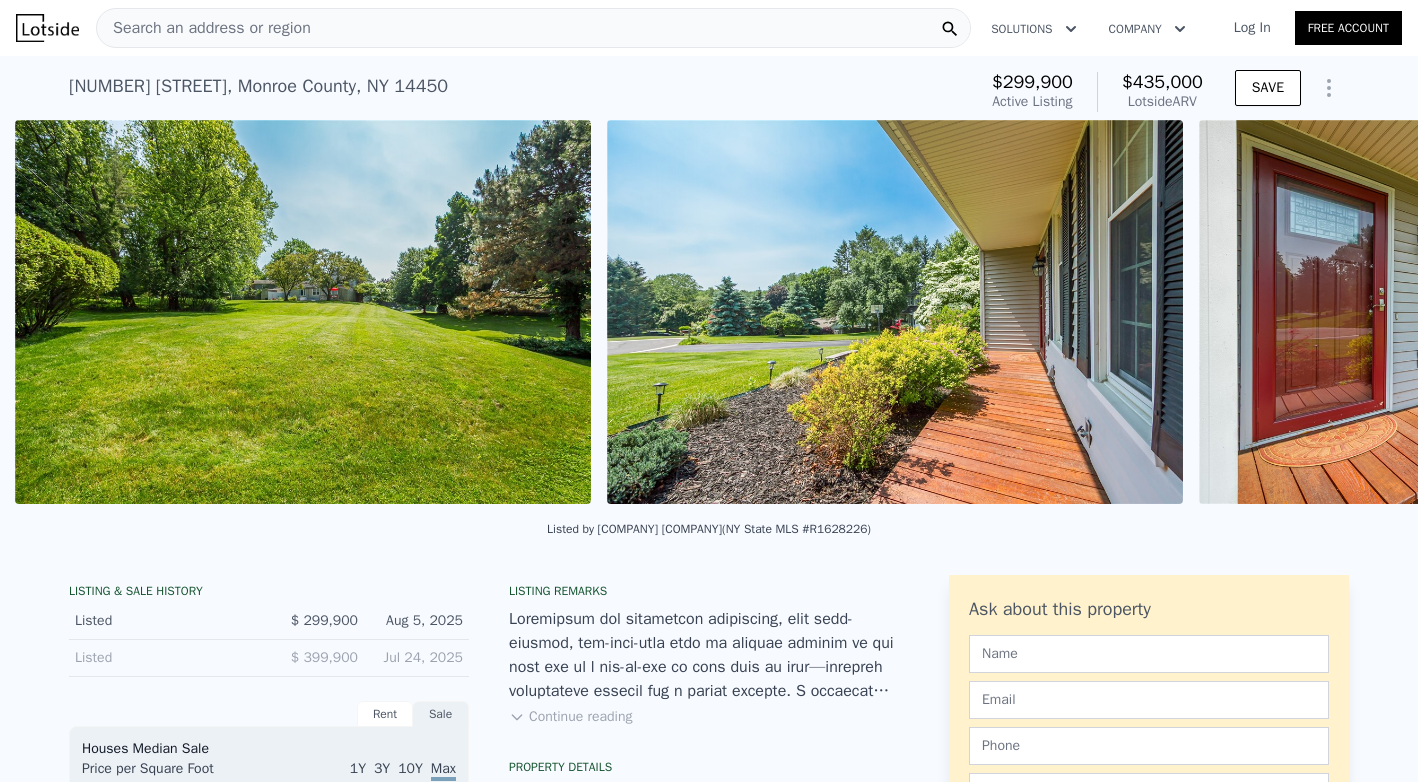 scroll, scrollTop: 0, scrollLeft: 3027, axis: horizontal 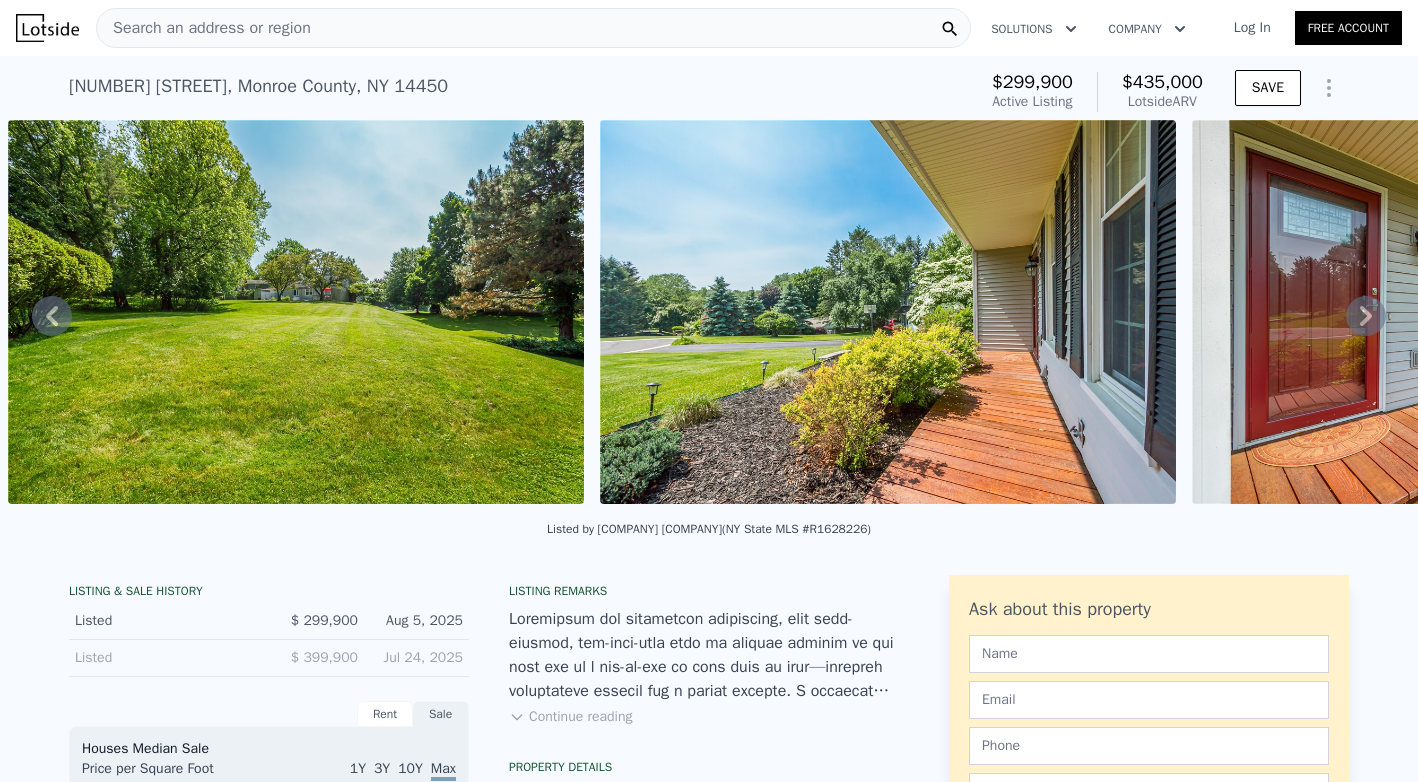 click 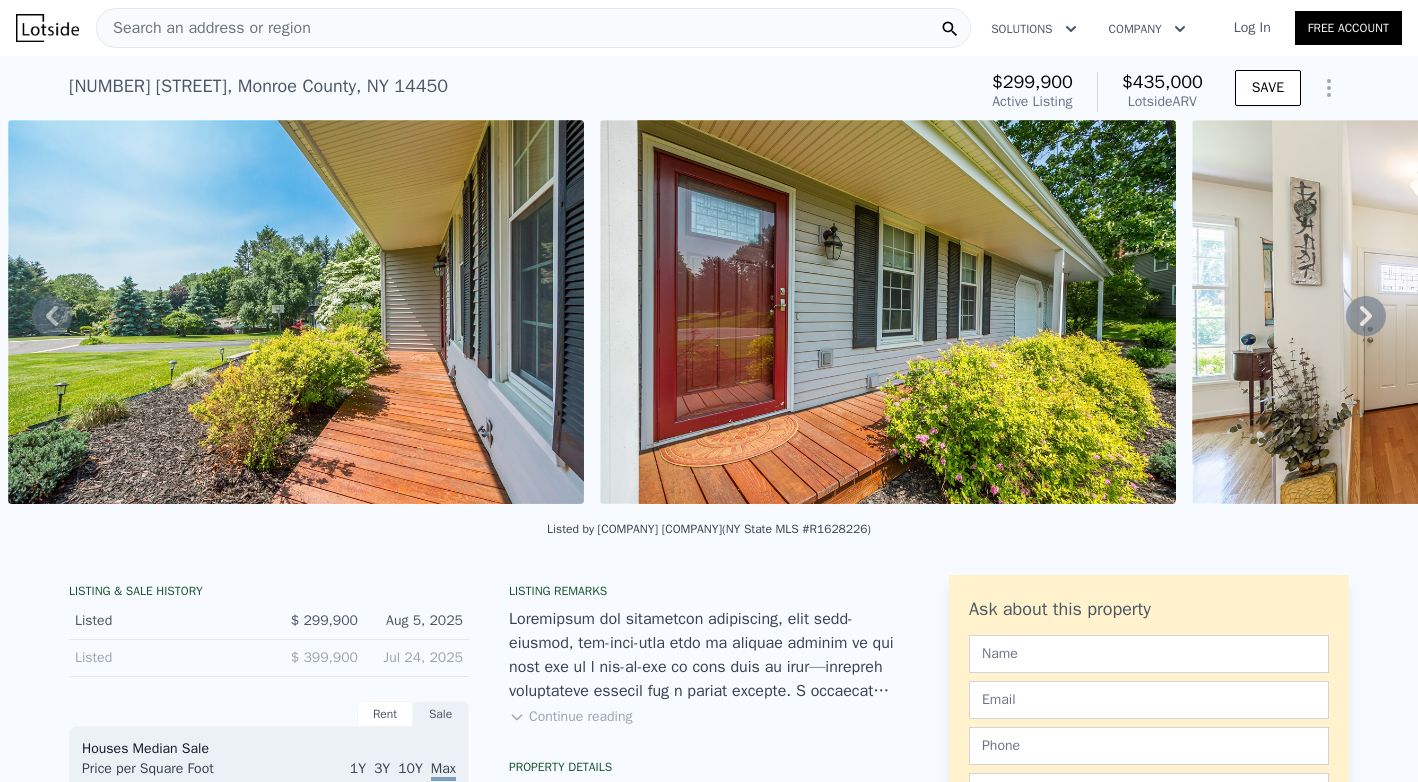 click 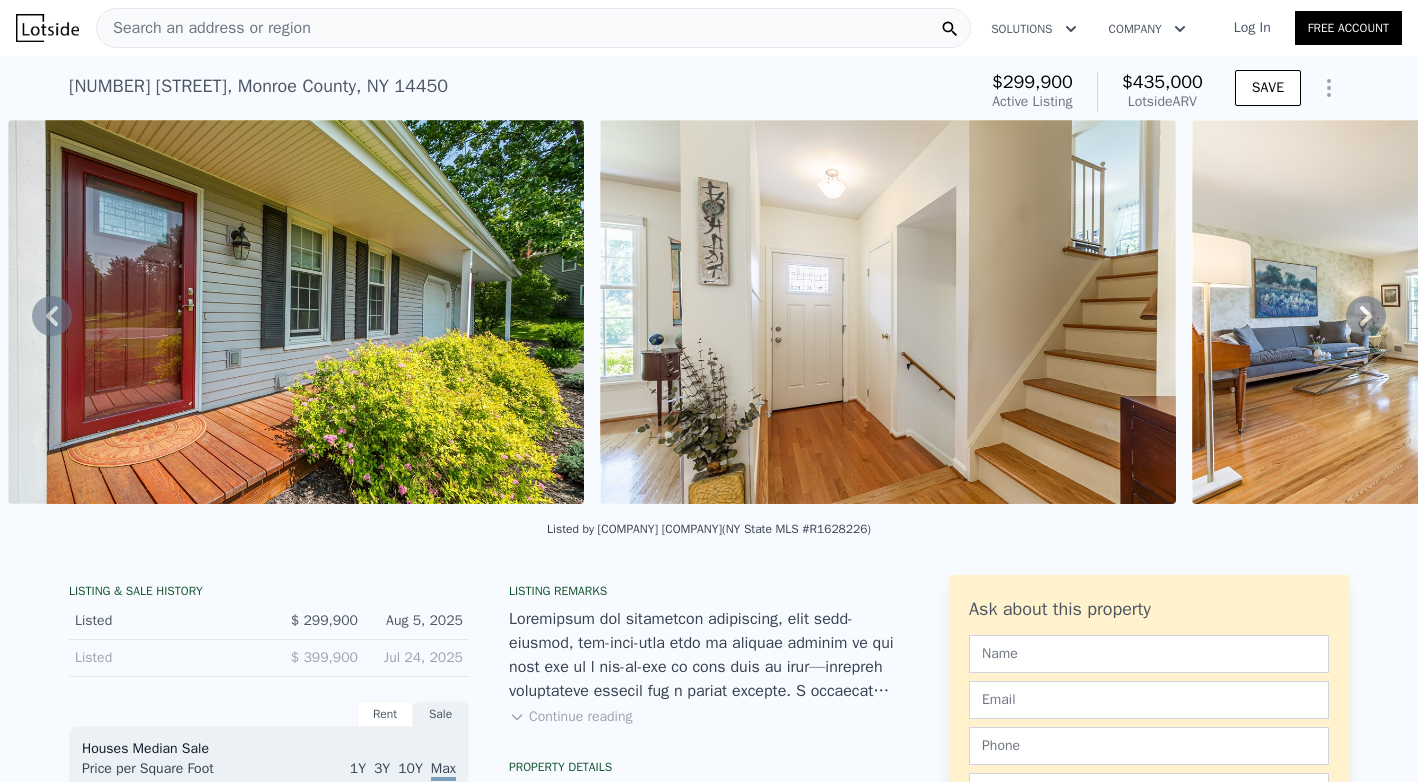 click 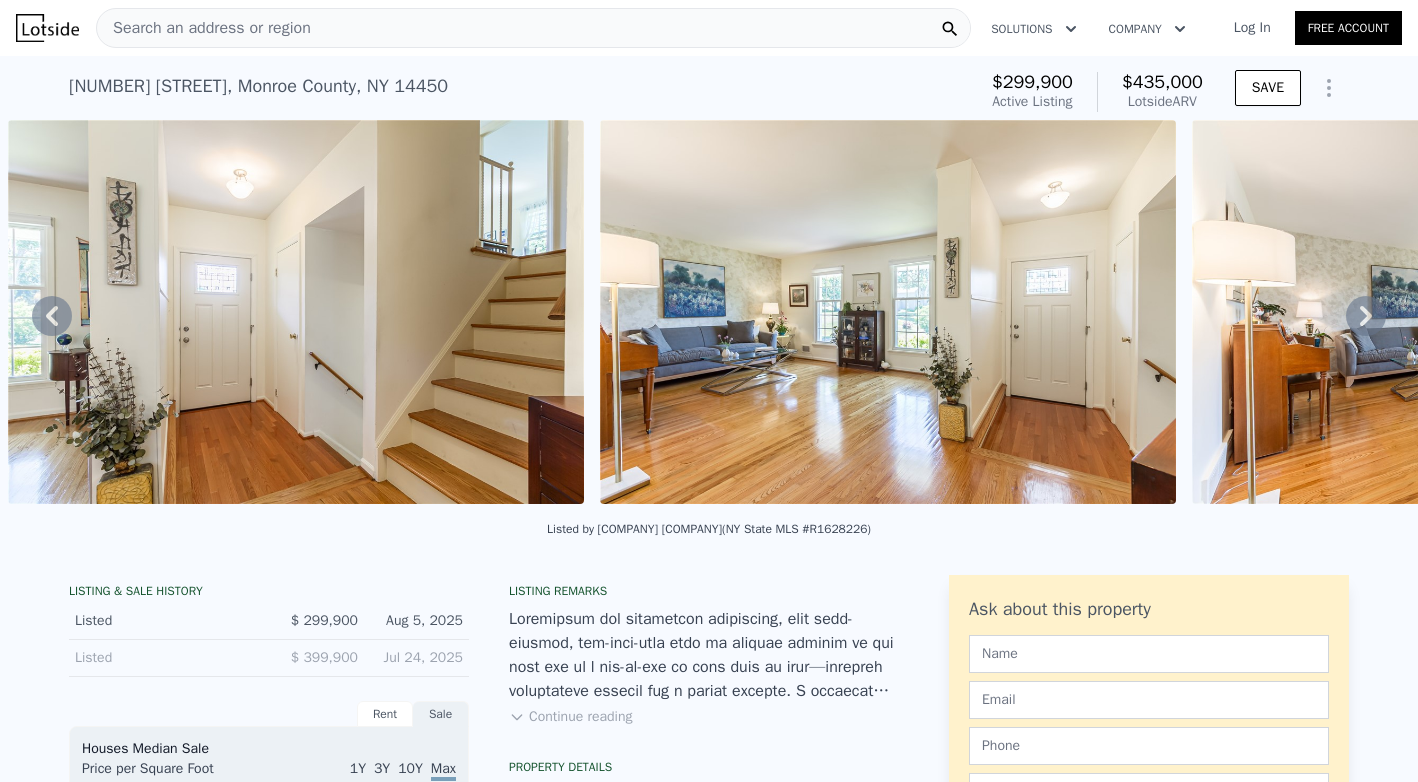 click 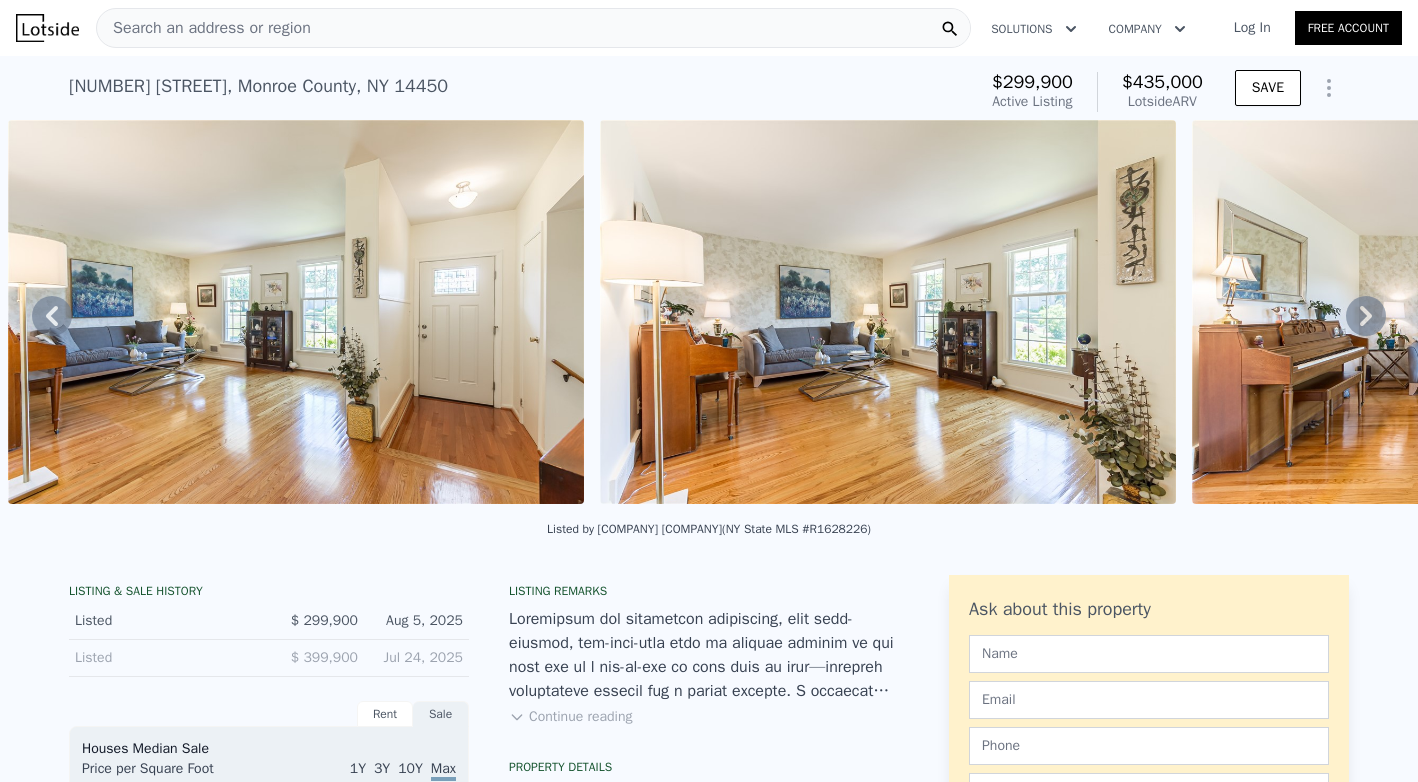 click 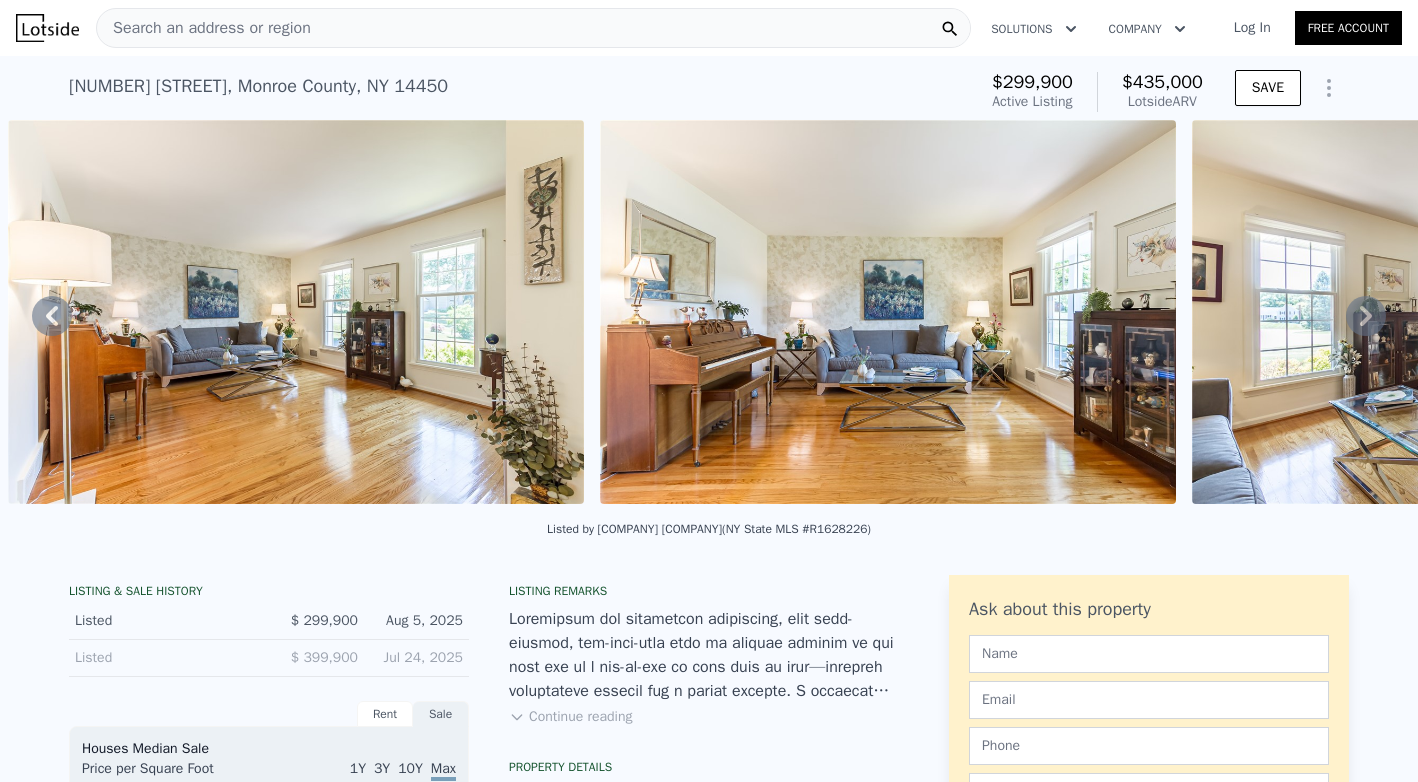 click 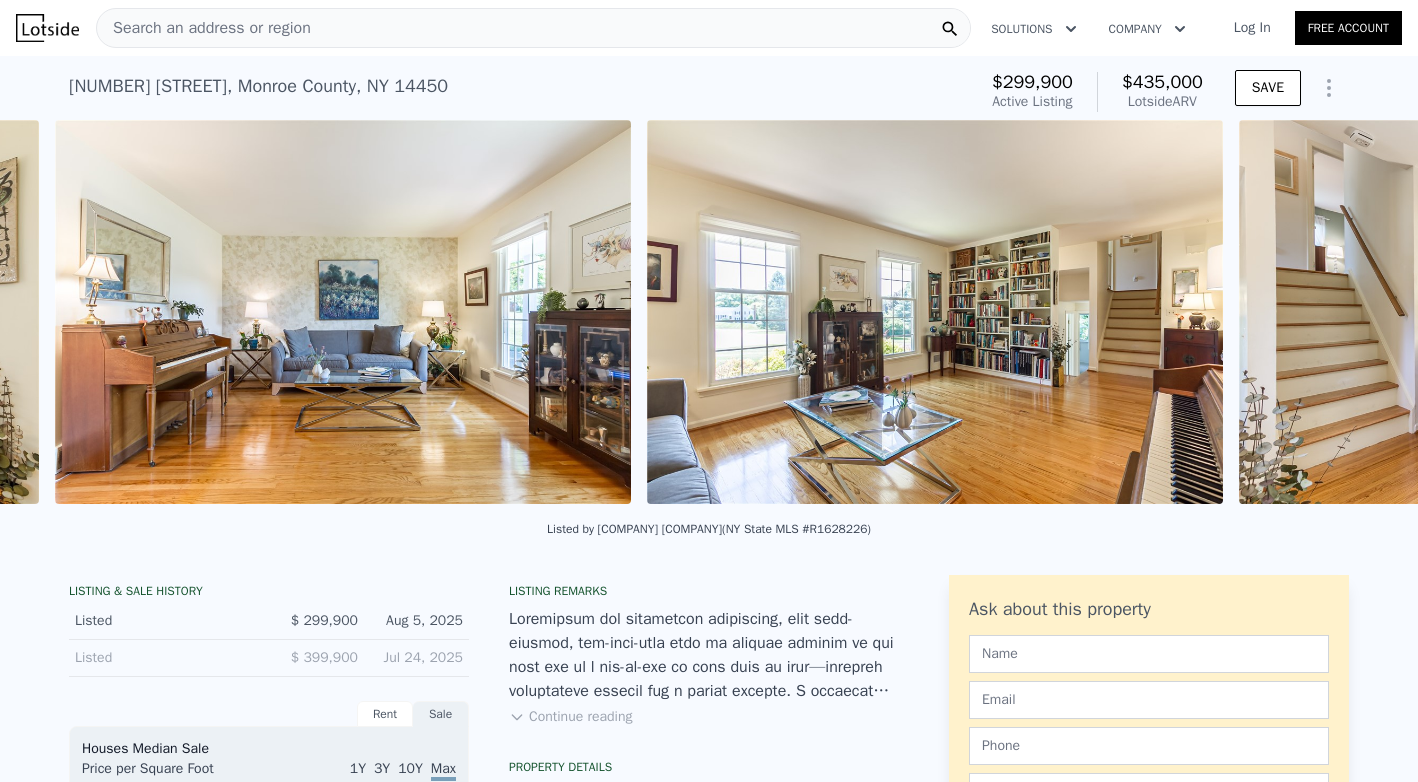 scroll, scrollTop: 0, scrollLeft: 6579, axis: horizontal 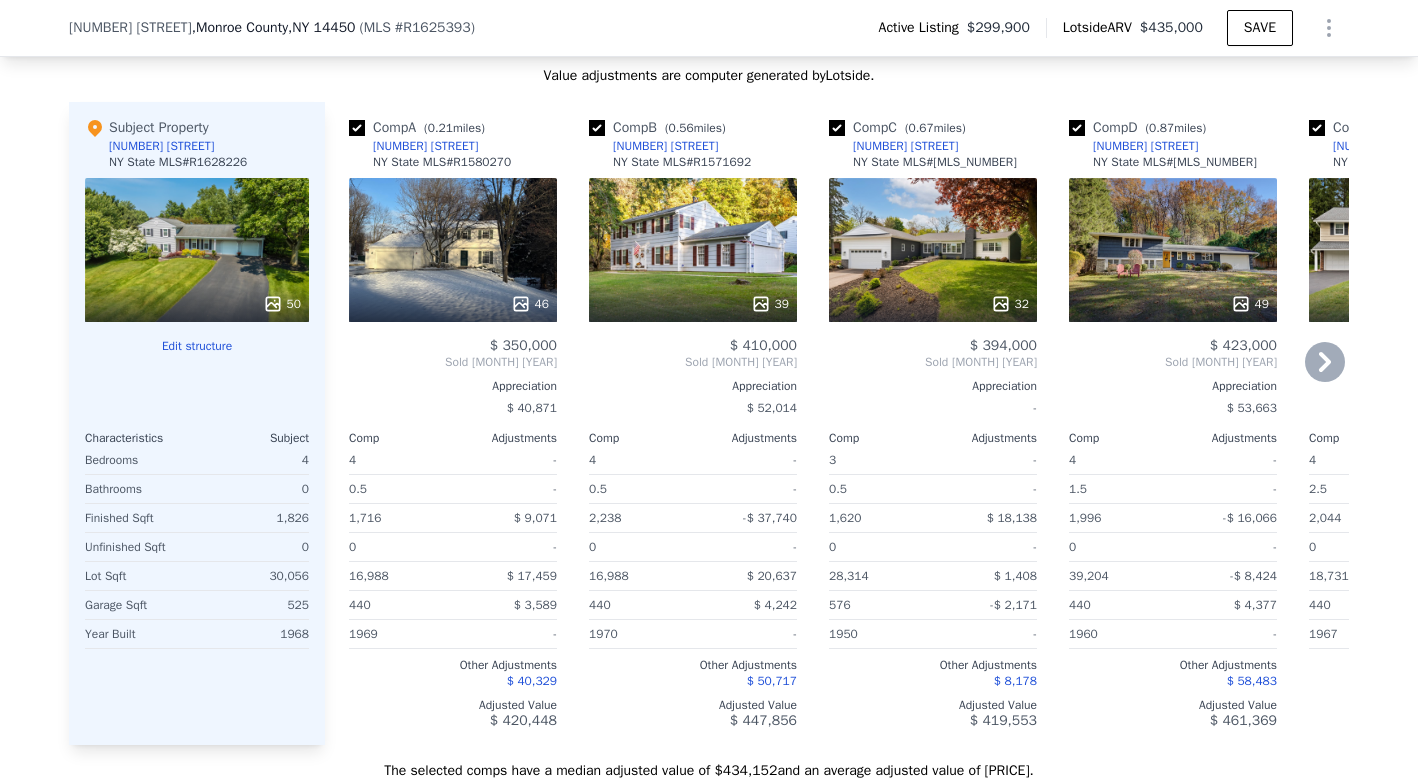 click 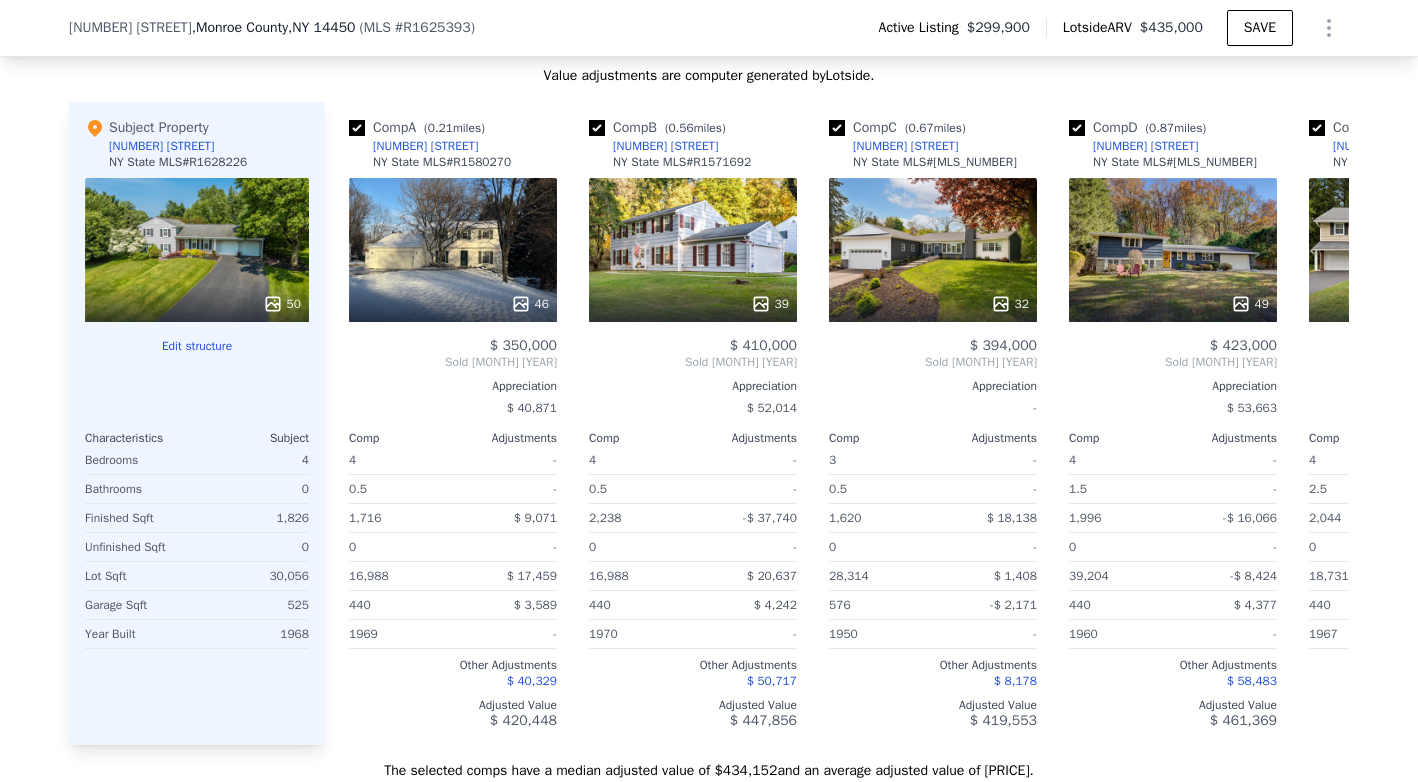 scroll, scrollTop: 0, scrollLeft: 480, axis: horizontal 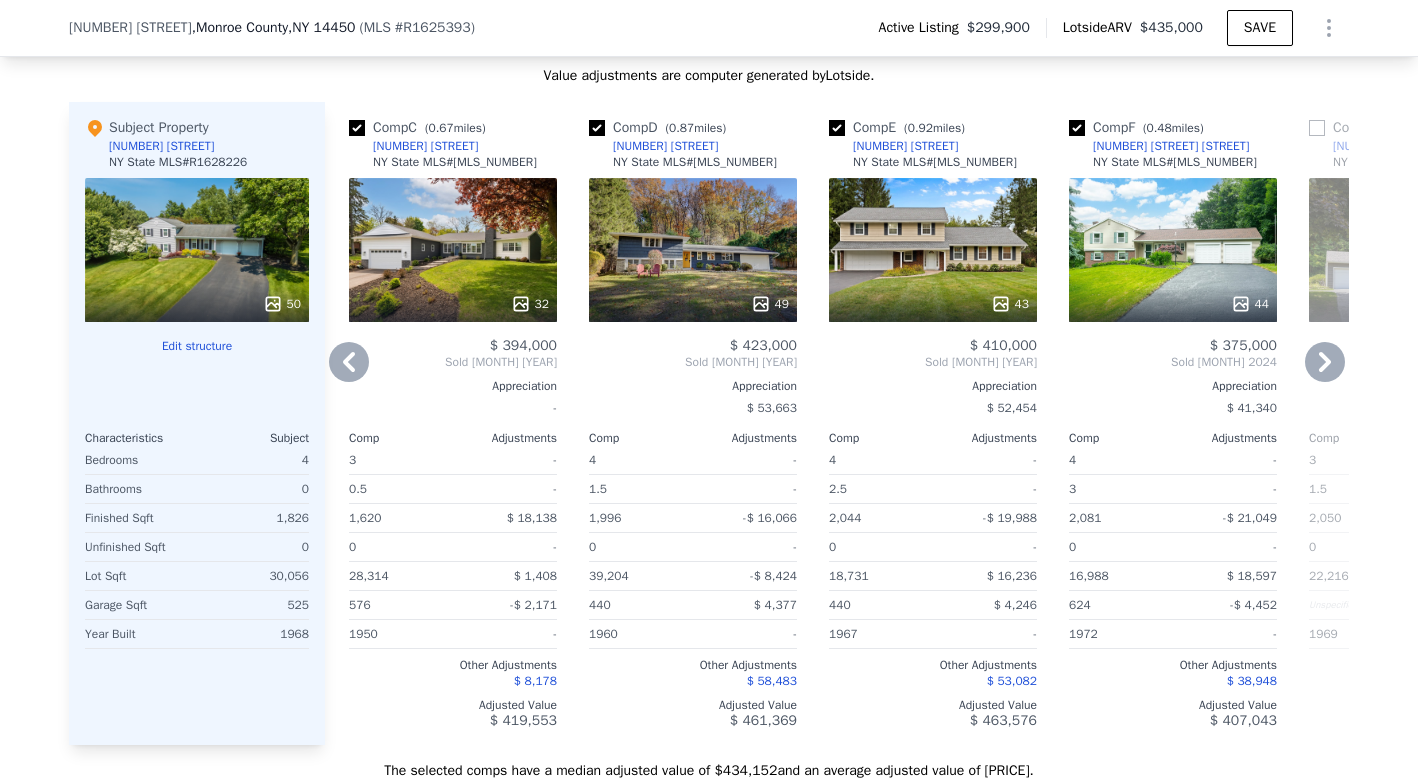 click 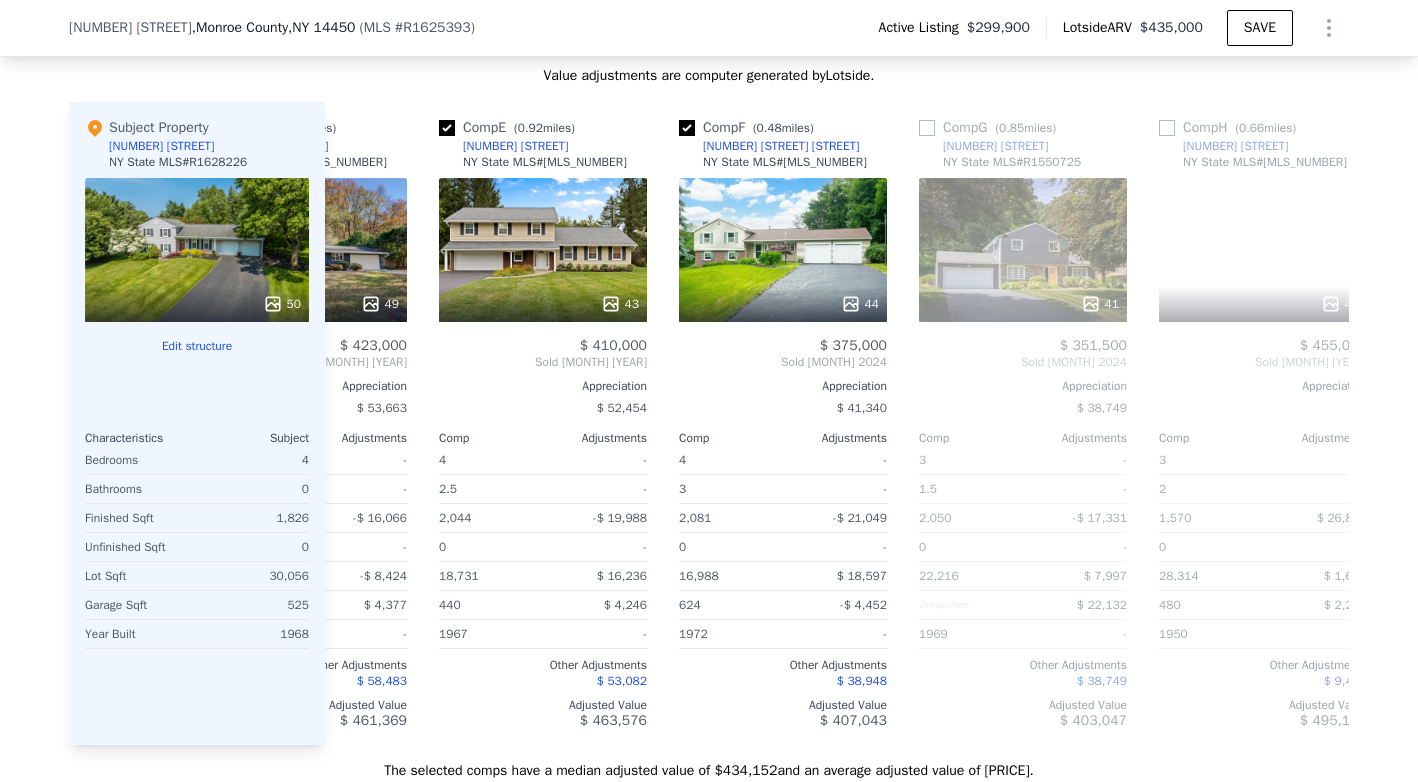 scroll, scrollTop: 0, scrollLeft: 960, axis: horizontal 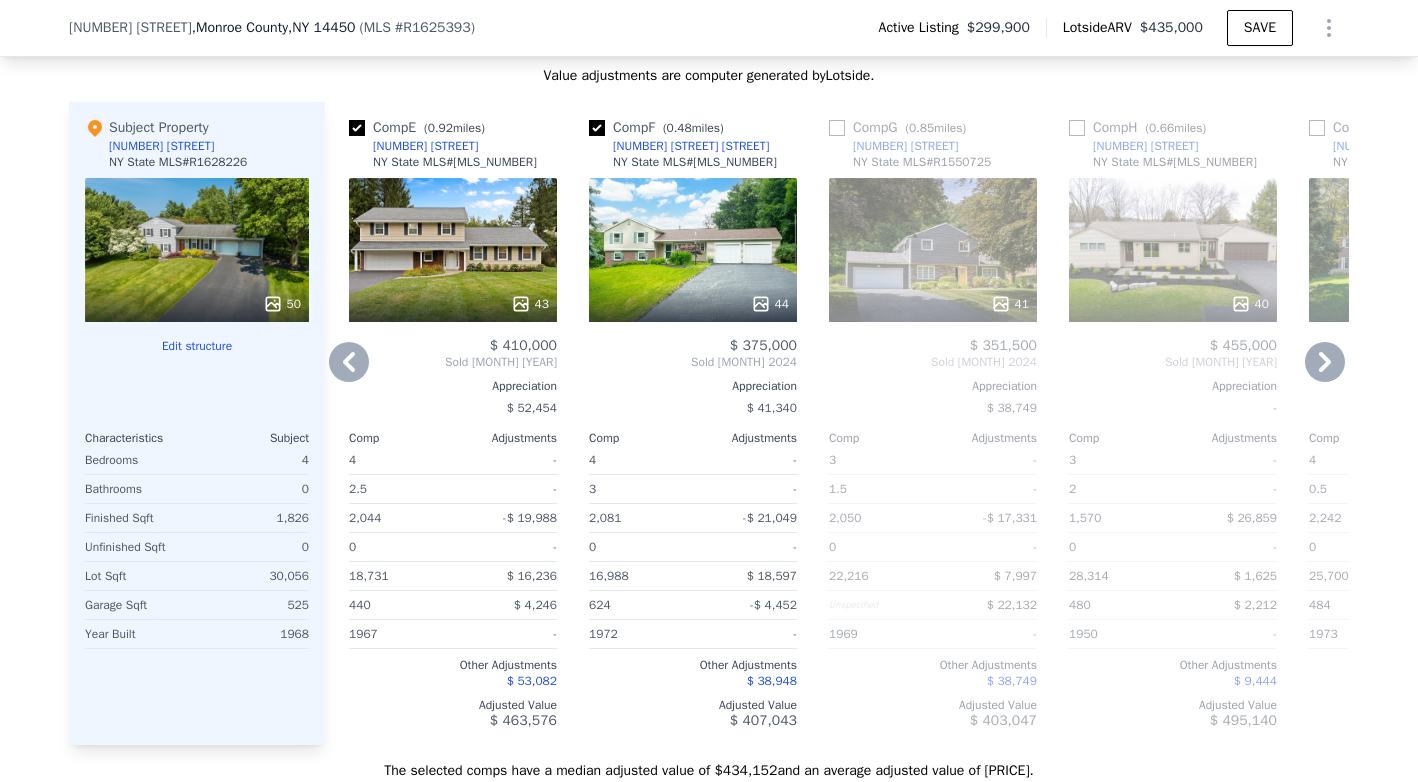 click 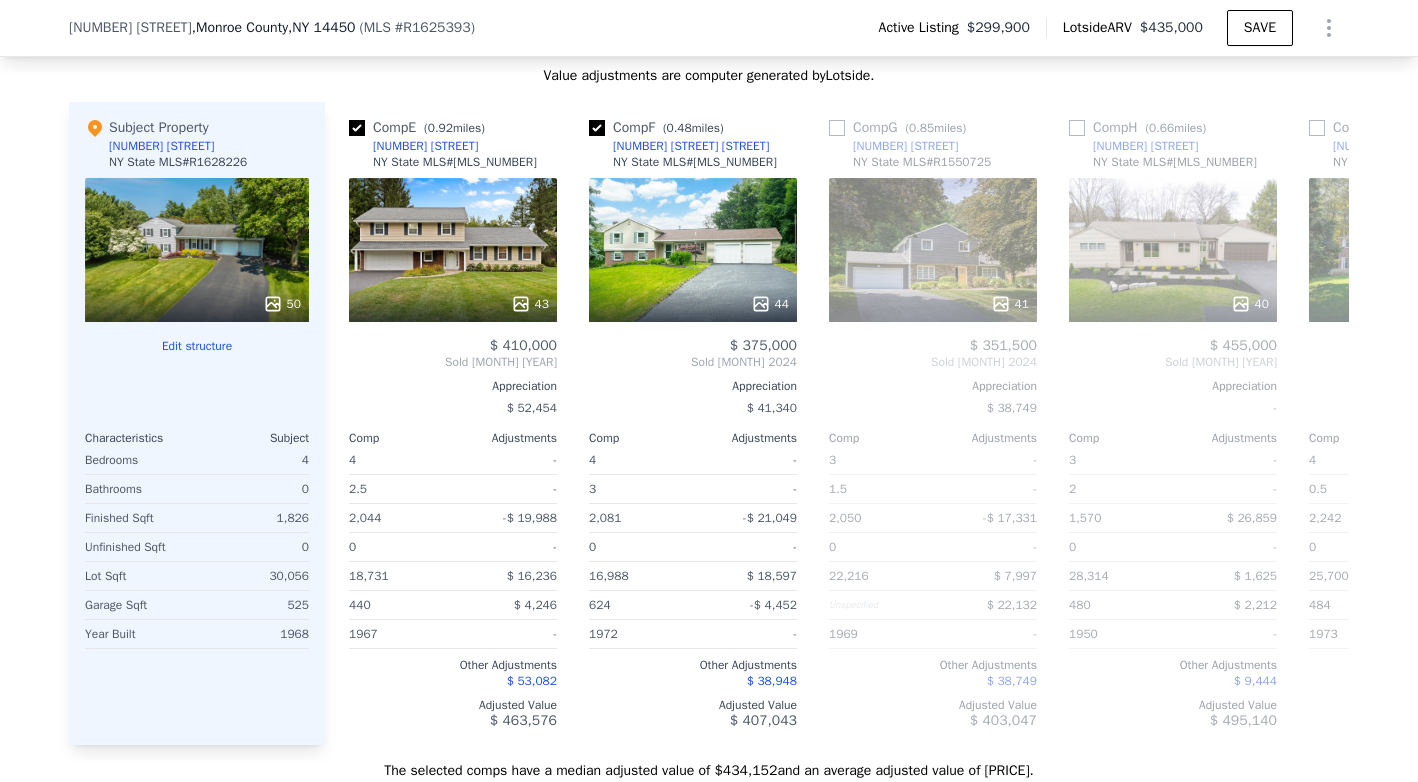 scroll, scrollTop: 0, scrollLeft: 1440, axis: horizontal 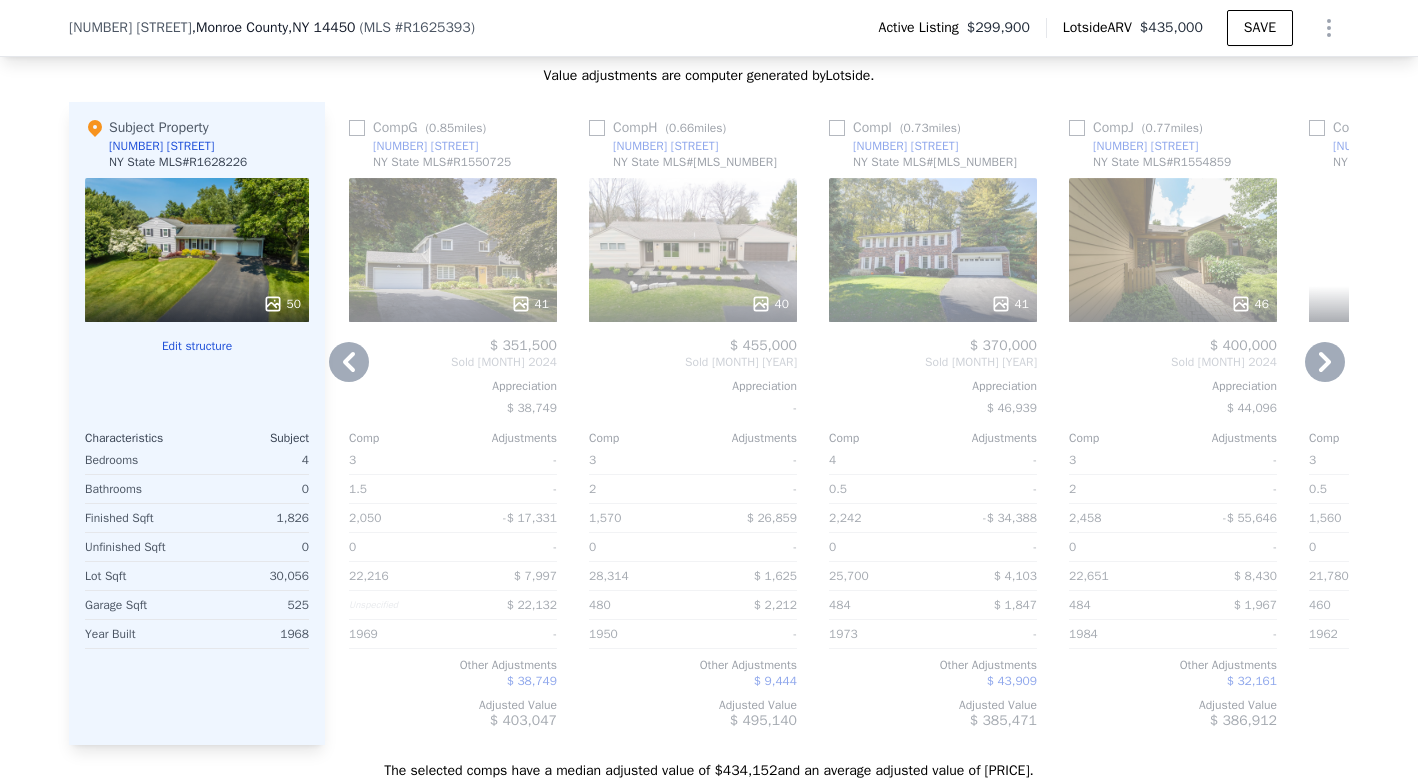 click 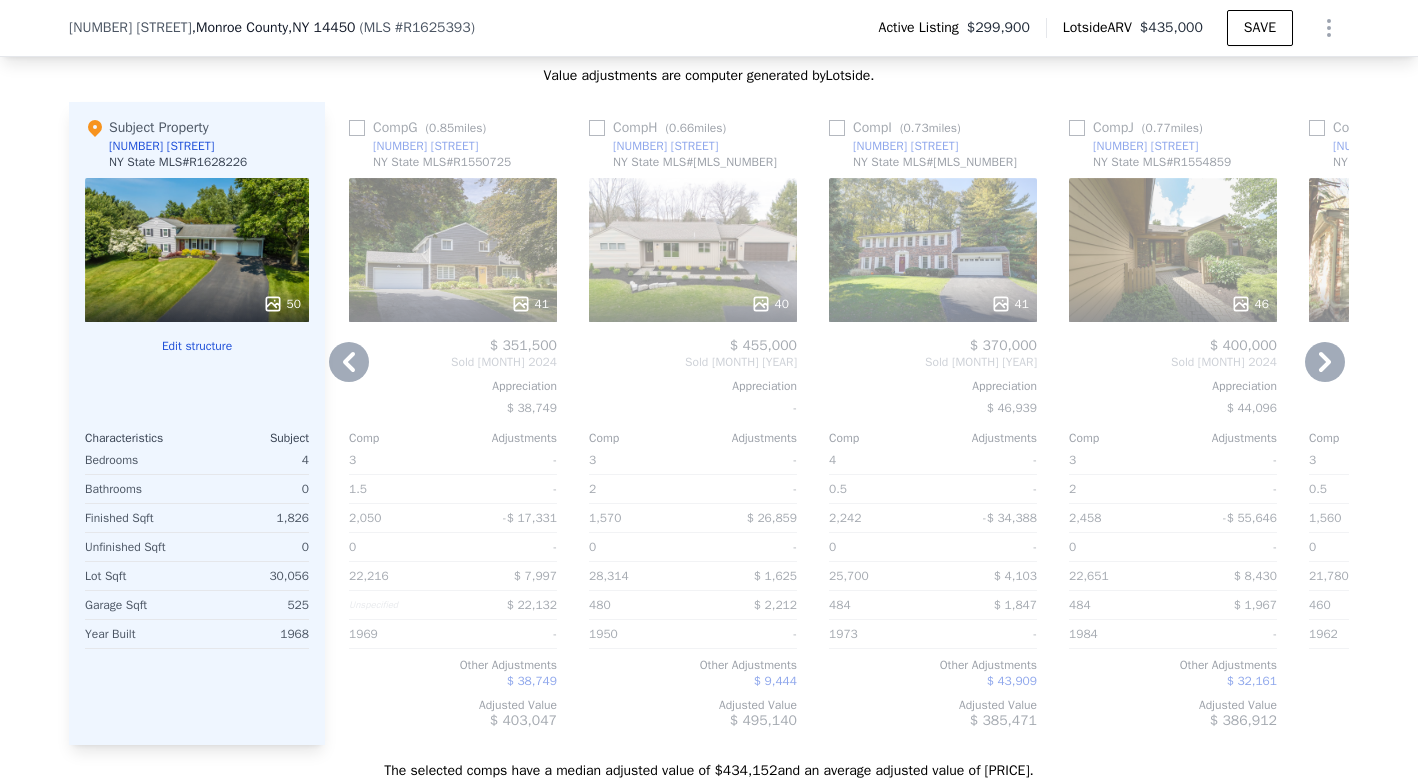 scroll, scrollTop: 0, scrollLeft: 1904, axis: horizontal 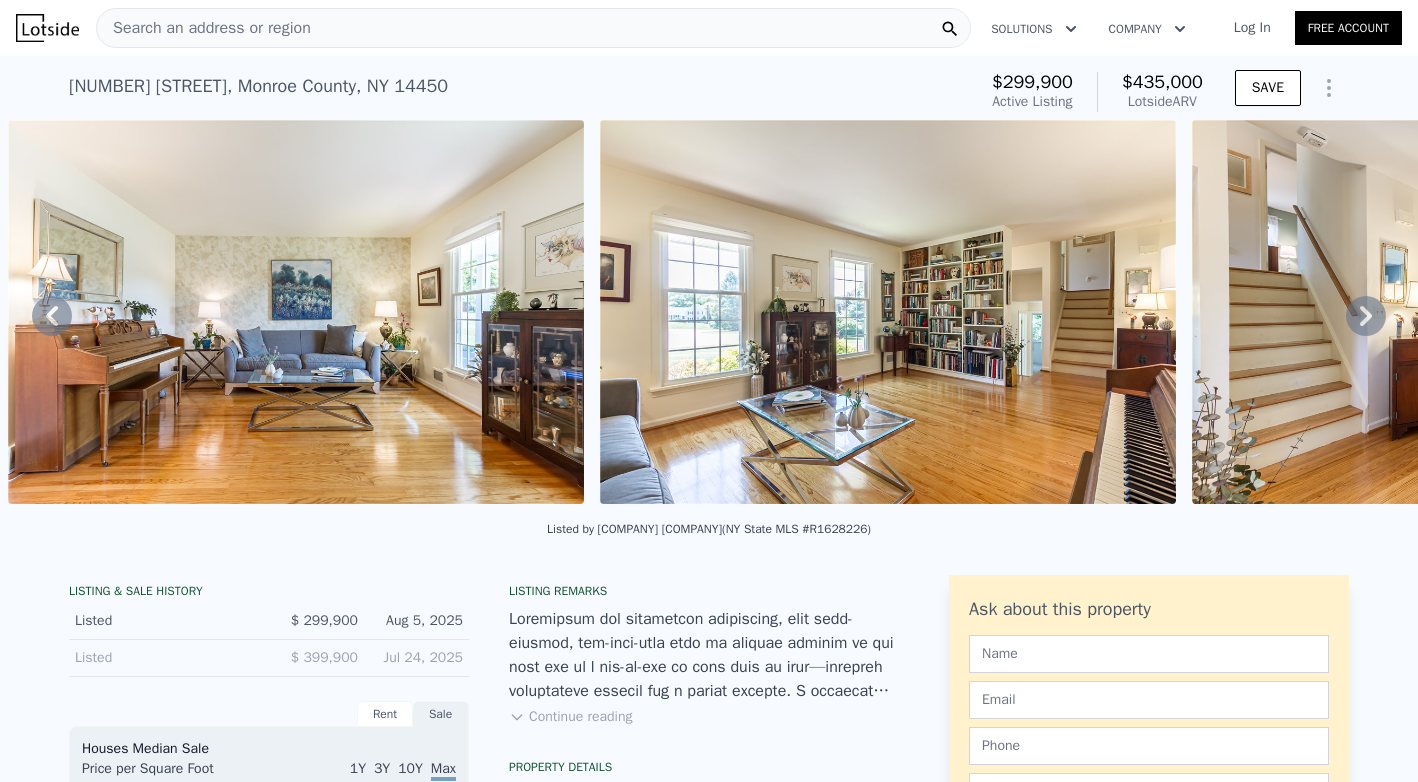 click on "Search an address or region" at bounding box center (533, 28) 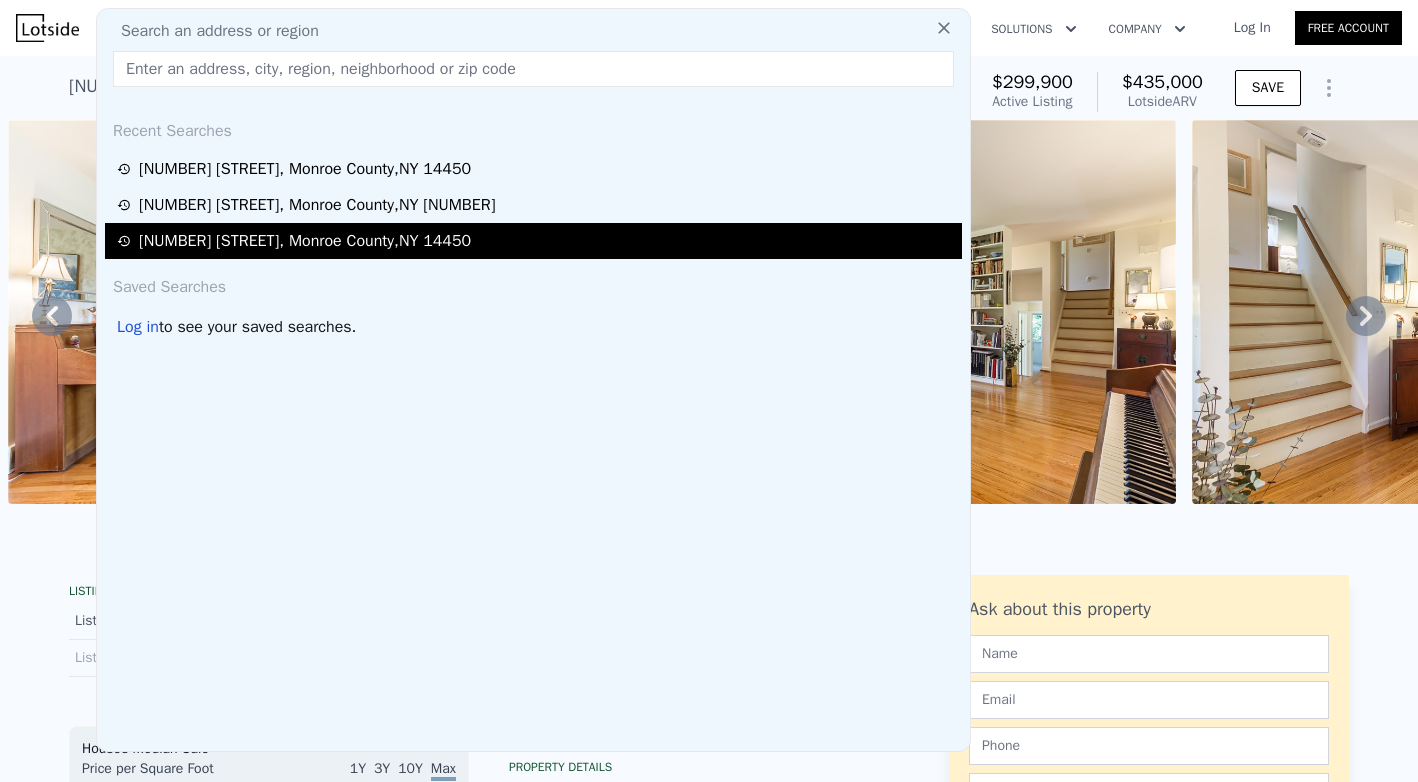 click on "43 Harvest Rd ,   Monroe County ,  NY   14450" at bounding box center (305, 241) 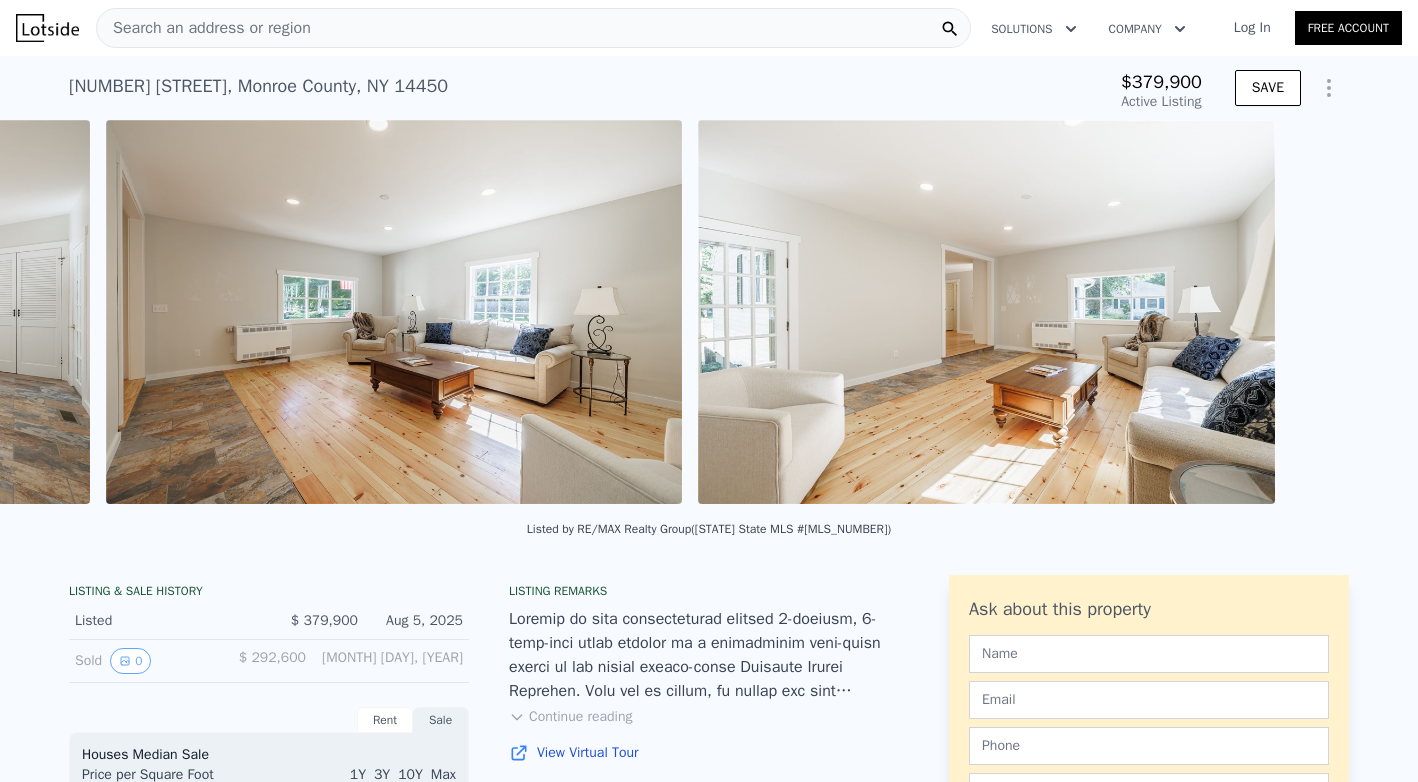 scroll, scrollTop: 0, scrollLeft: 5491, axis: horizontal 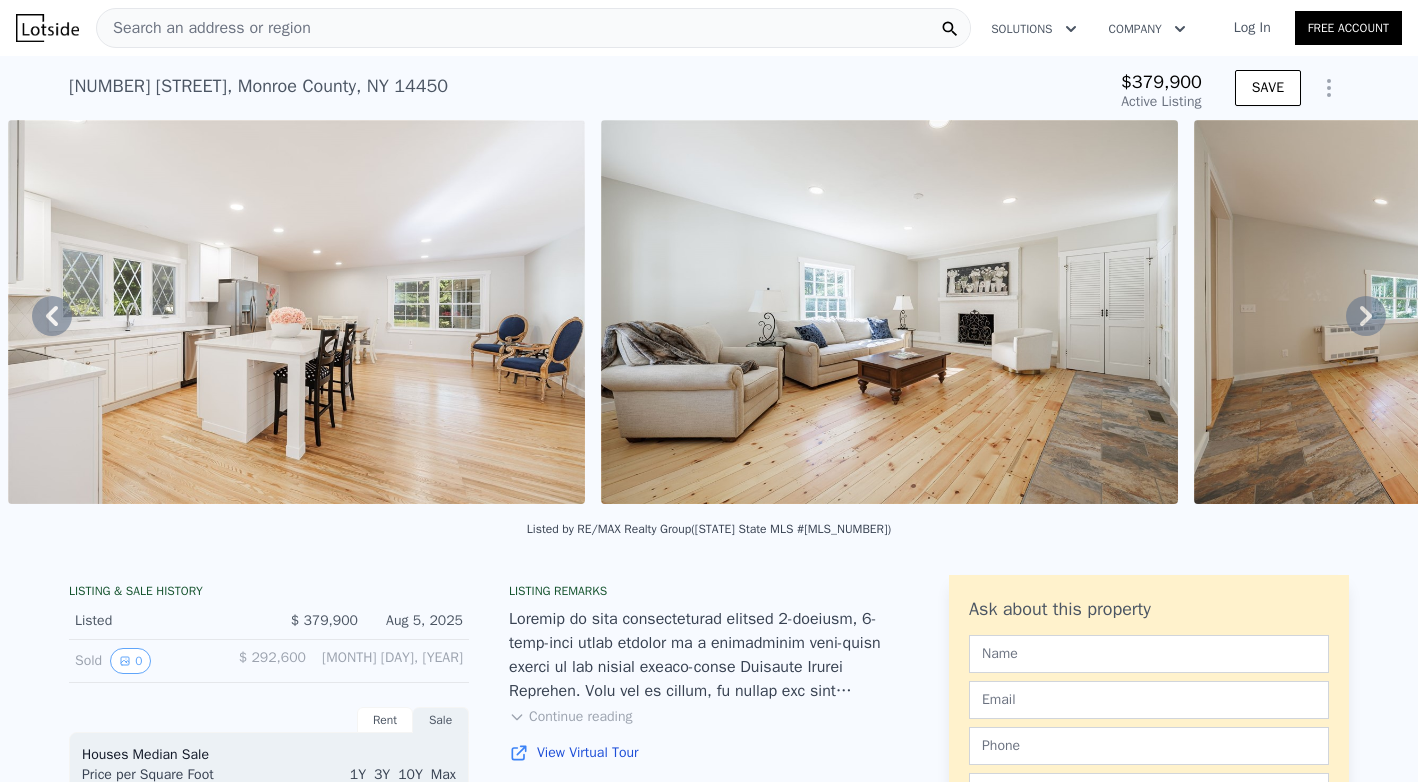 click on "Search an address or region" at bounding box center [204, 28] 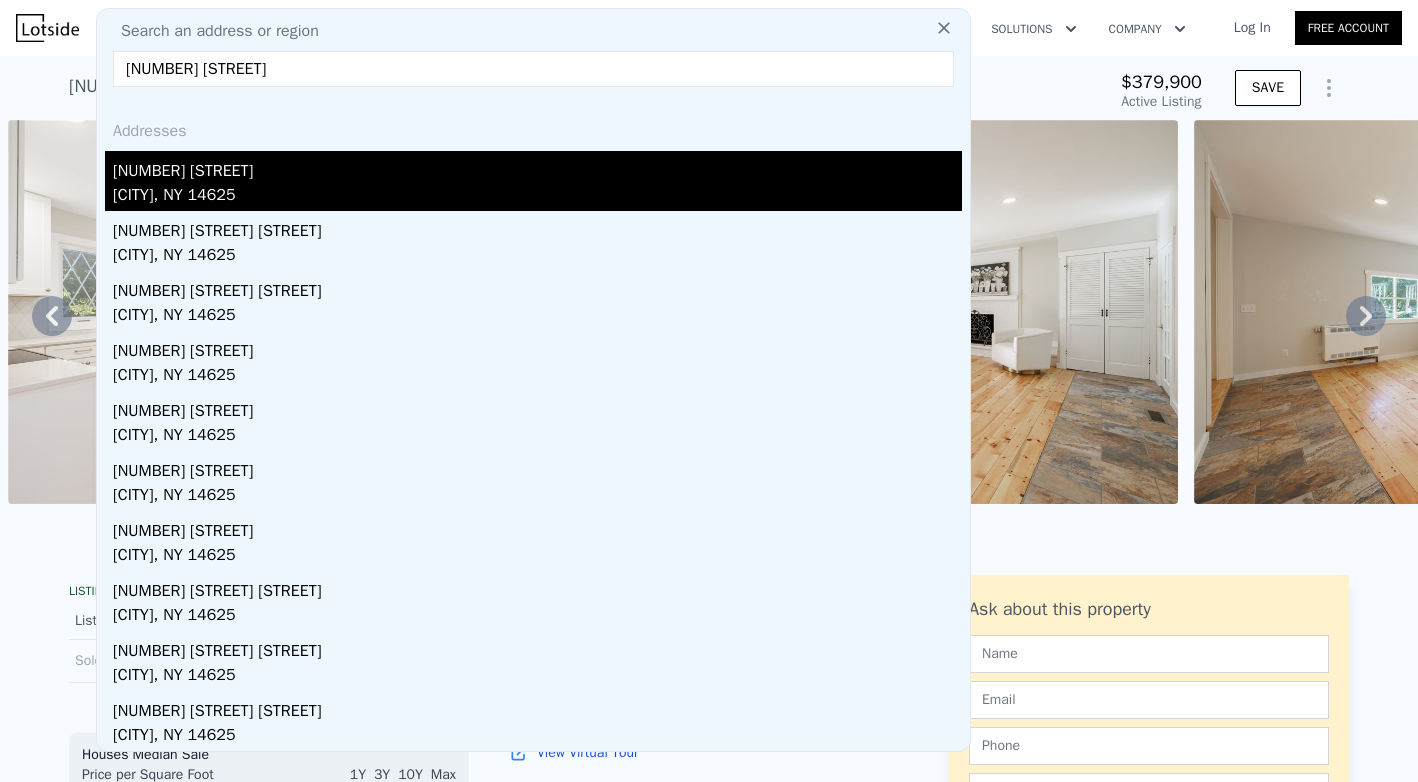 type on "195 Richs dug" 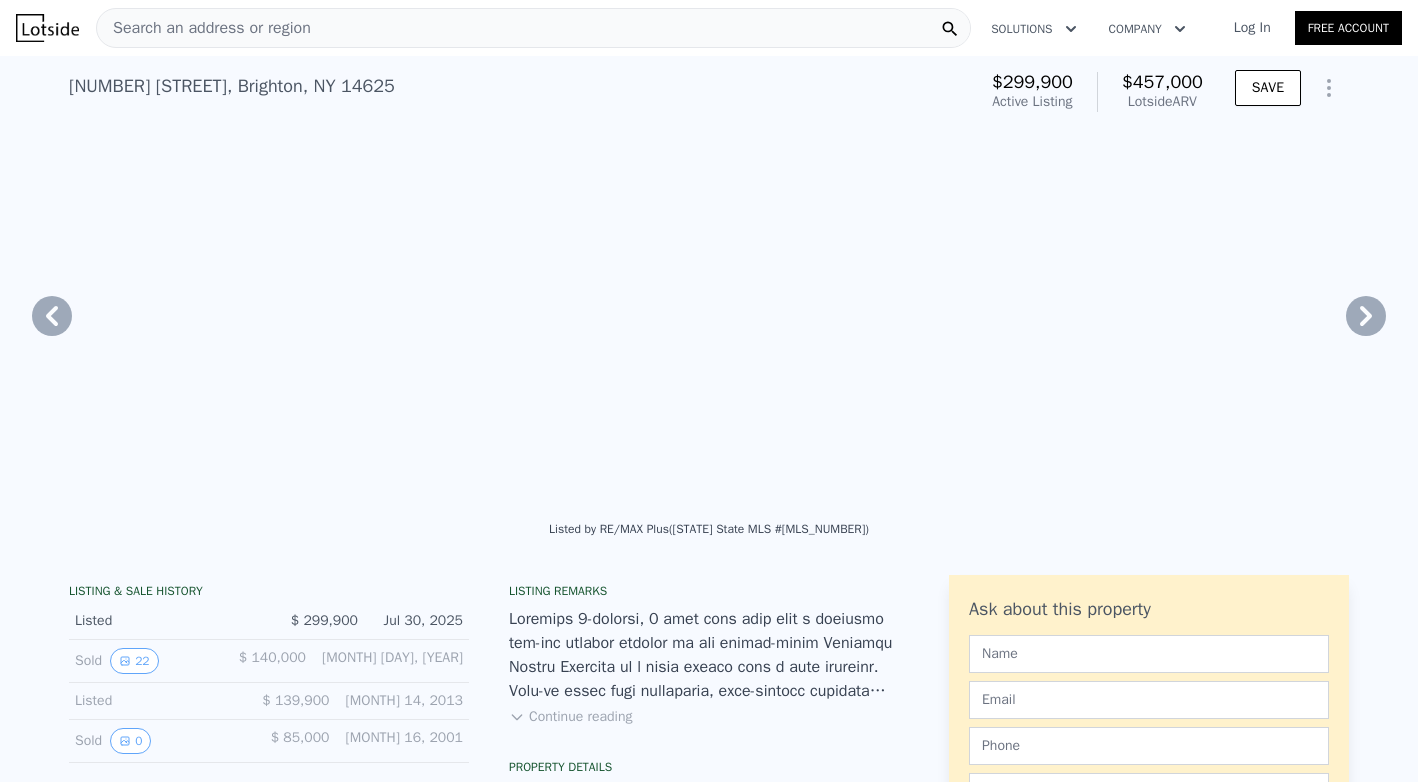 type on "$ 457,000" 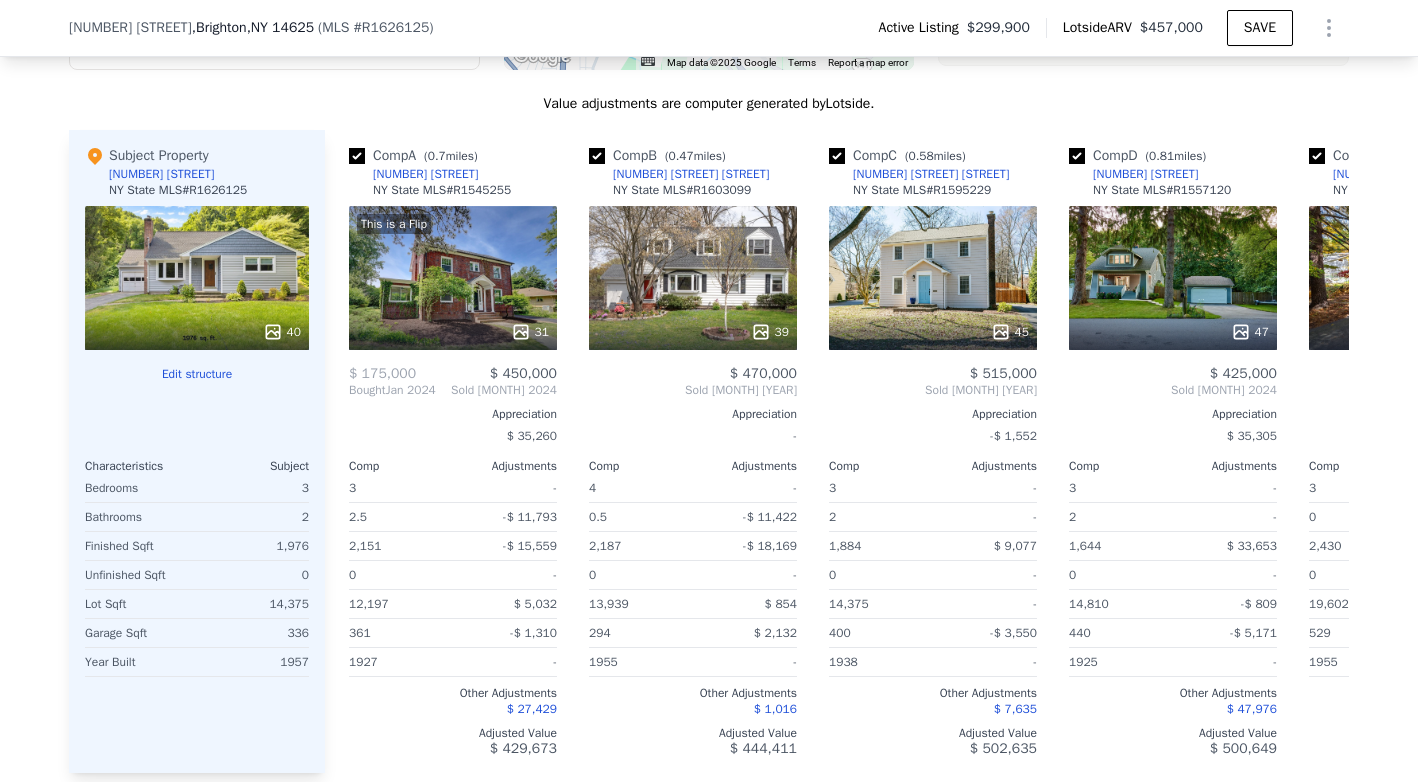 scroll, scrollTop: 2067, scrollLeft: 0, axis: vertical 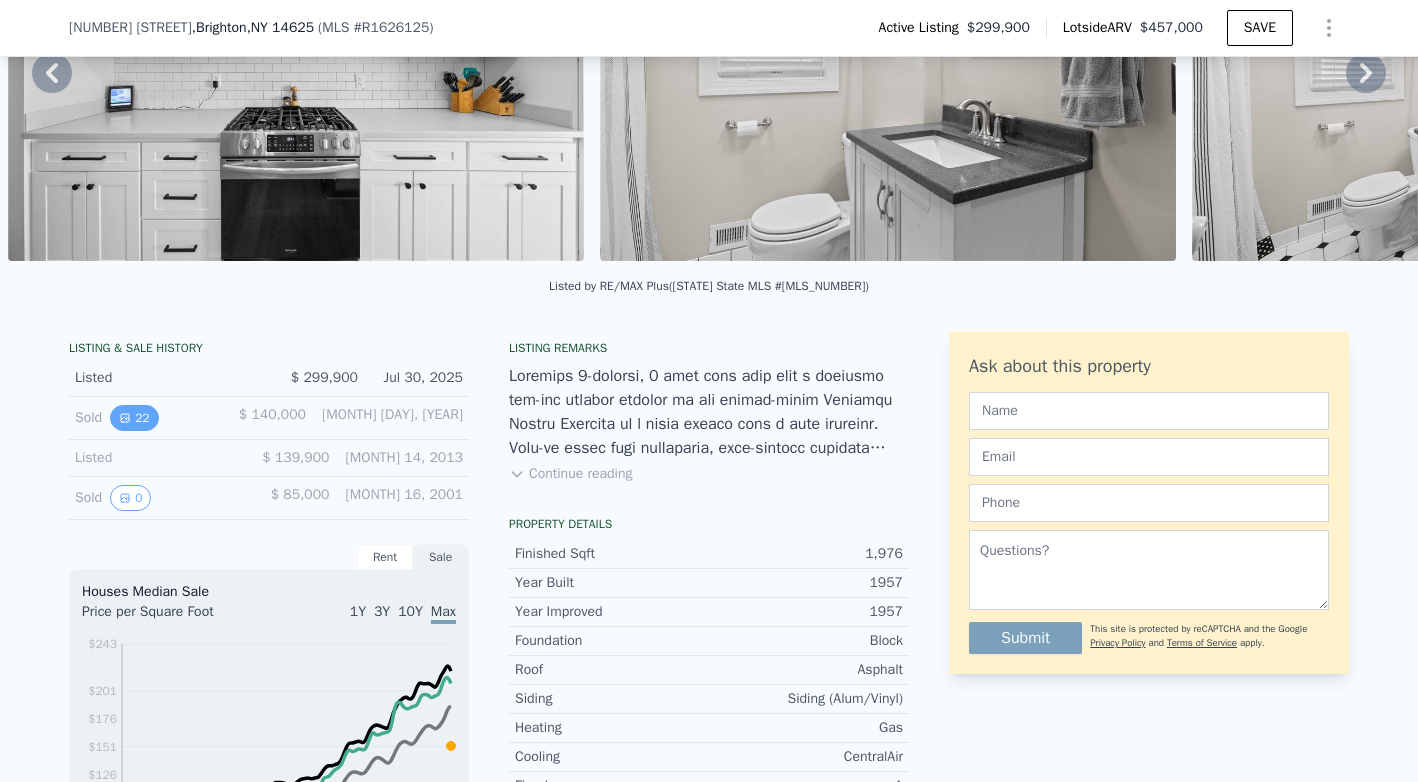 click on "22" at bounding box center (134, 418) 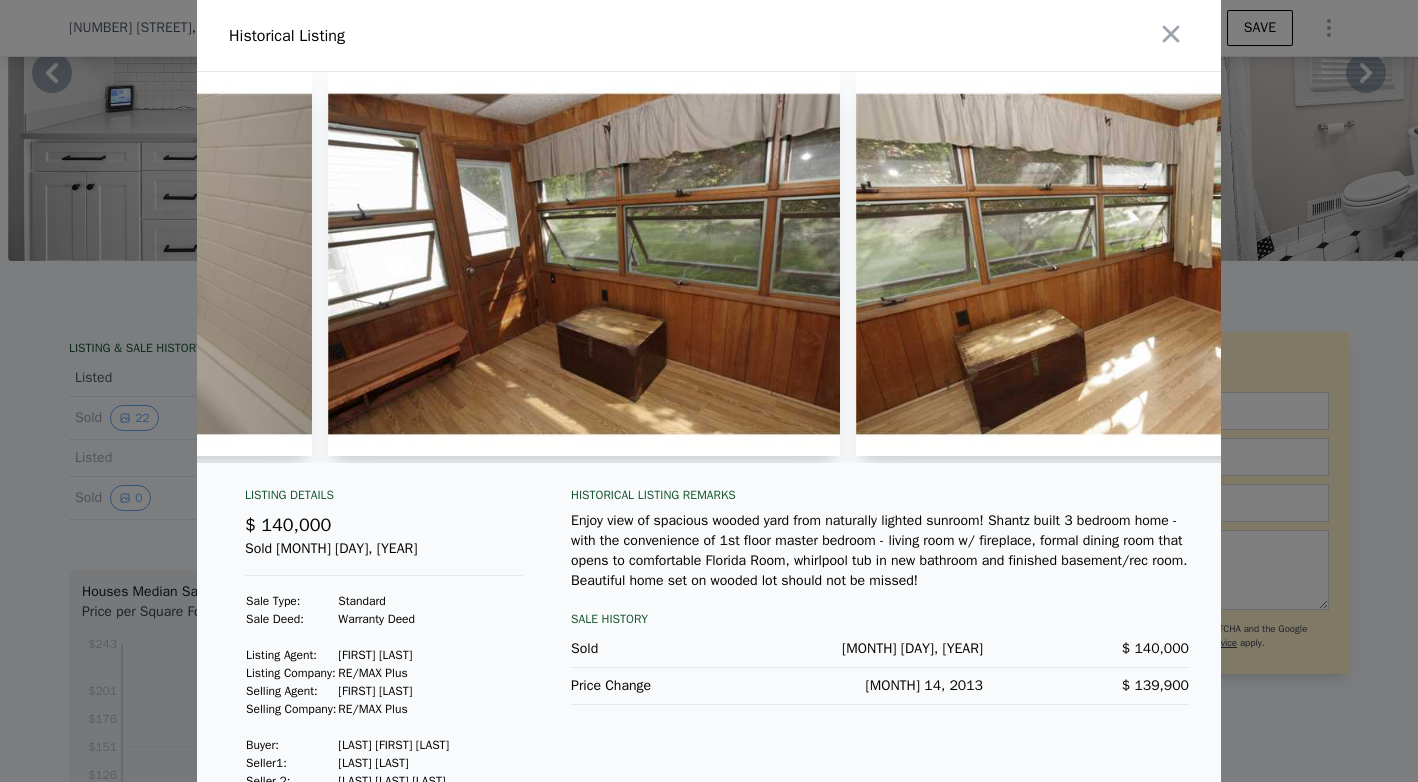 scroll, scrollTop: 0, scrollLeft: 8862, axis: horizontal 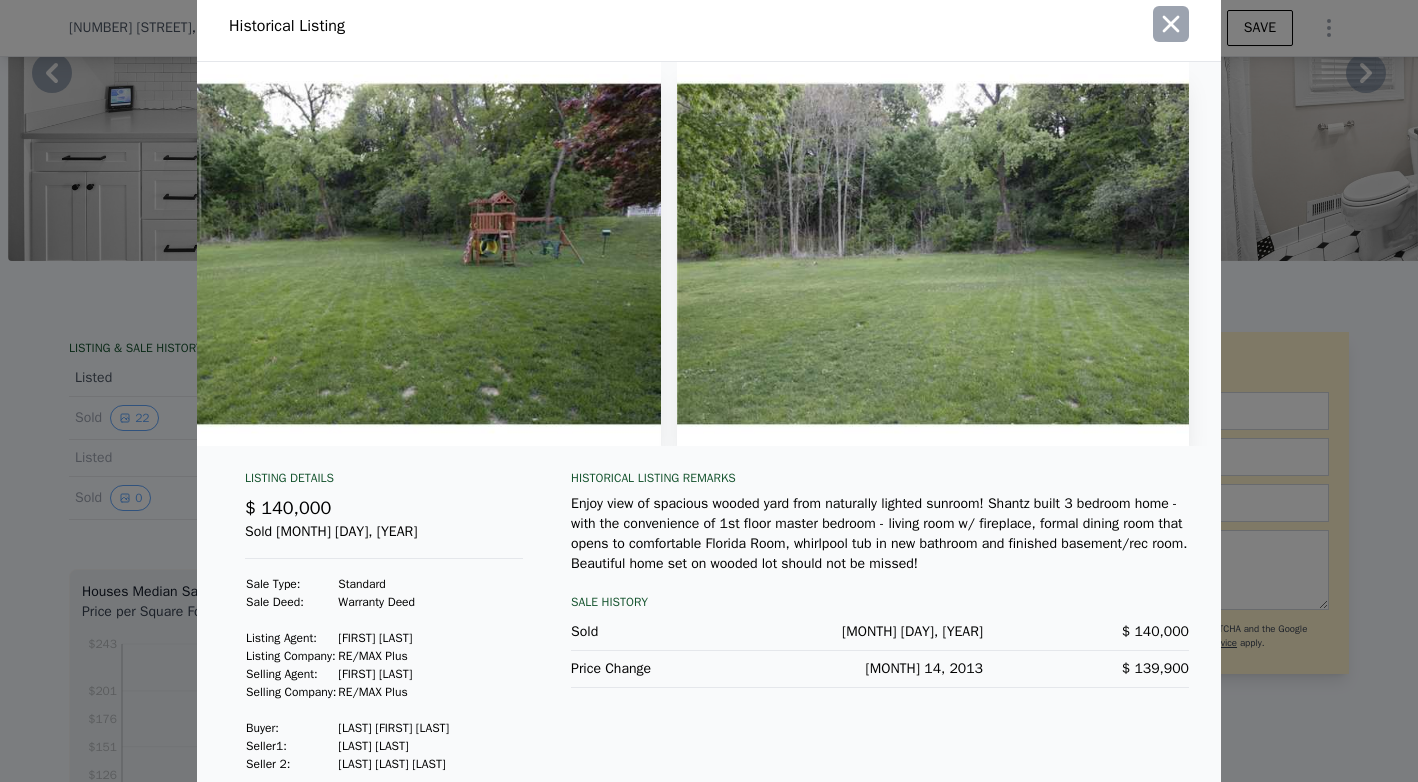 click 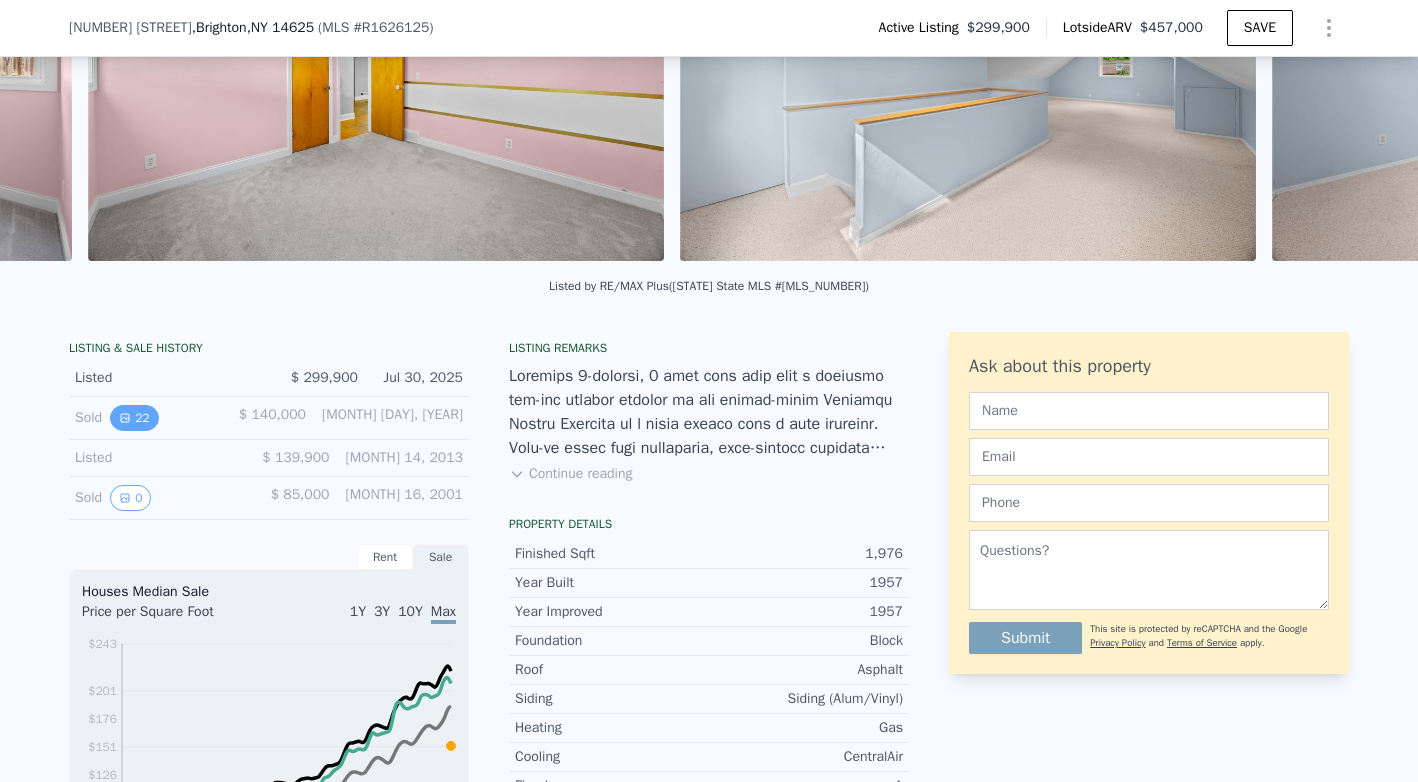 scroll, scrollTop: 0, scrollLeft: 12595, axis: horizontal 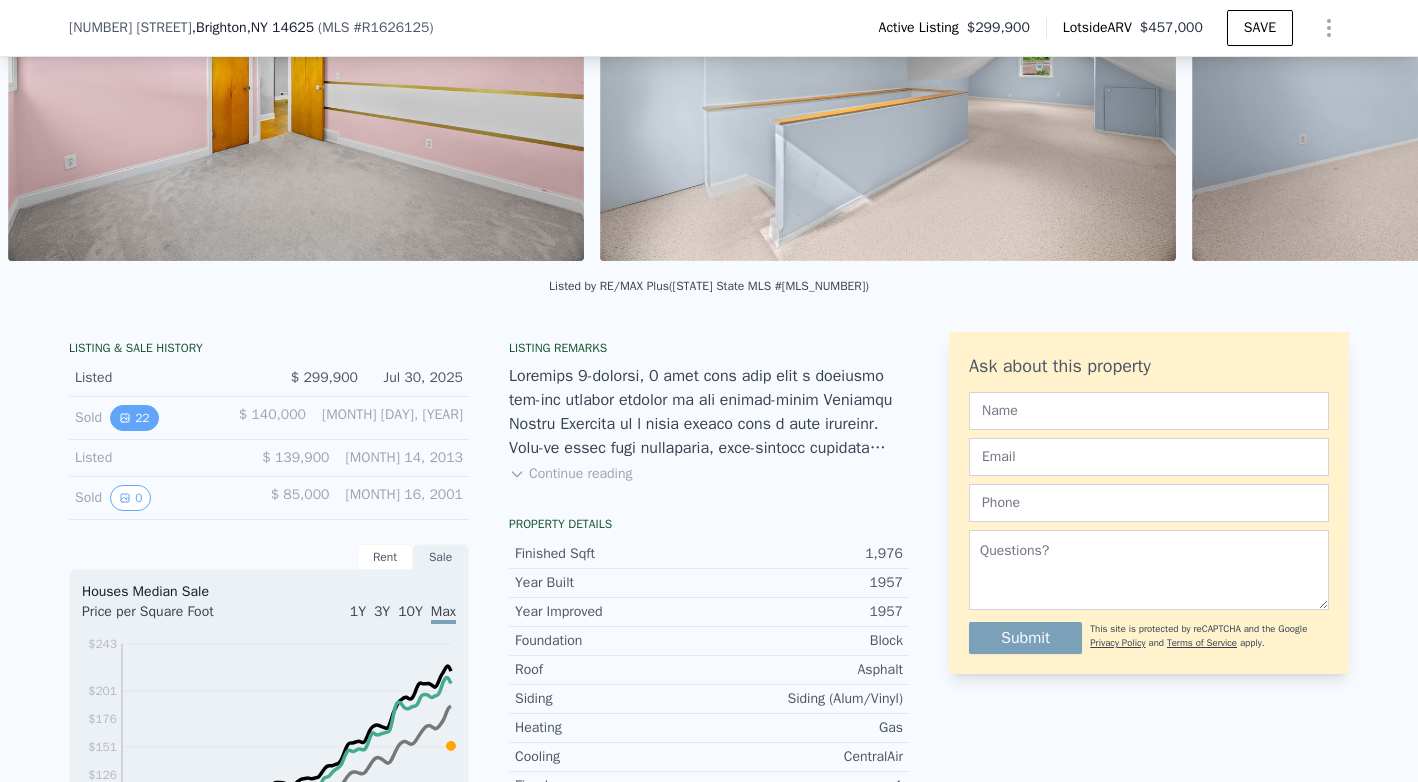 click 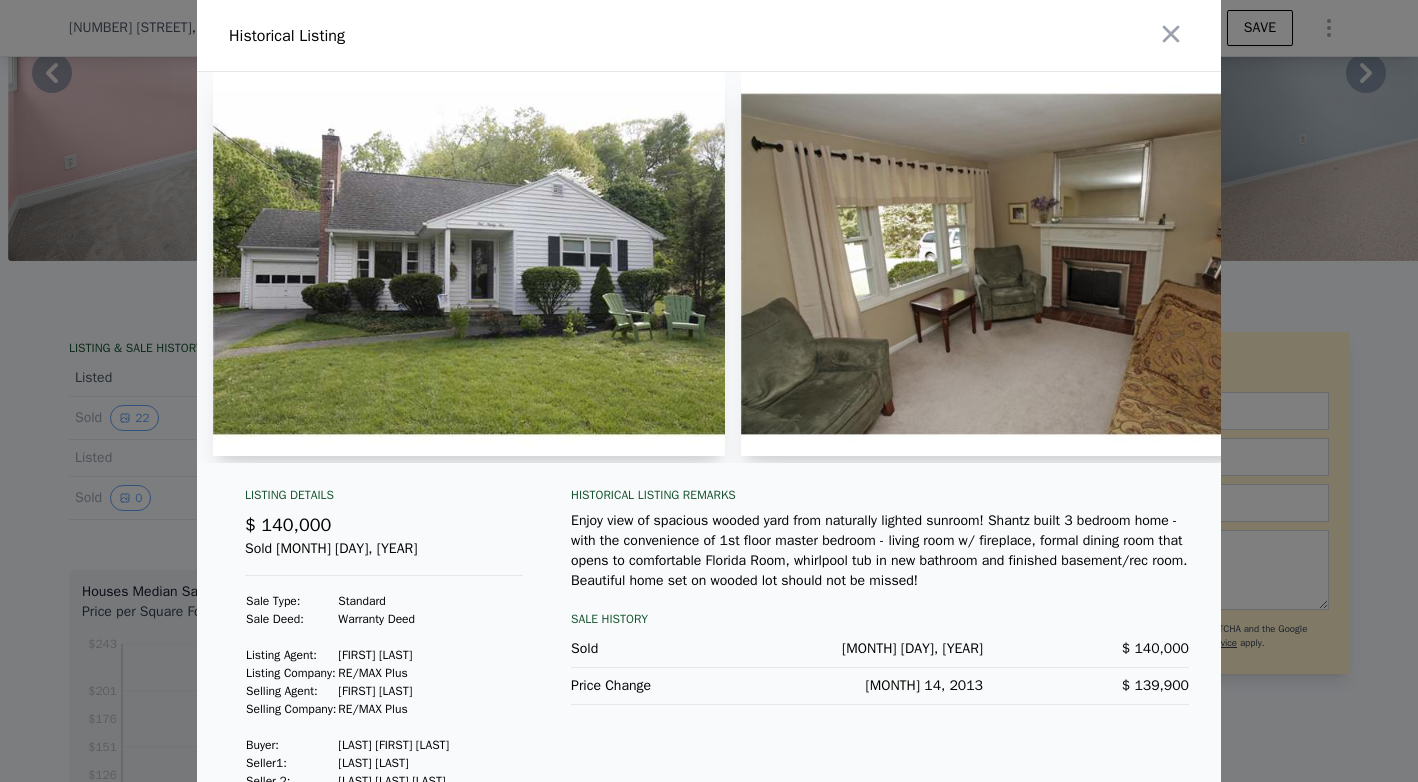 scroll, scrollTop: 1, scrollLeft: 0, axis: vertical 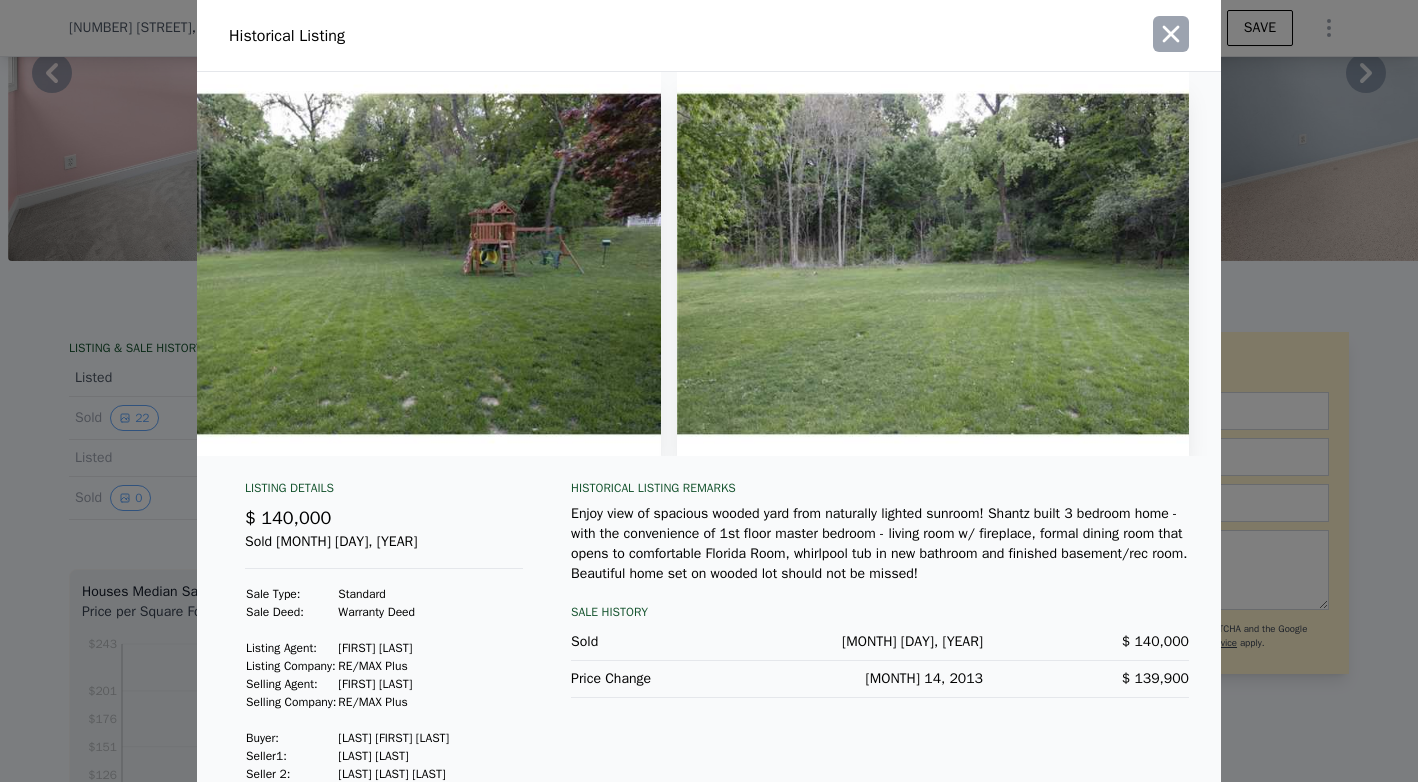 click 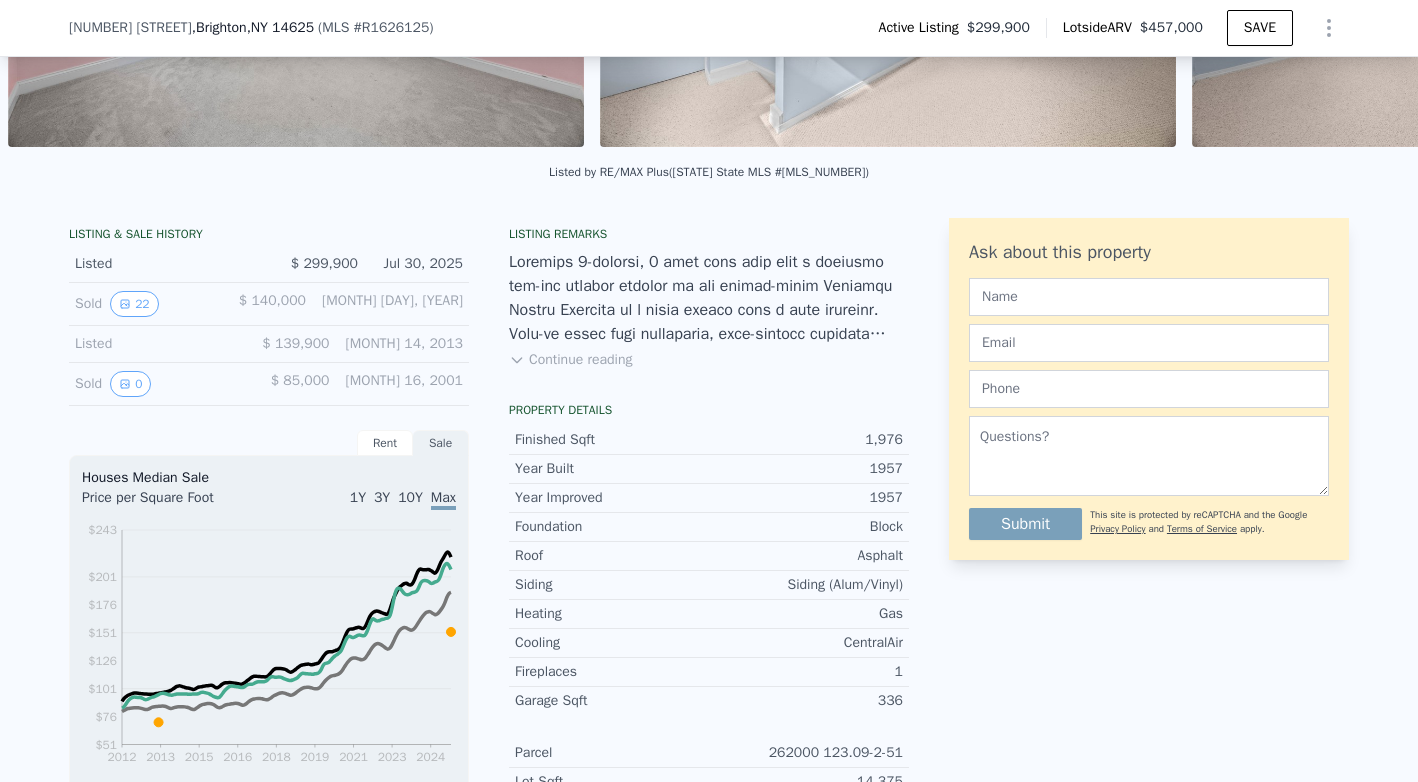 scroll, scrollTop: 349, scrollLeft: 0, axis: vertical 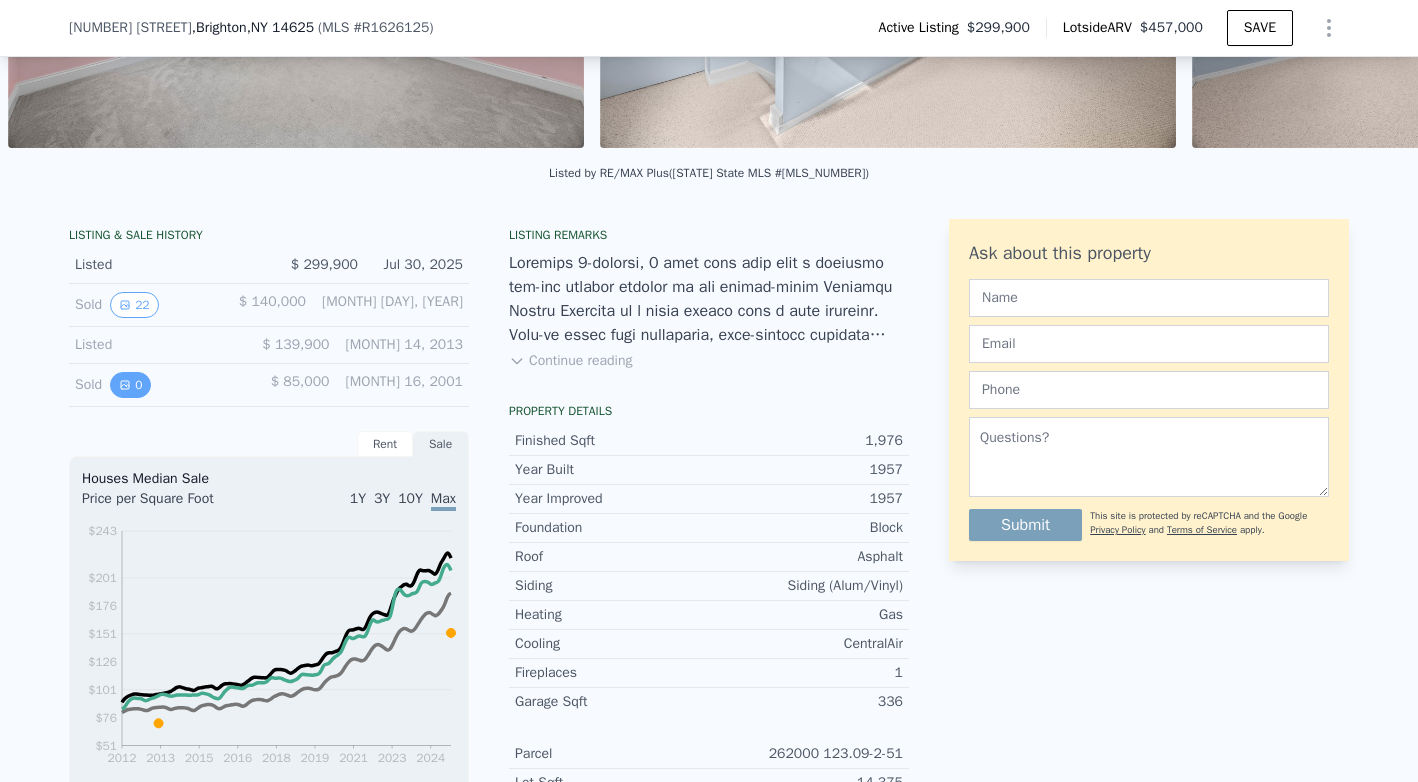 click on "0" at bounding box center [130, 385] 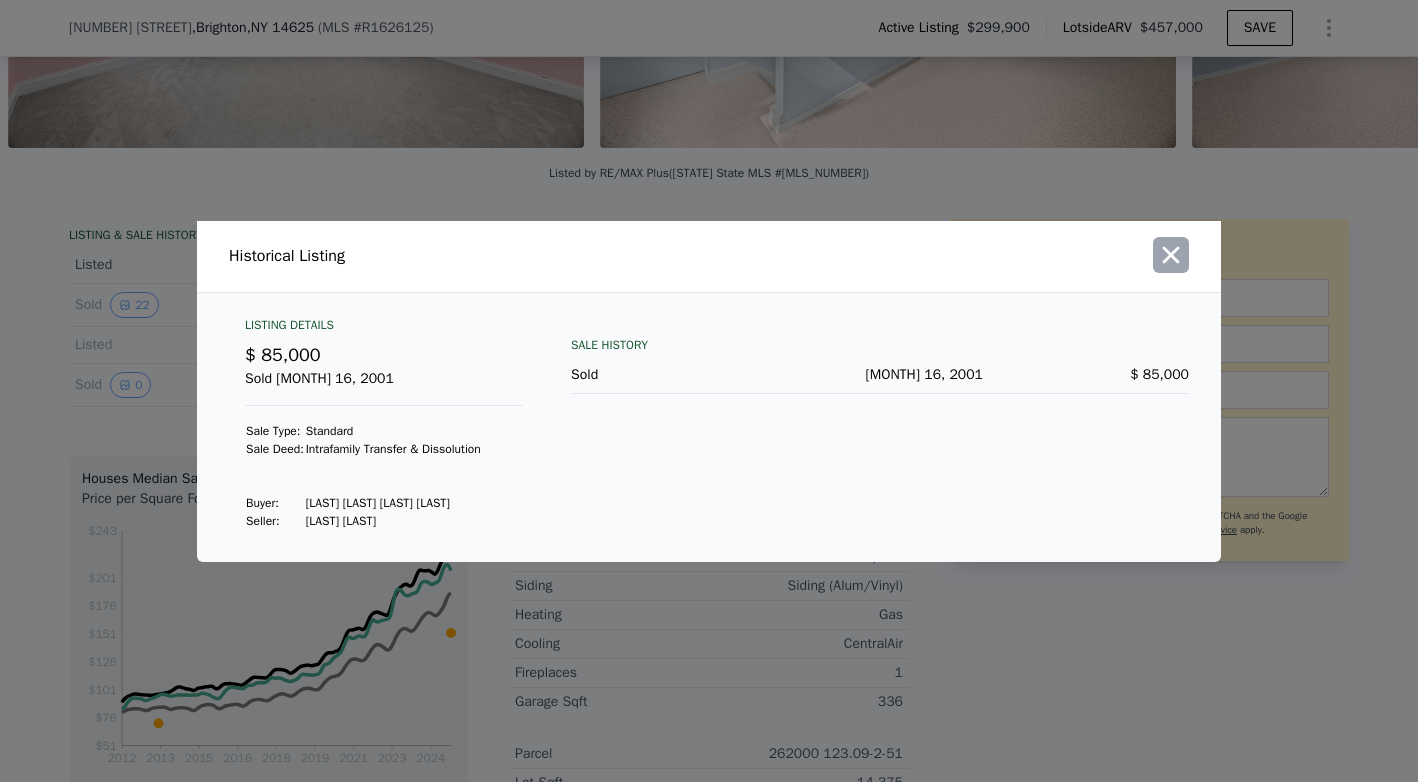 click 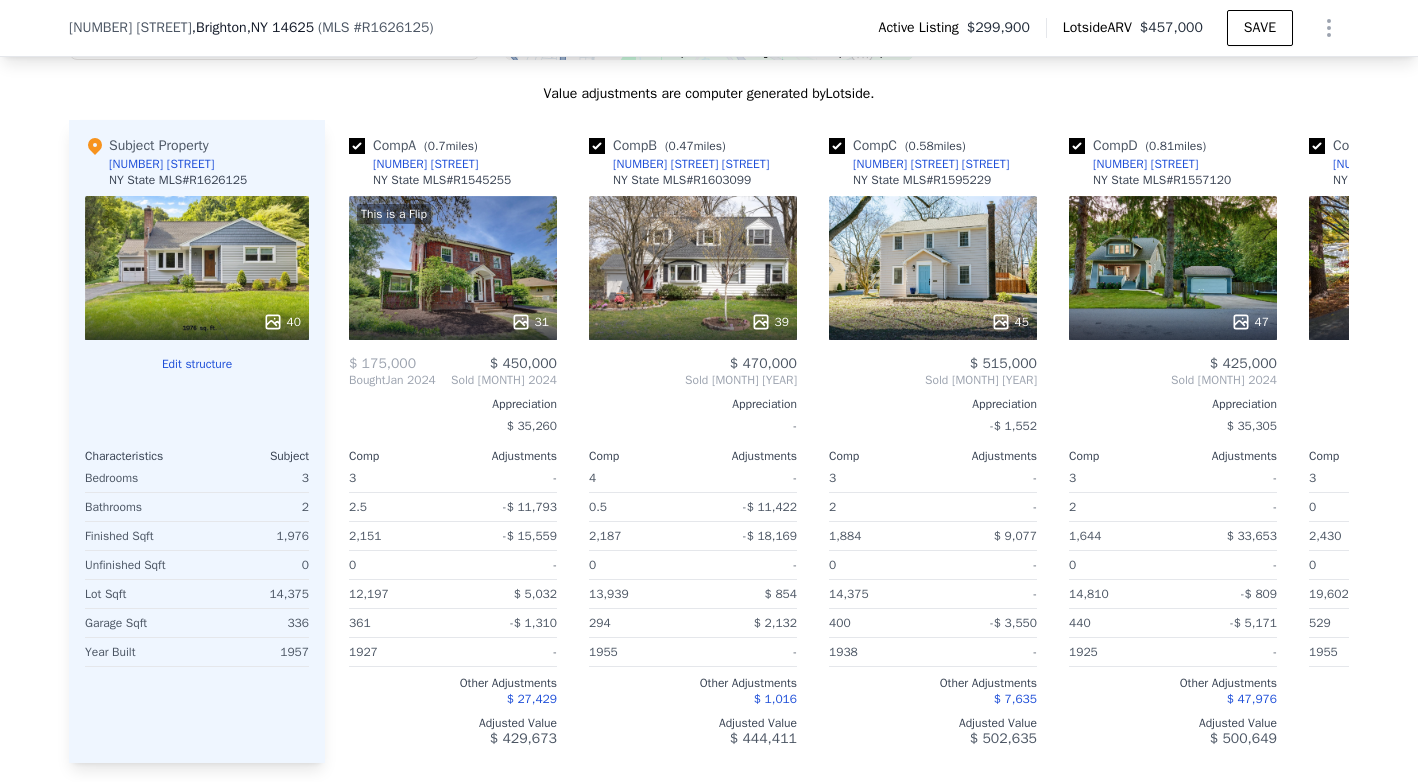 scroll, scrollTop: 2086, scrollLeft: 0, axis: vertical 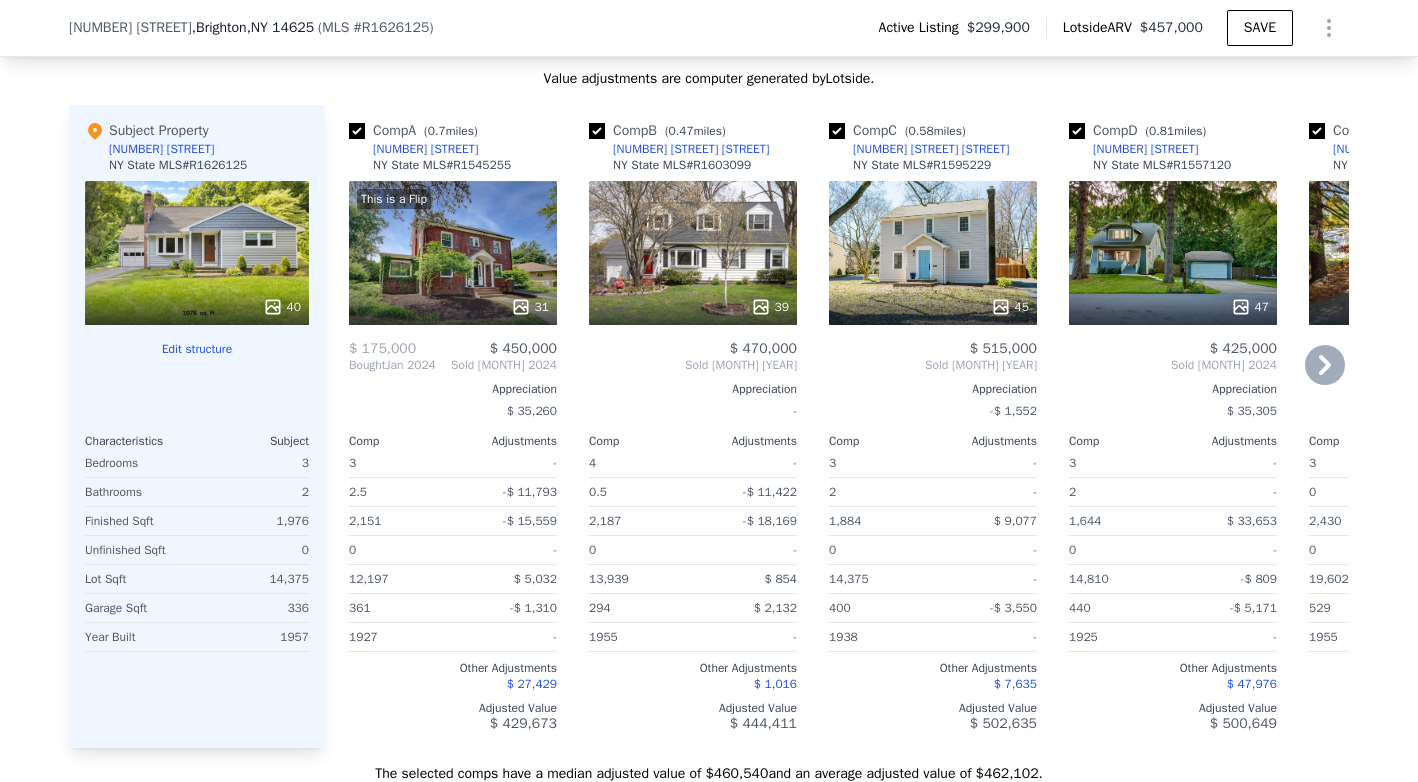 click on "45" at bounding box center [933, 253] 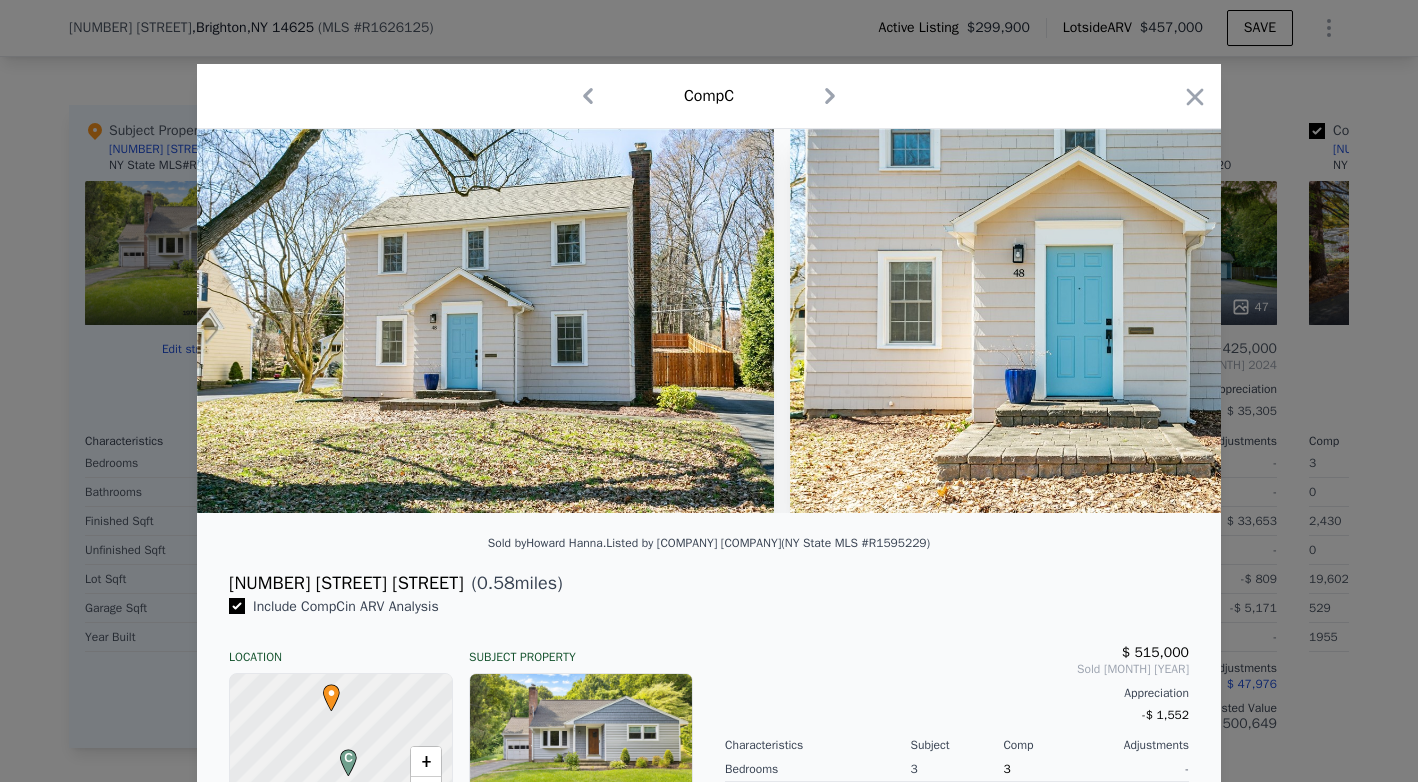 scroll, scrollTop: 1, scrollLeft: 0, axis: vertical 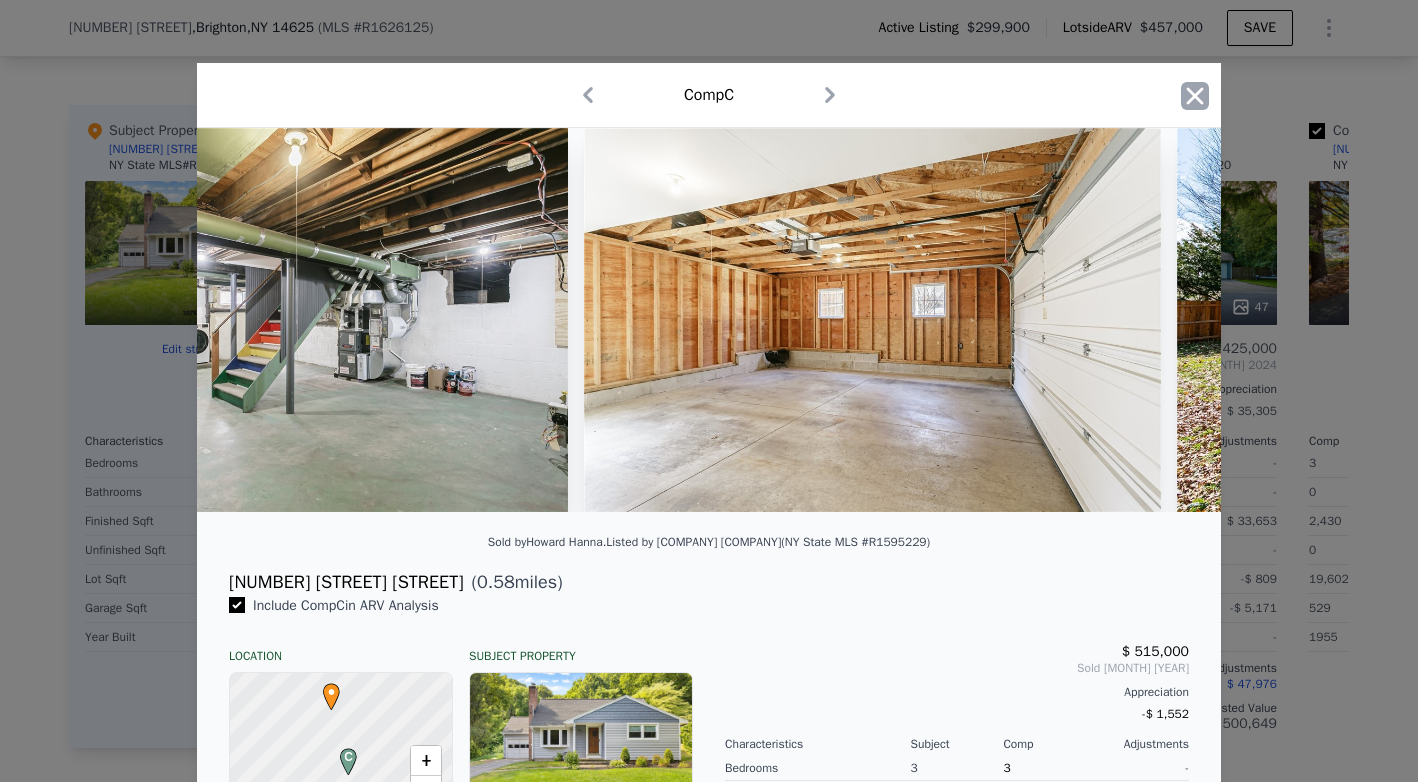 click 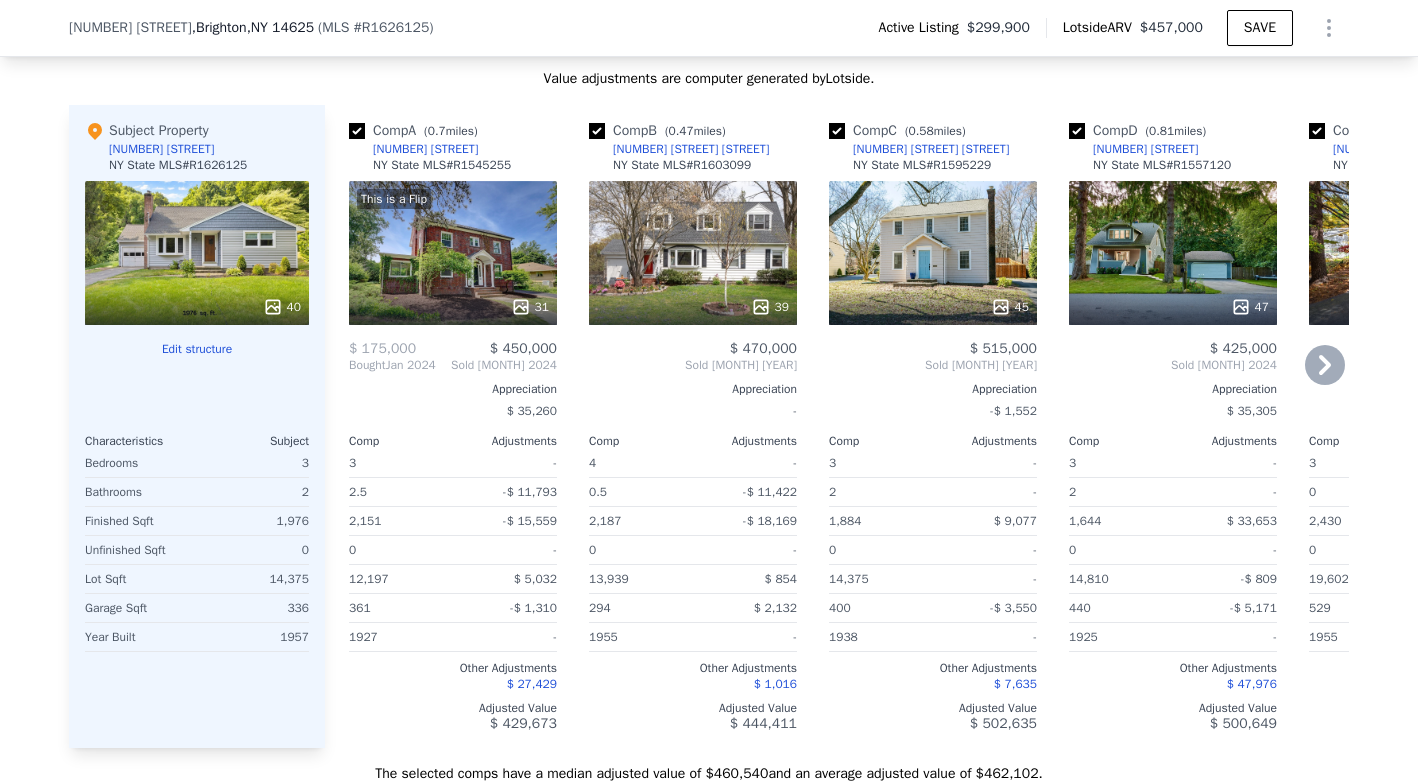 click on "39" at bounding box center [693, 253] 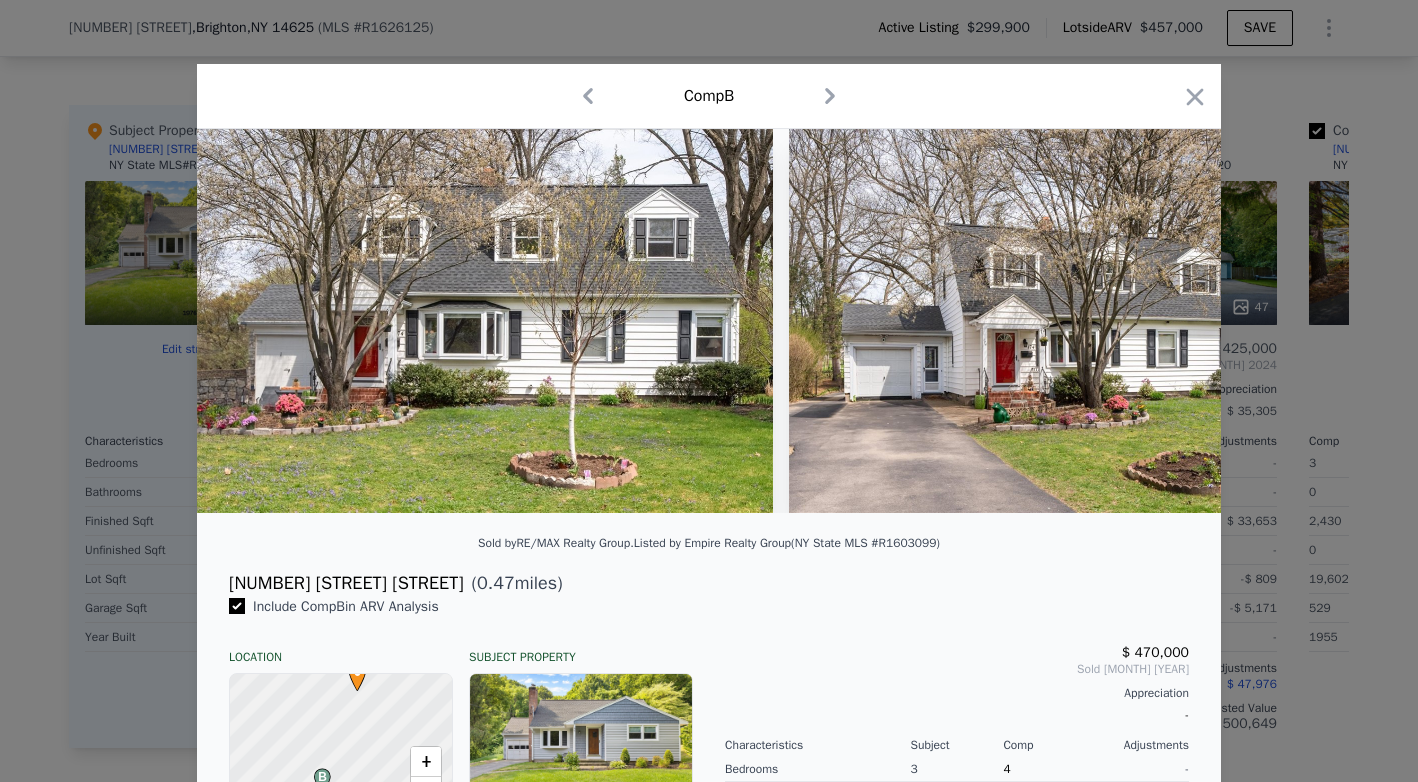 scroll, scrollTop: 0, scrollLeft: 0, axis: both 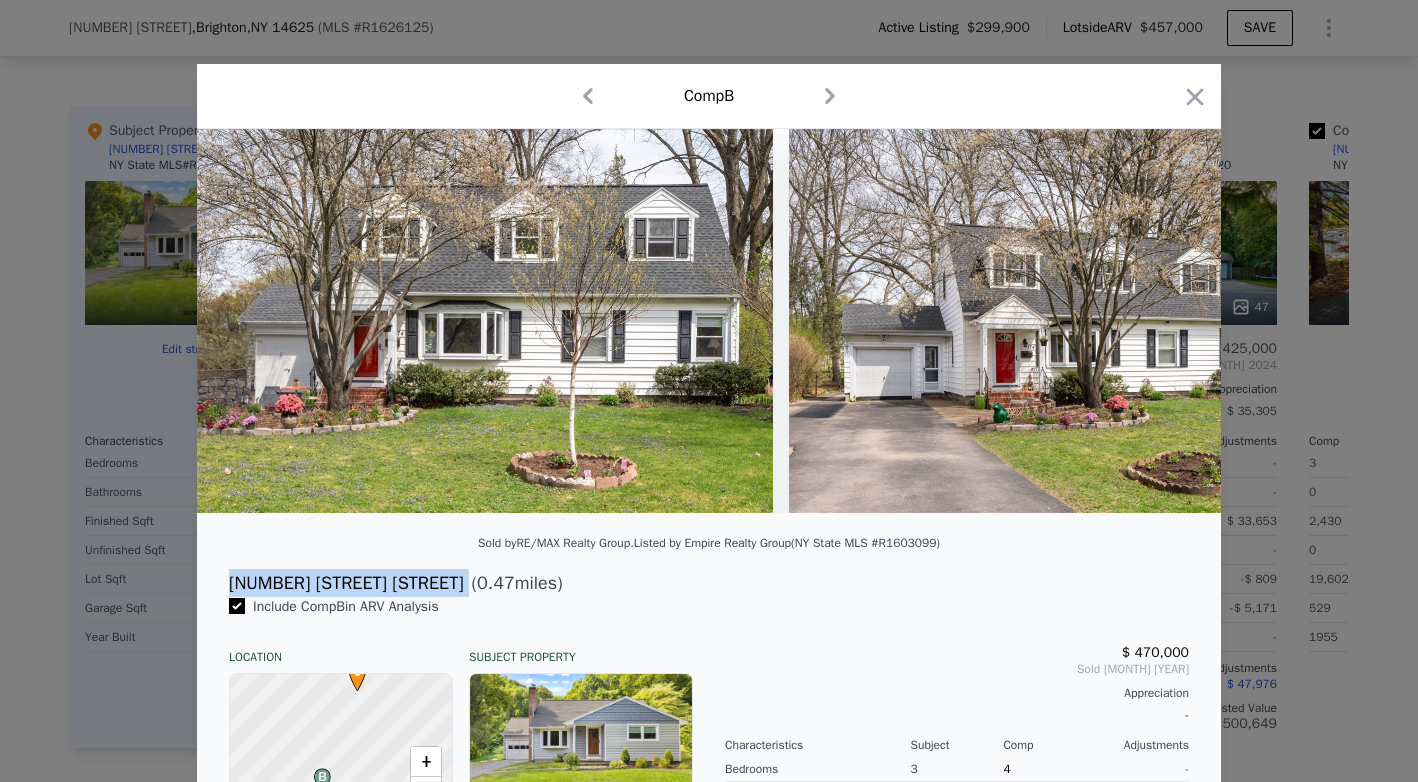 drag, startPoint x: 219, startPoint y: 578, endPoint x: 385, endPoint y: 583, distance: 166.07529 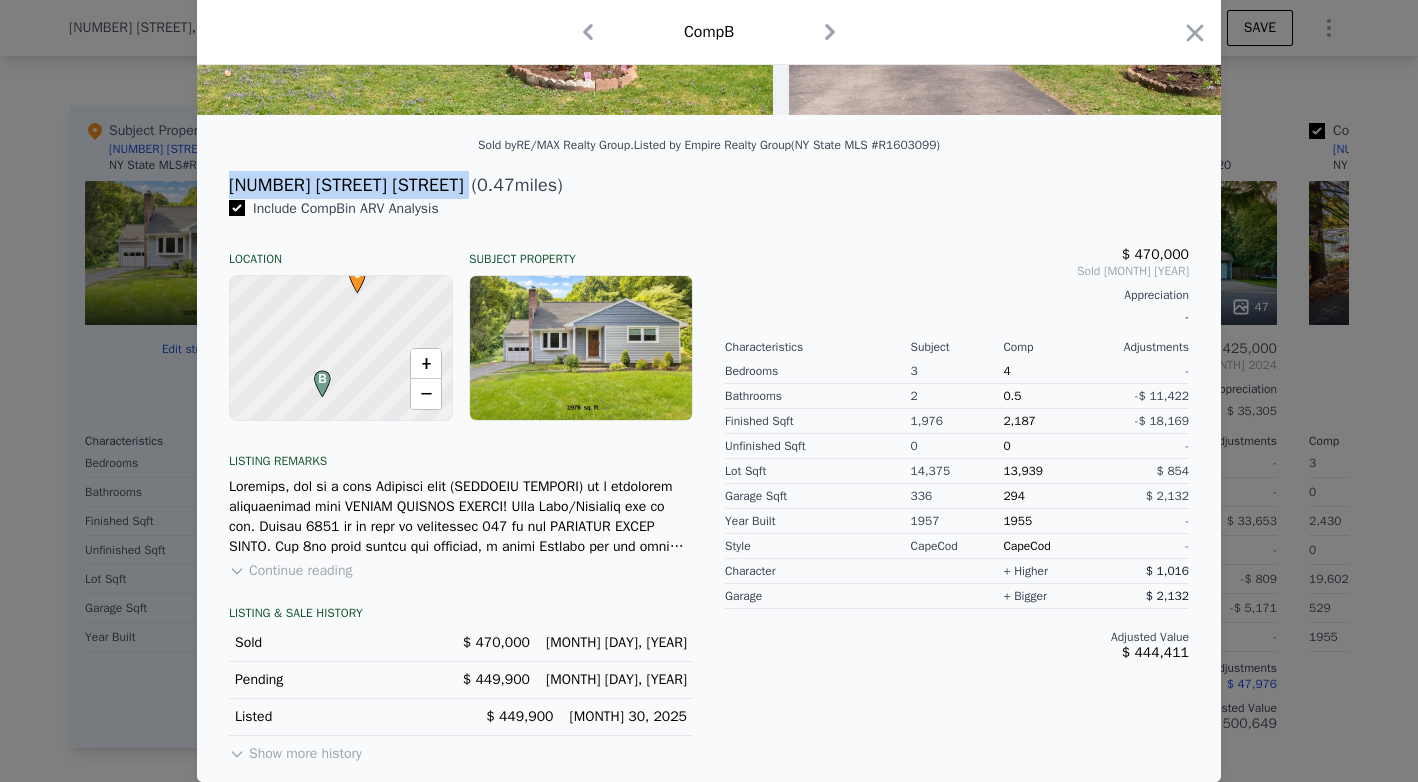 scroll, scrollTop: 397, scrollLeft: 0, axis: vertical 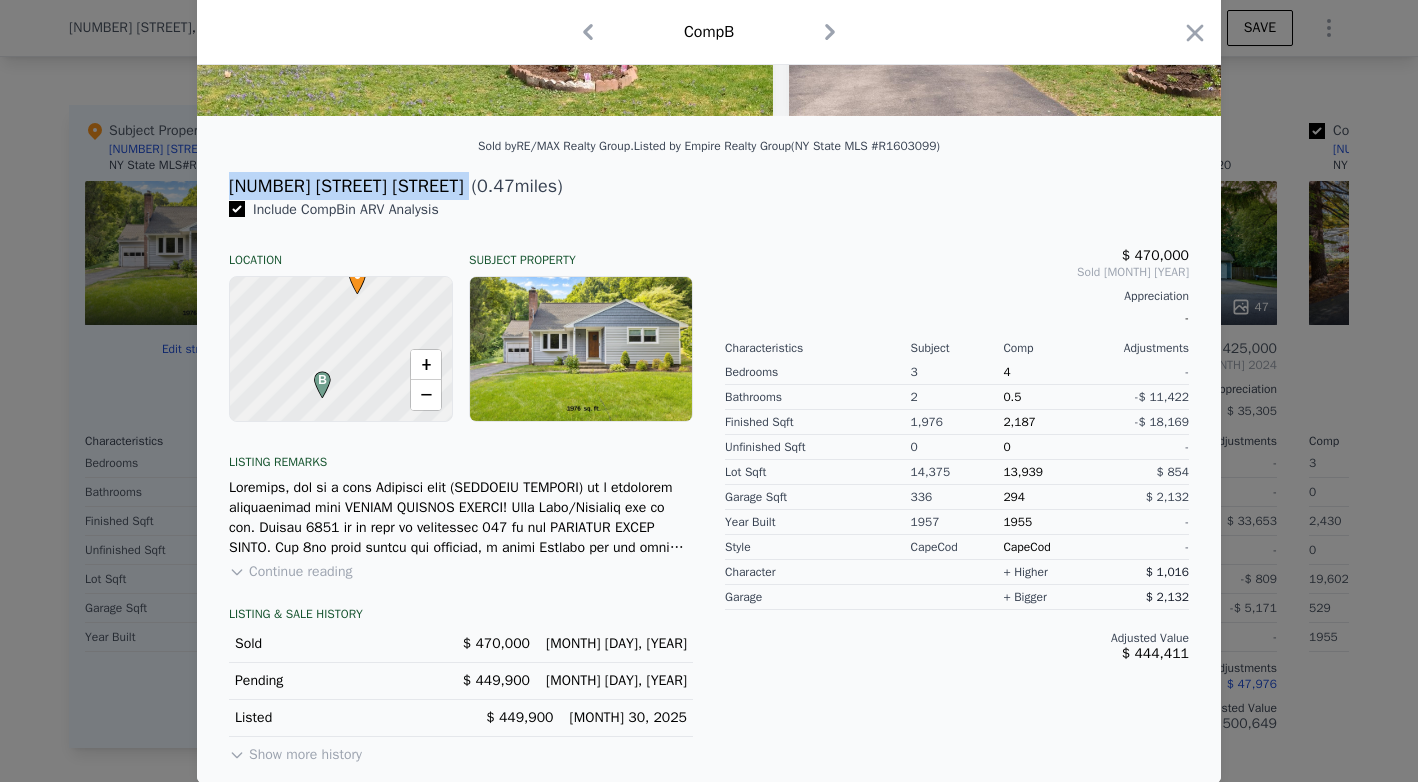 click on "Show more history" at bounding box center [295, 751] 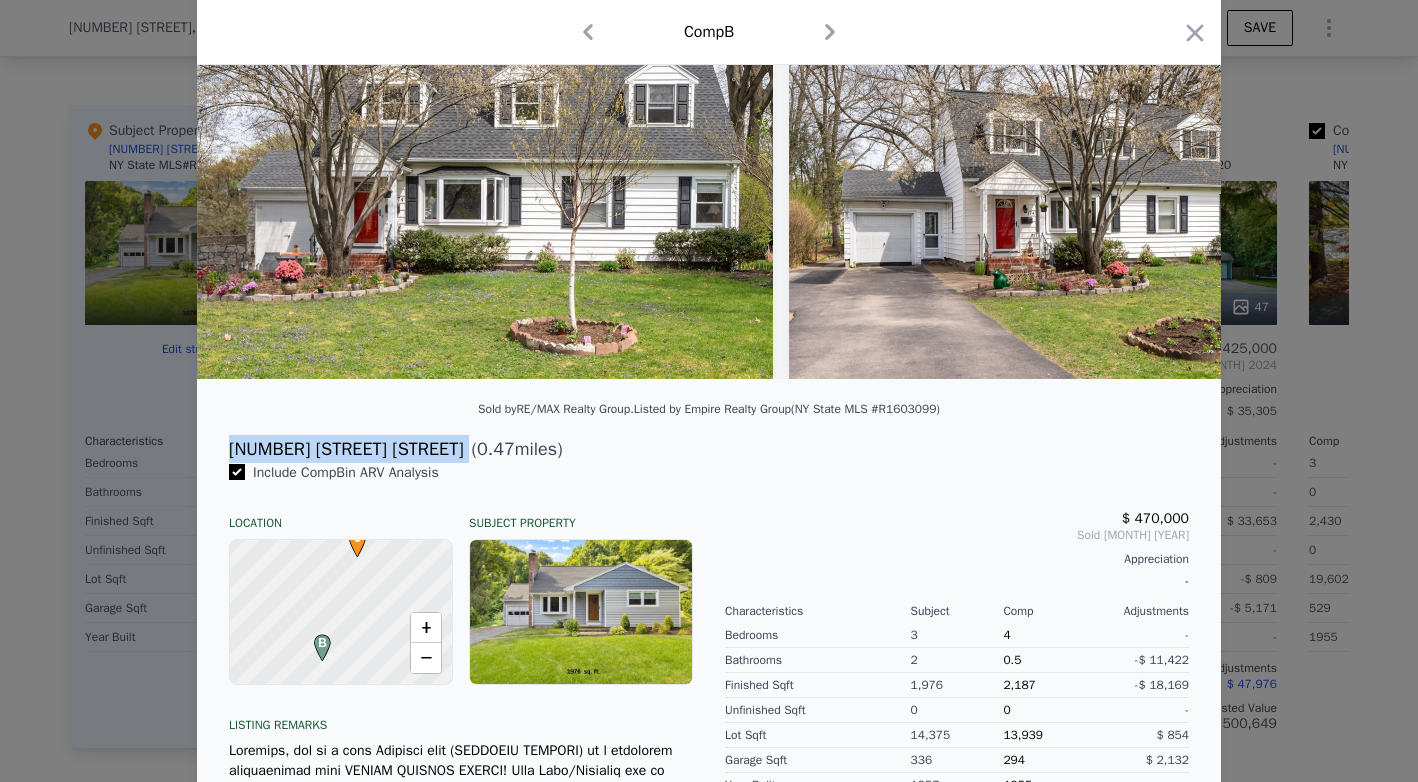 scroll, scrollTop: 118, scrollLeft: 0, axis: vertical 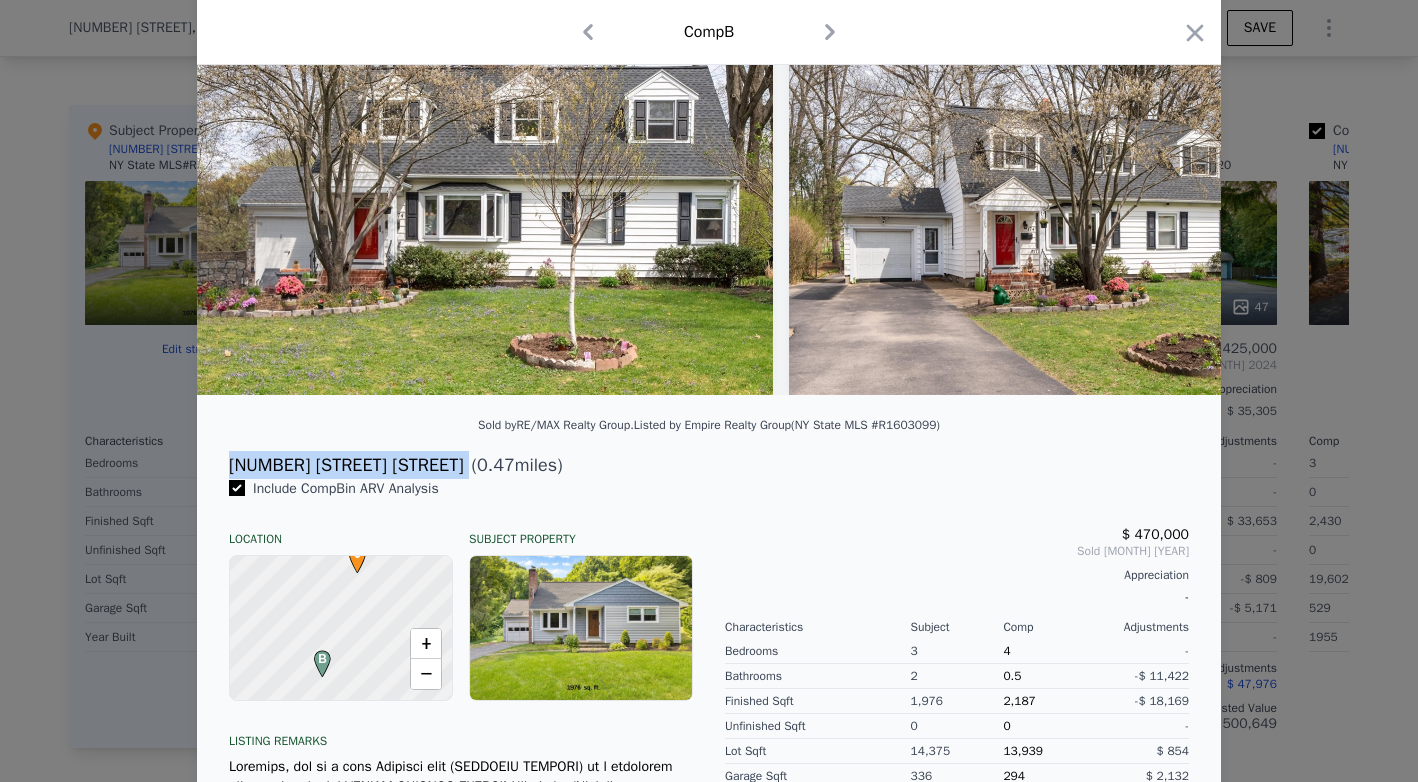 copy on "174 Forest Hills Rd" 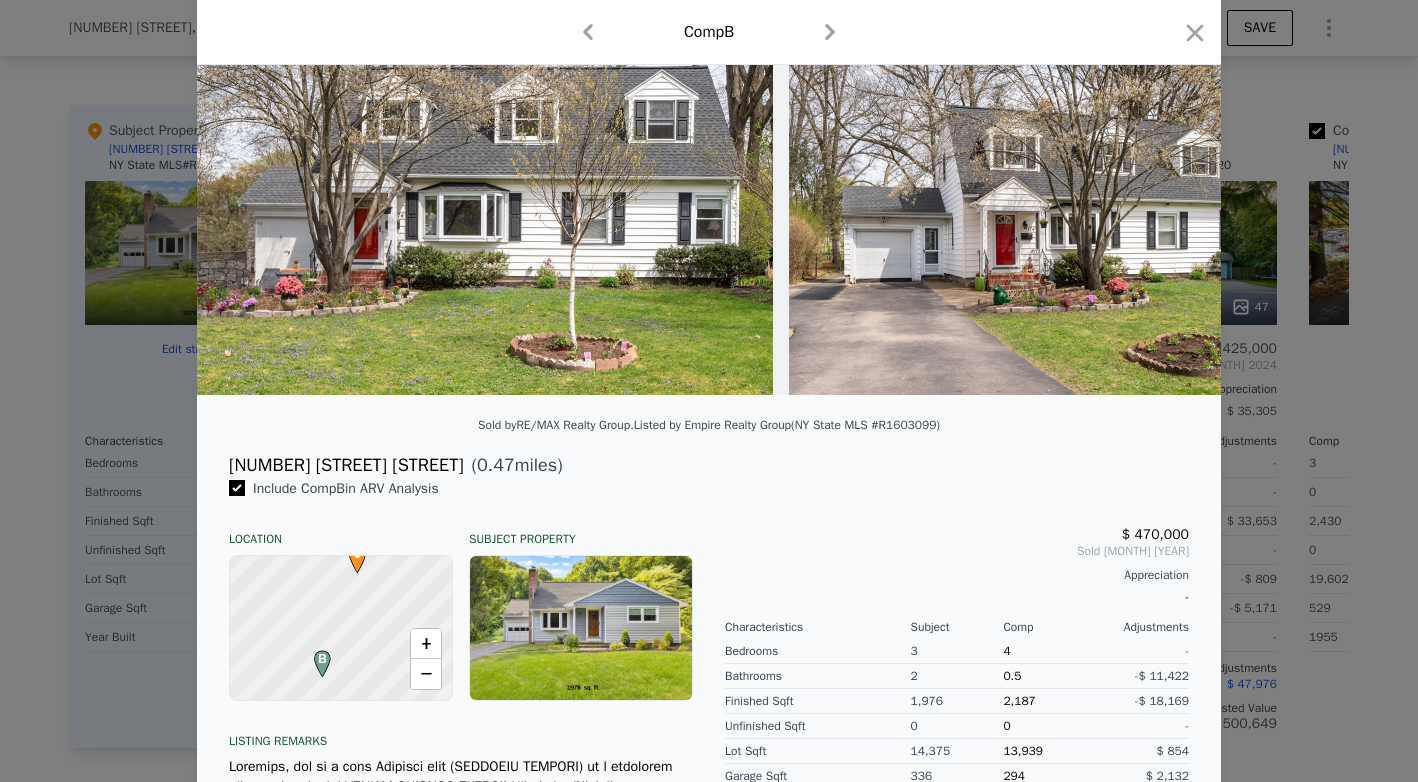 click at bounding box center [709, 391] 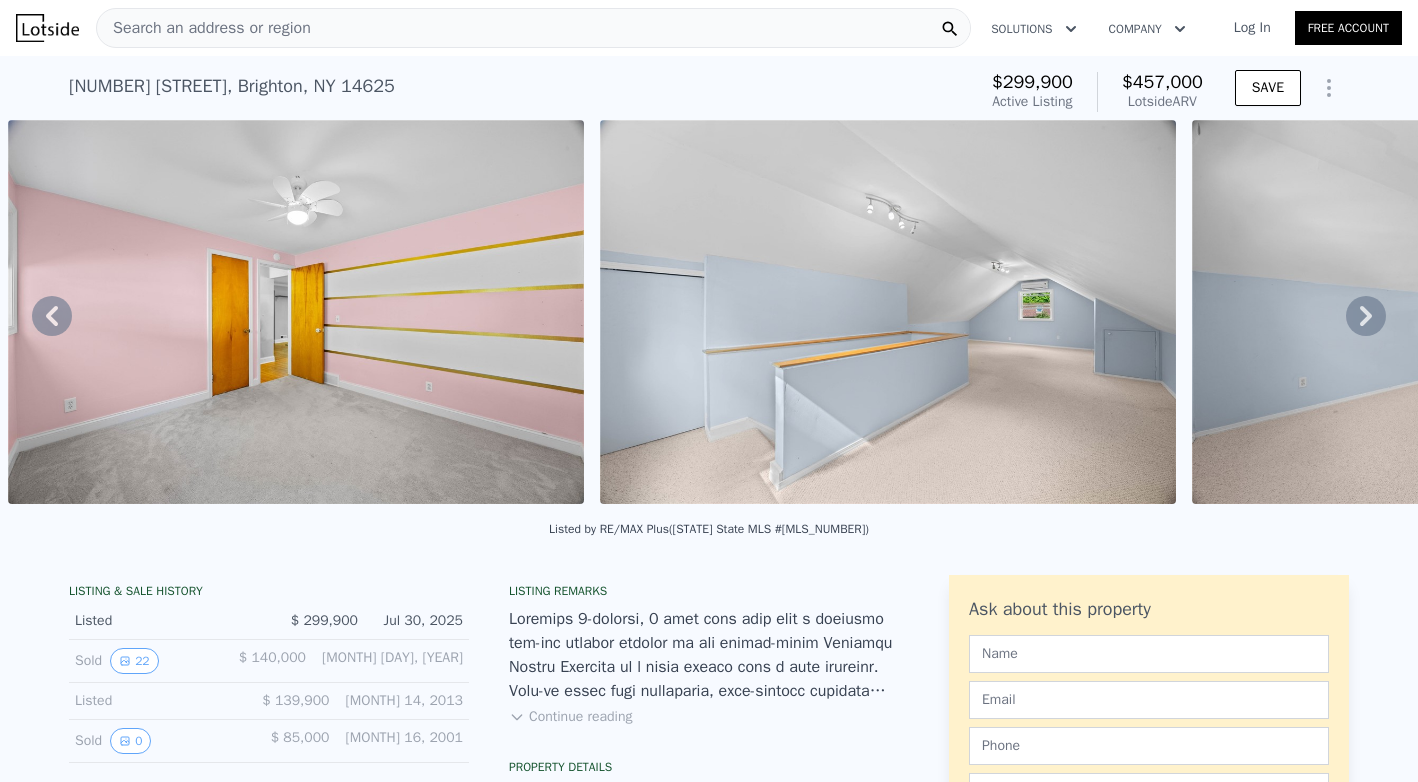 scroll, scrollTop: 0, scrollLeft: 0, axis: both 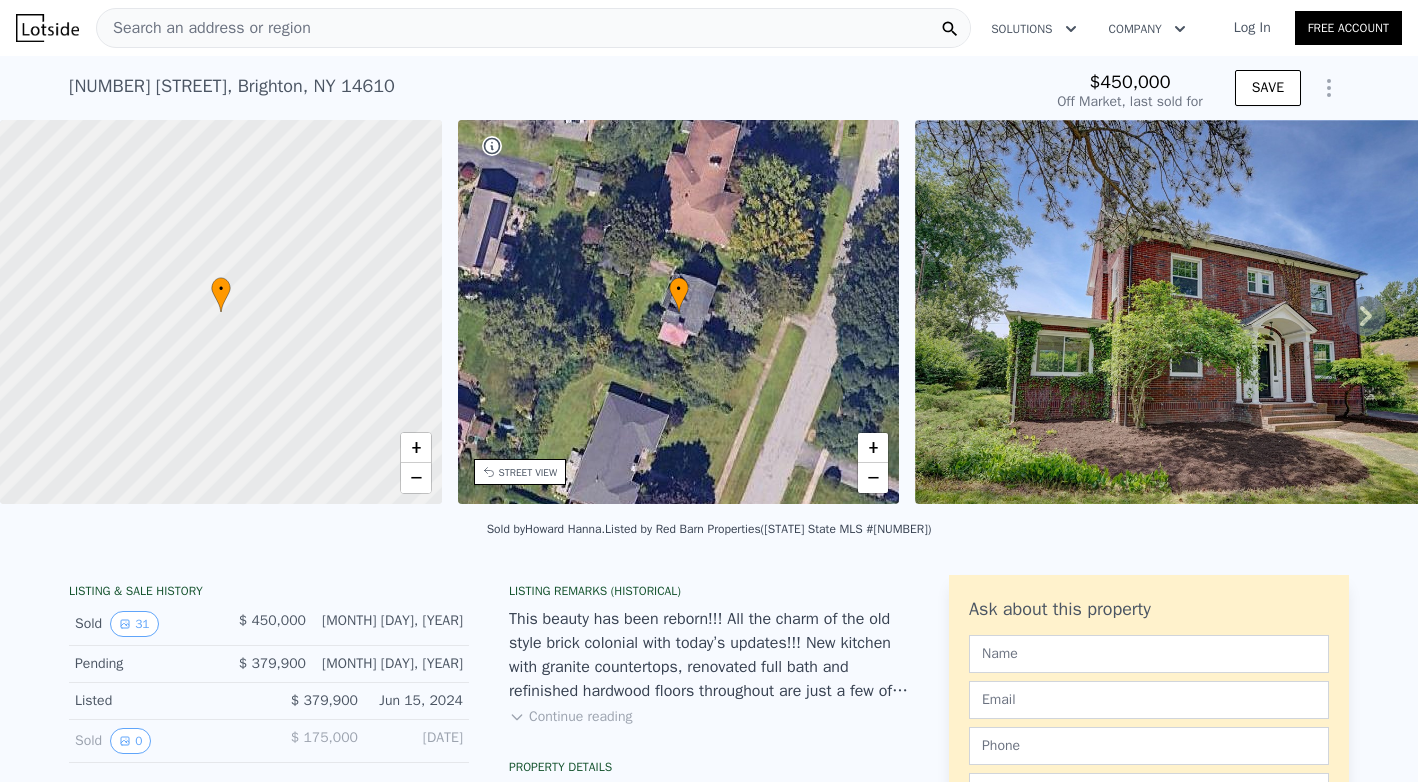 type on "$ 469,000" 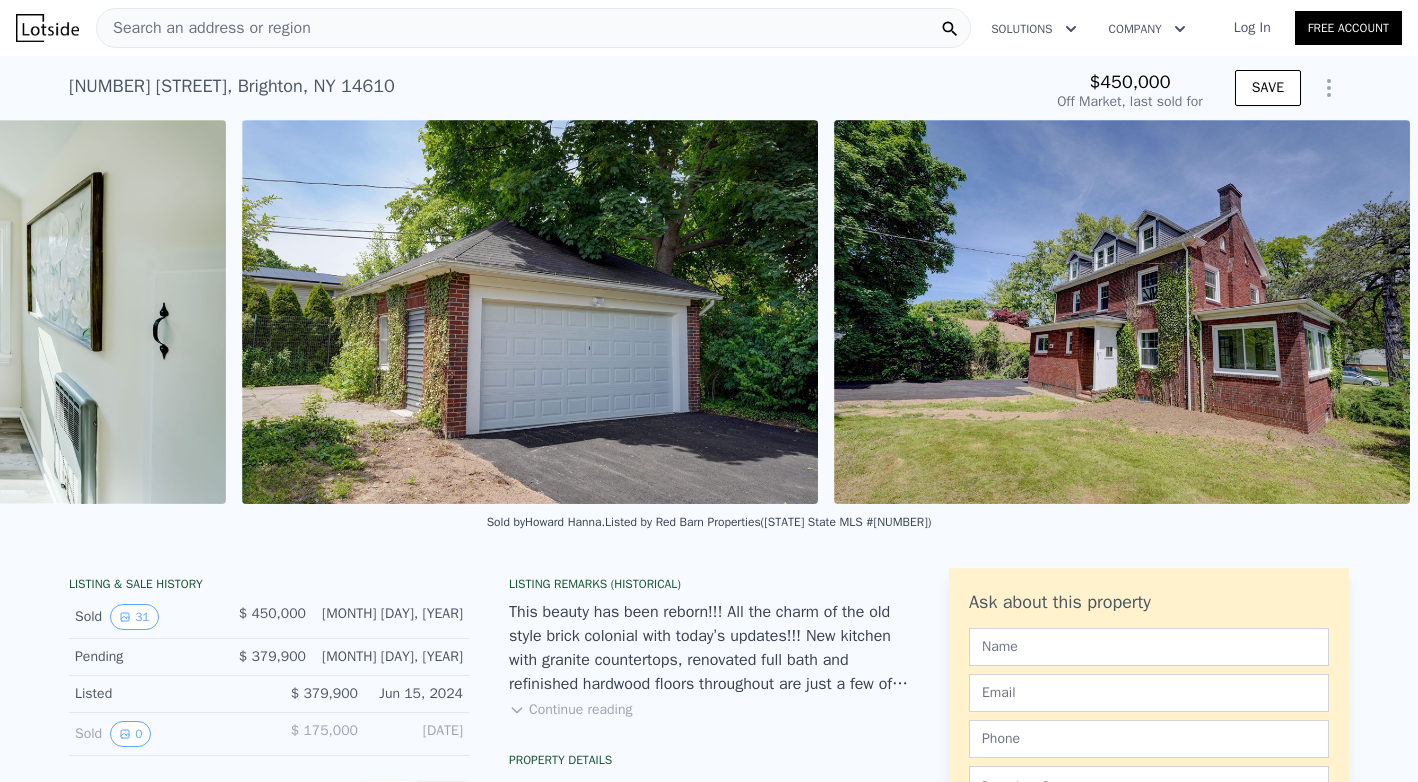 scroll, scrollTop: 0, scrollLeft: 17850, axis: horizontal 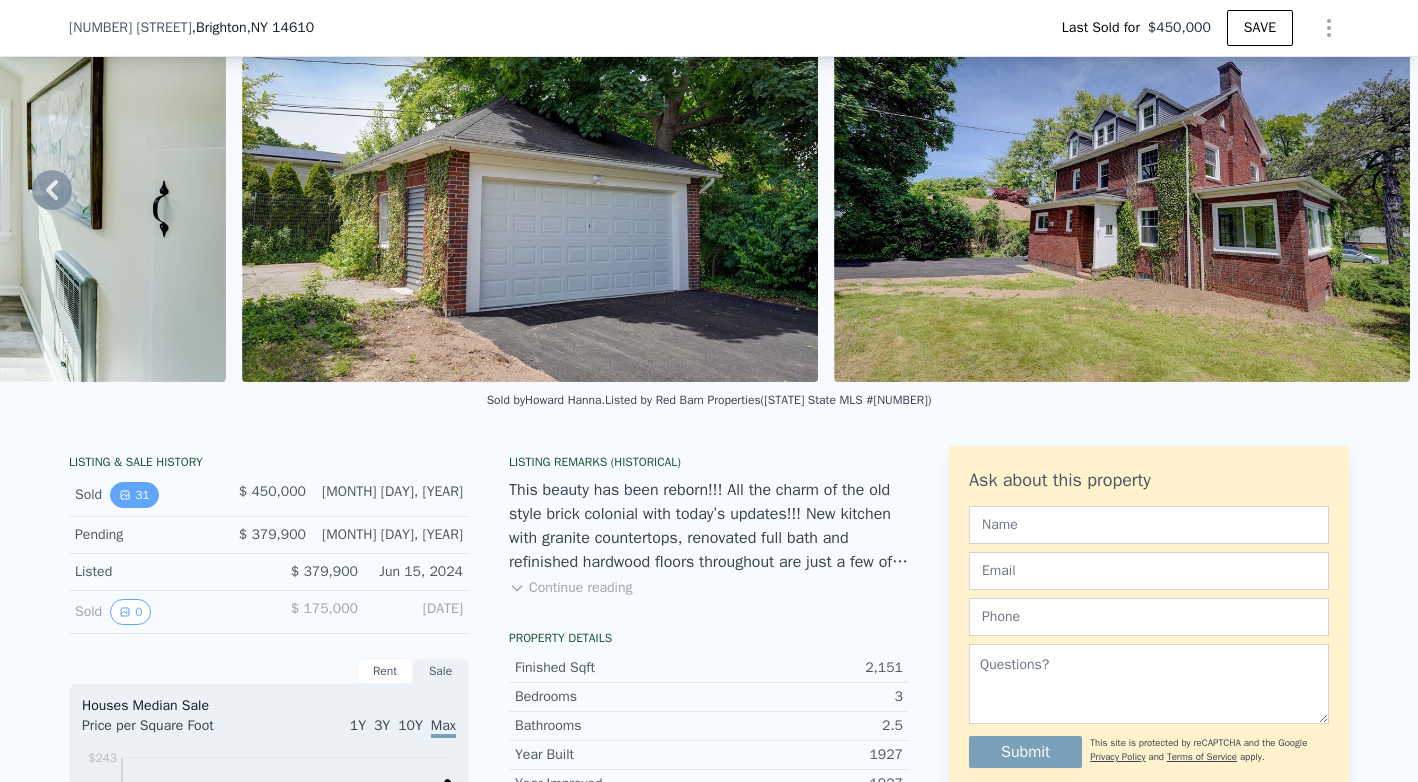 click on "31" at bounding box center [134, 495] 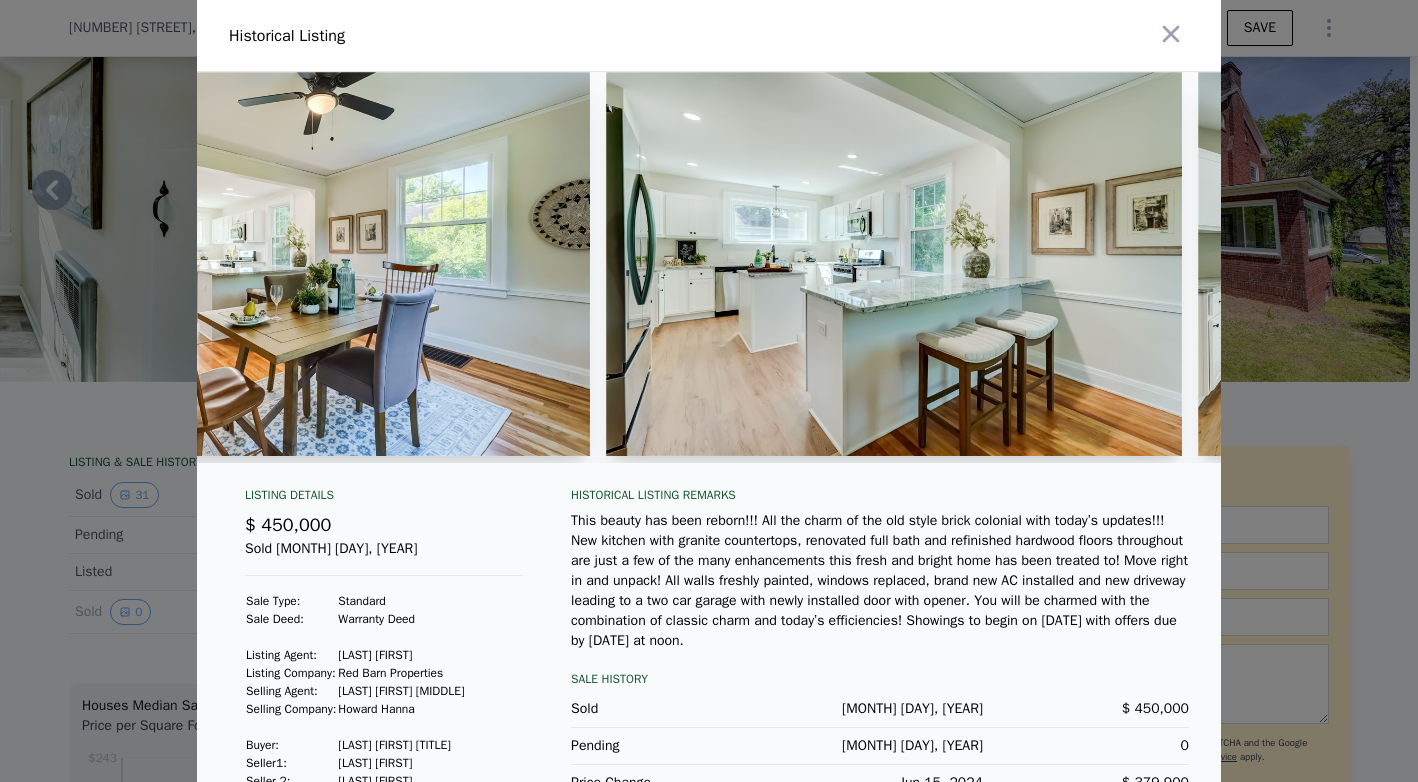scroll, scrollTop: 0, scrollLeft: 6874, axis: horizontal 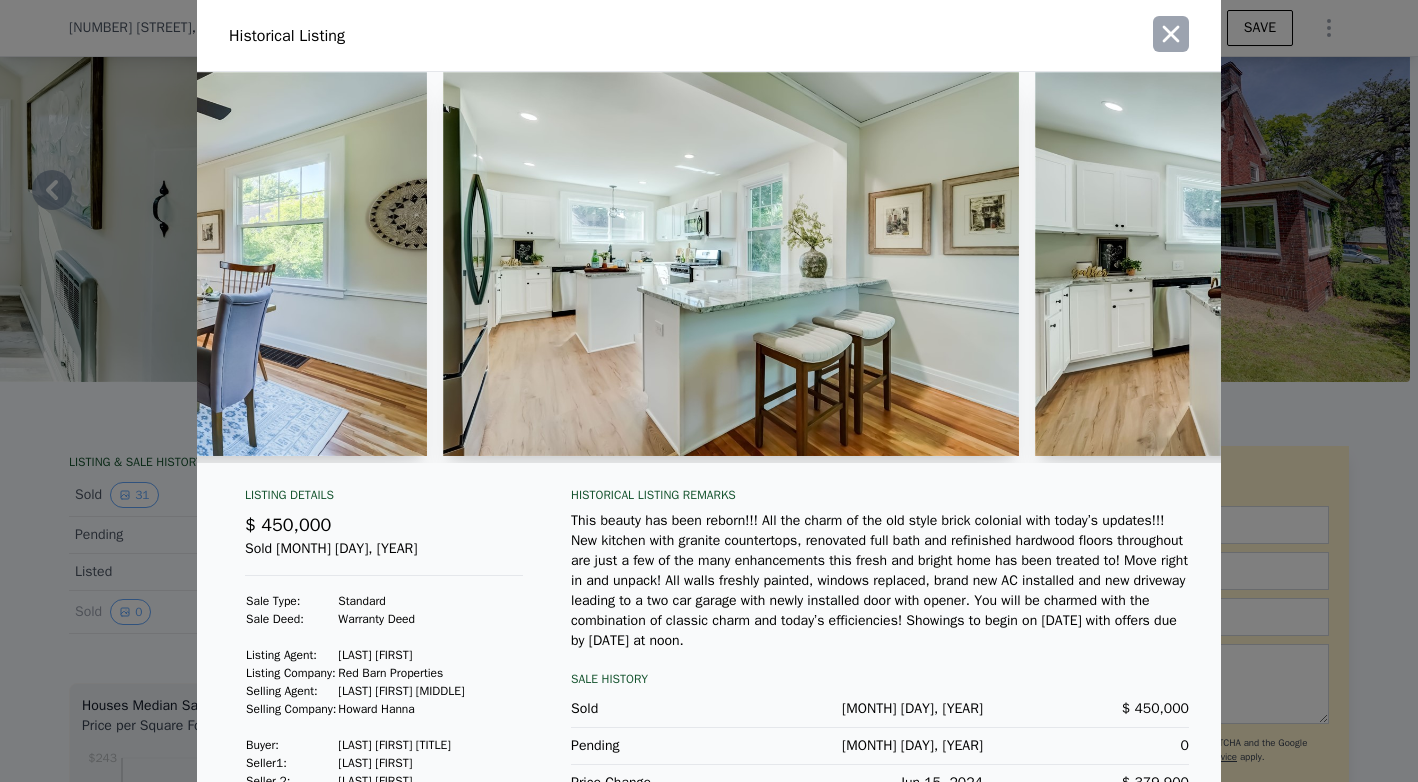 click 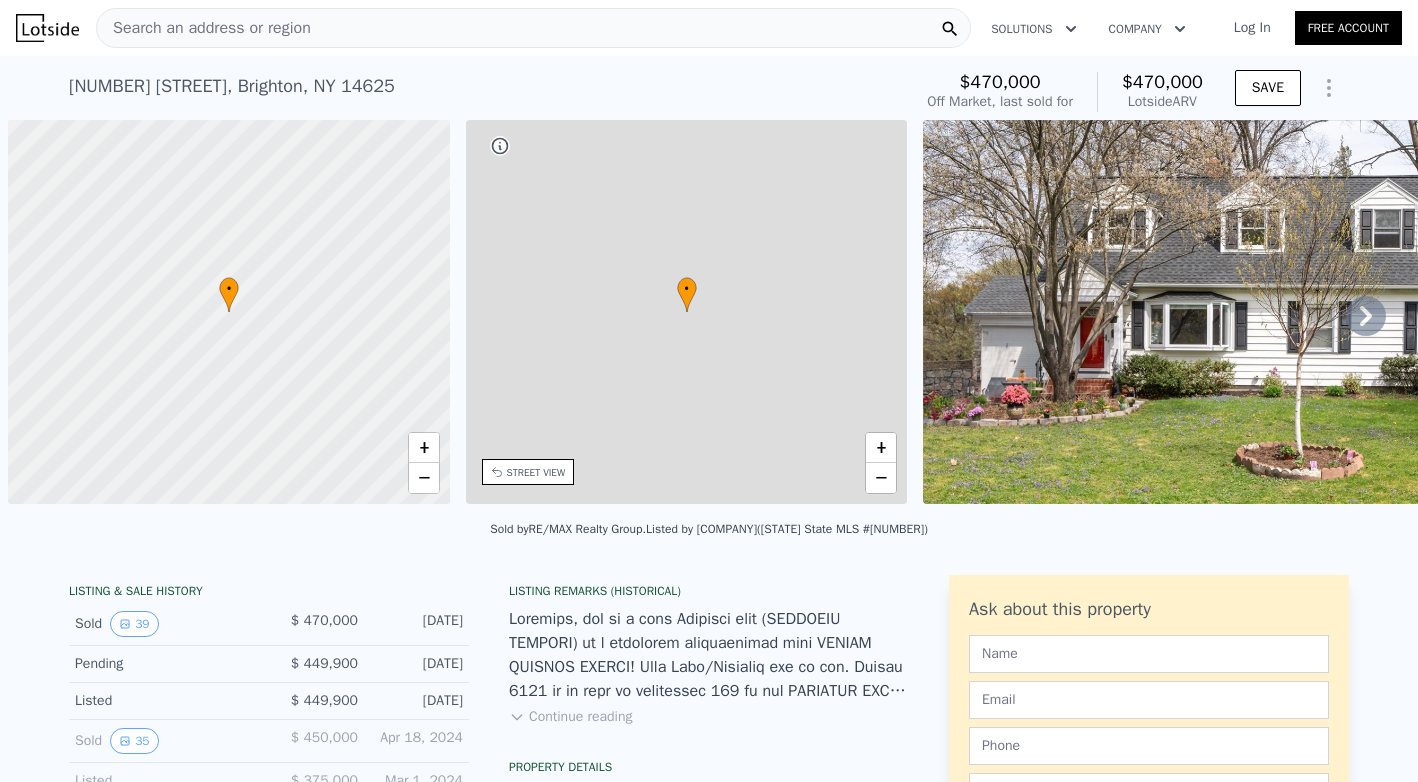 scroll, scrollTop: 0, scrollLeft: 0, axis: both 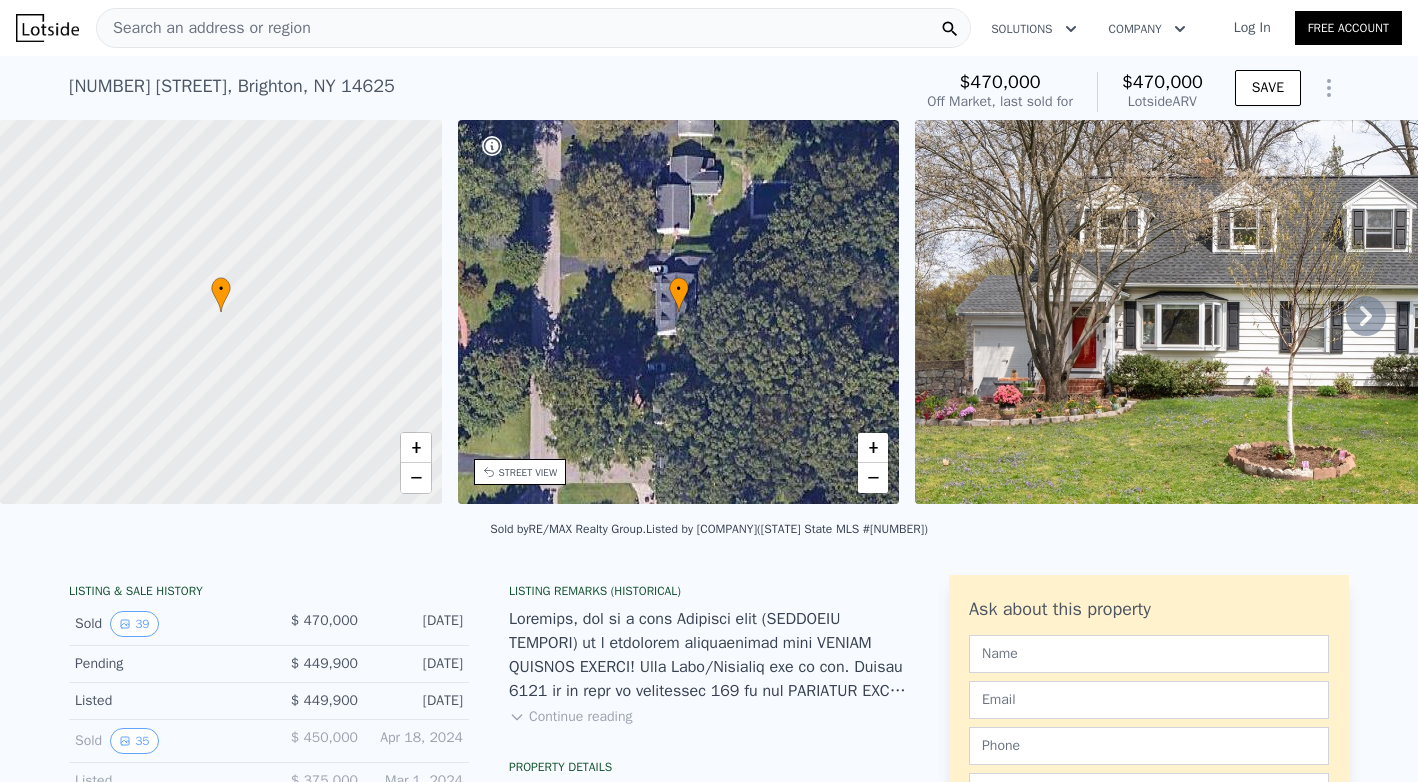click at bounding box center (1203, 312) 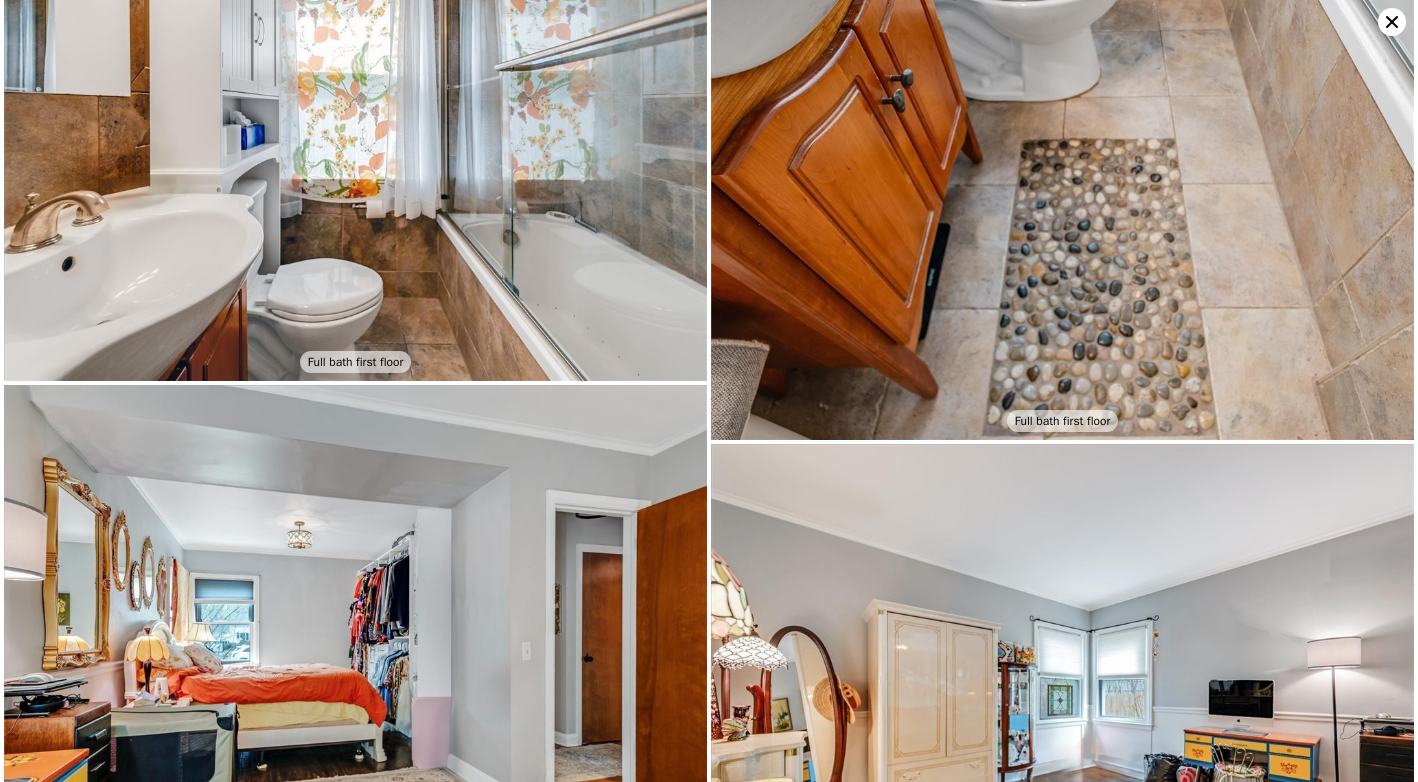 scroll, scrollTop: 3203, scrollLeft: 0, axis: vertical 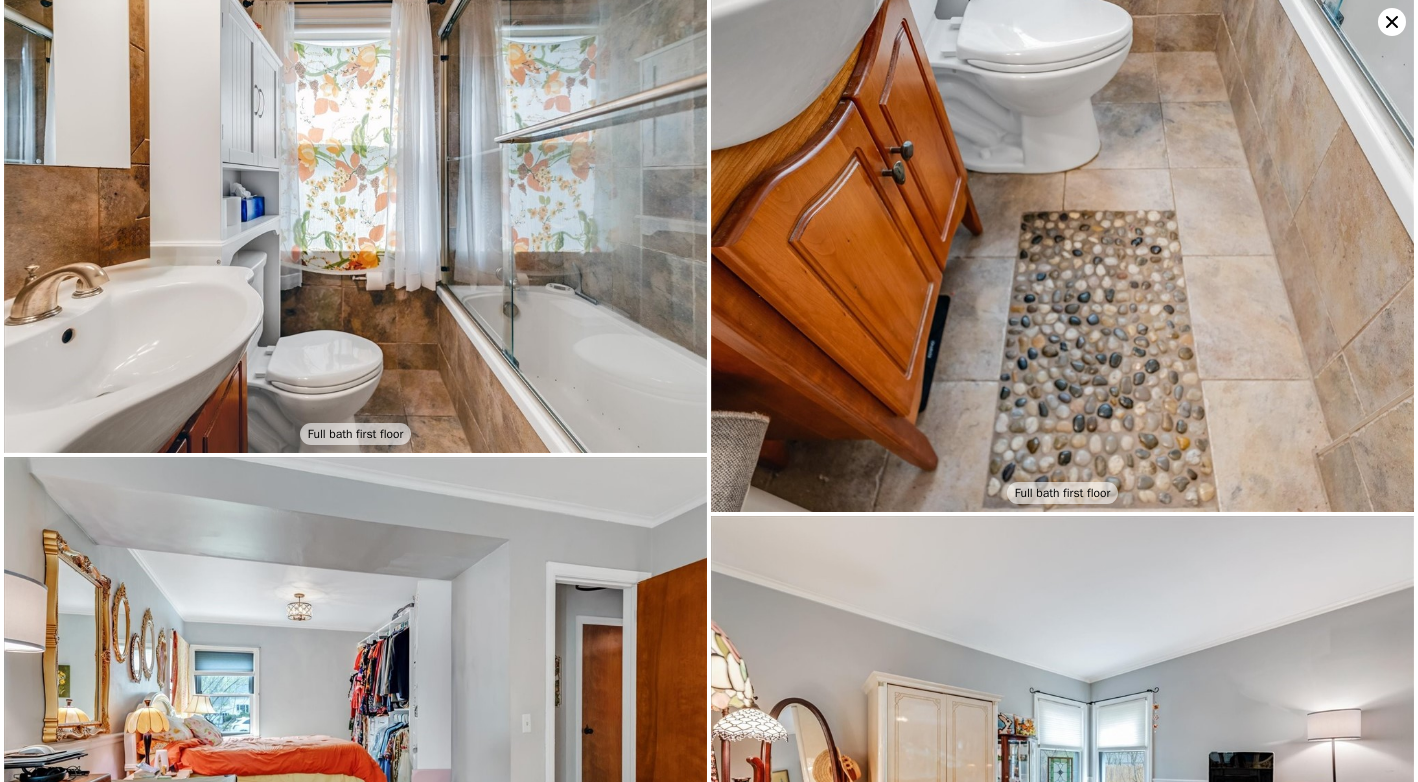 click 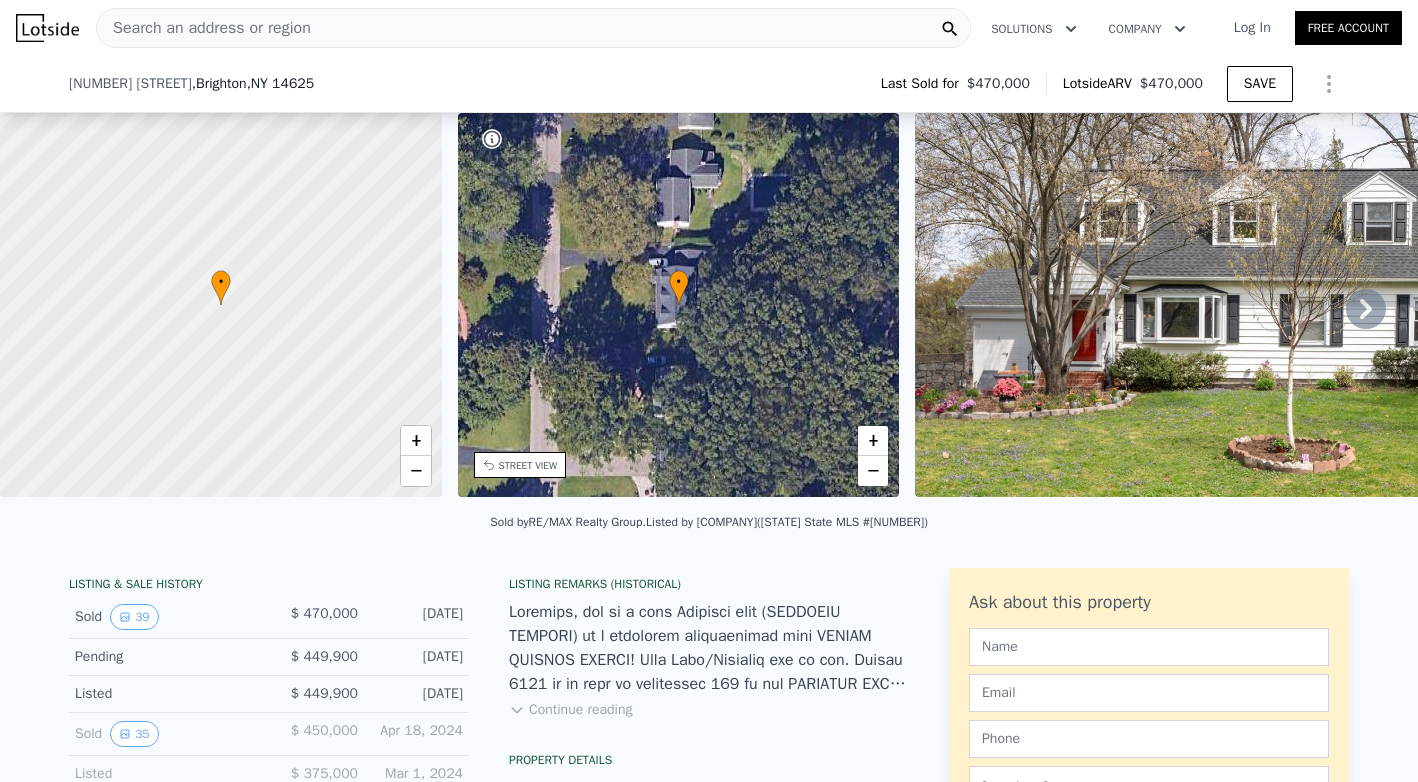 scroll, scrollTop: 339, scrollLeft: 0, axis: vertical 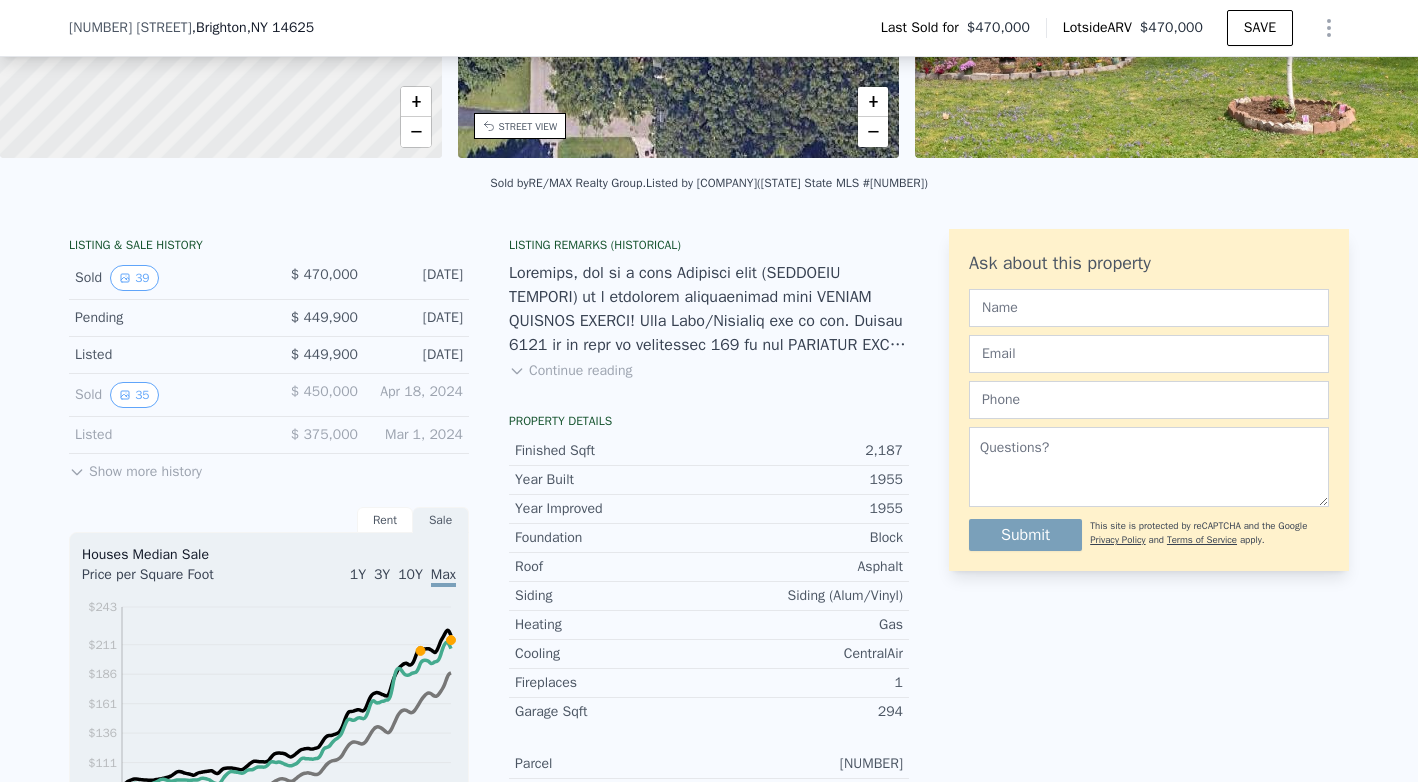 click on "Continue reading" at bounding box center (570, 371) 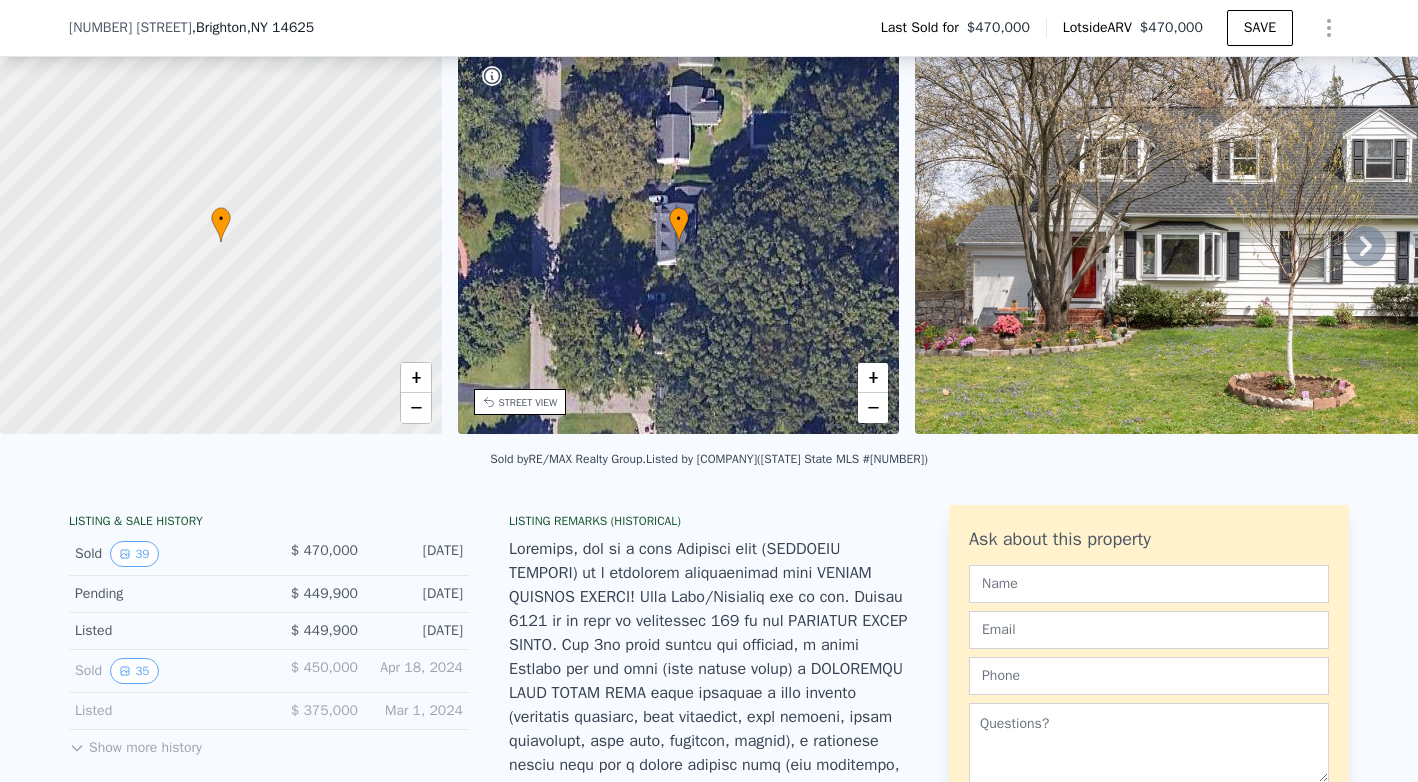scroll, scrollTop: 148, scrollLeft: 0, axis: vertical 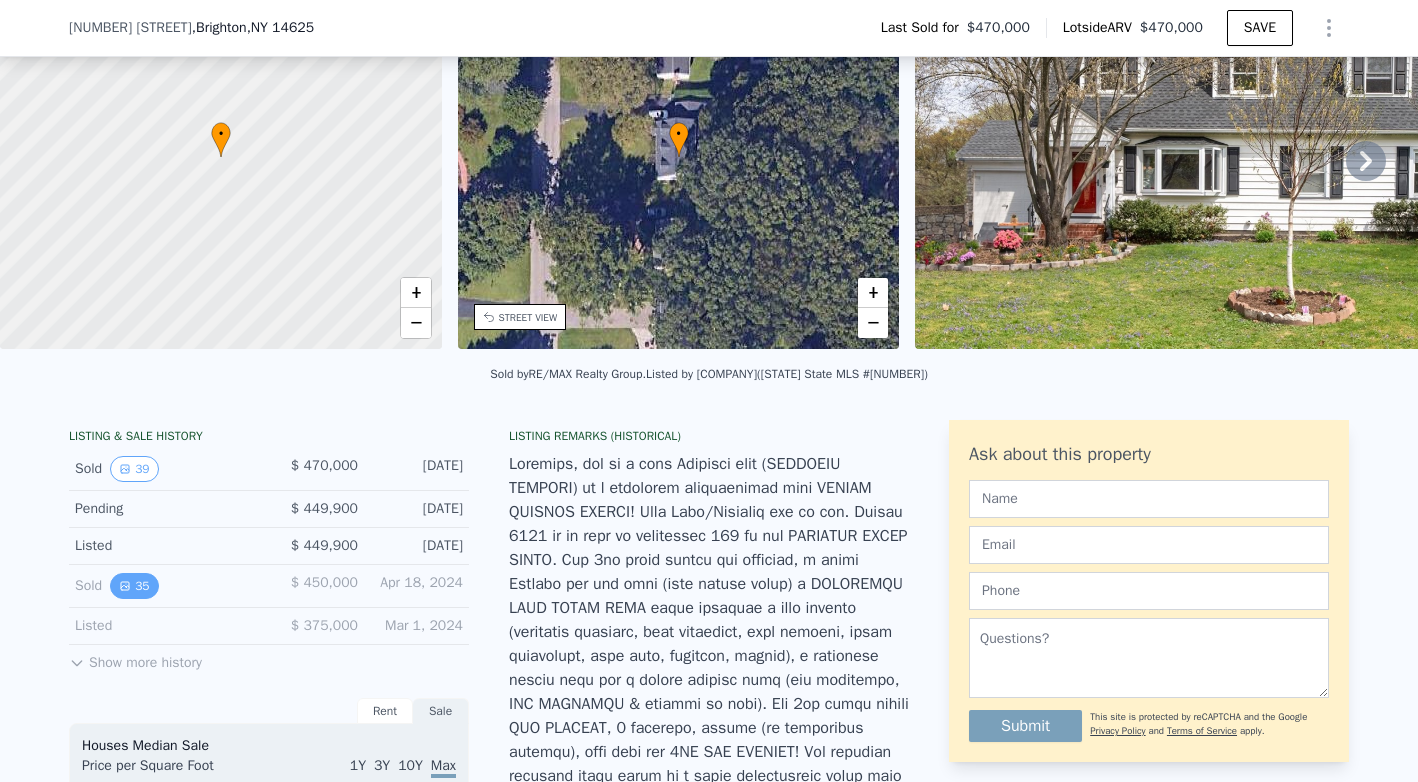 click 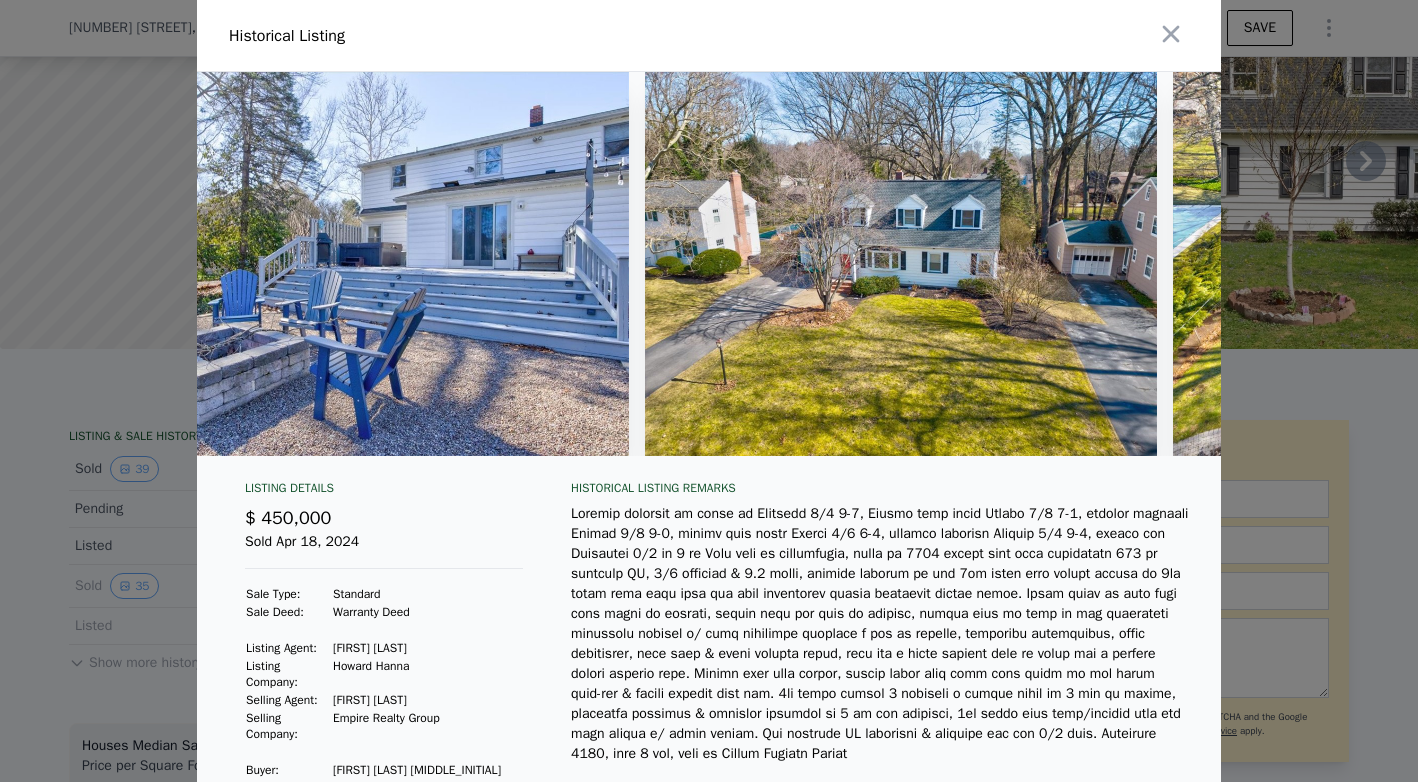 scroll, scrollTop: 0, scrollLeft: 19681, axis: horizontal 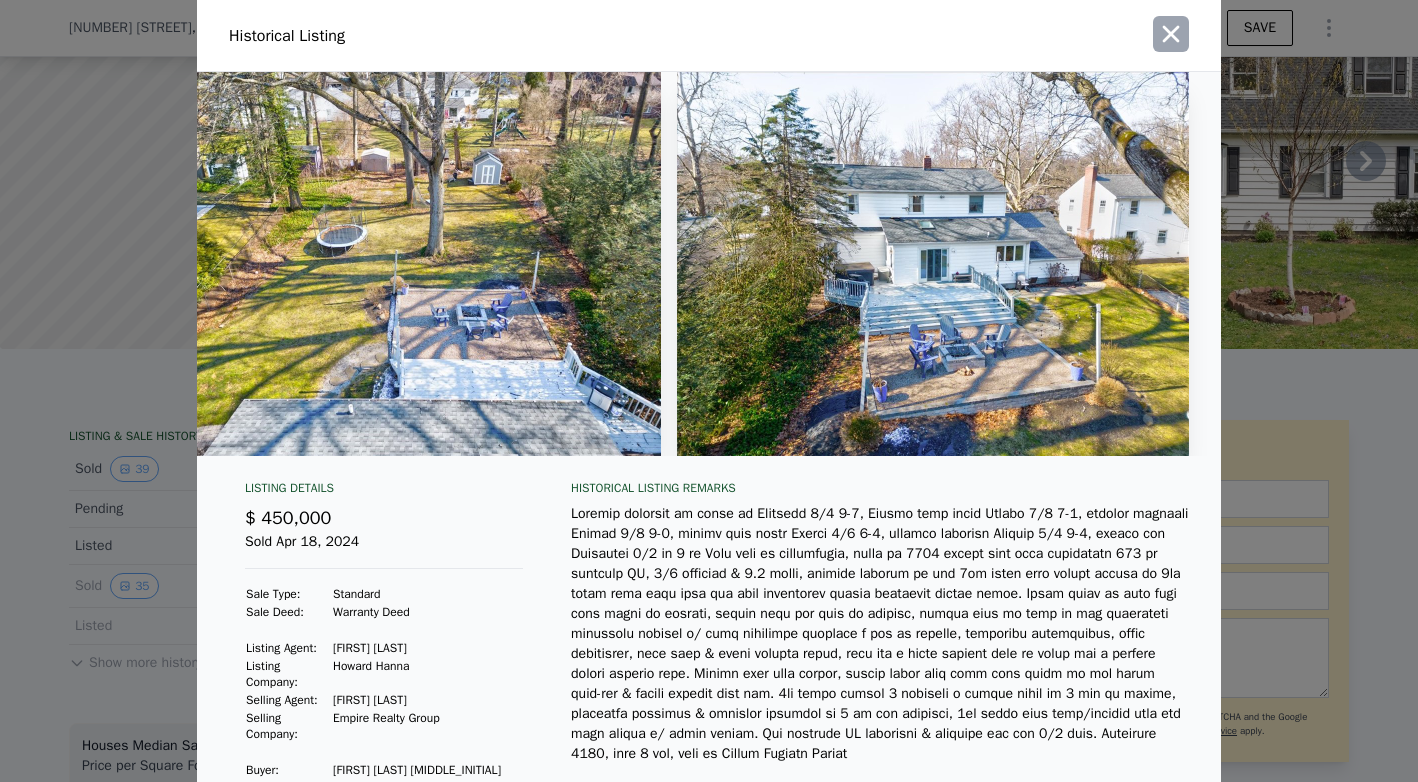 click 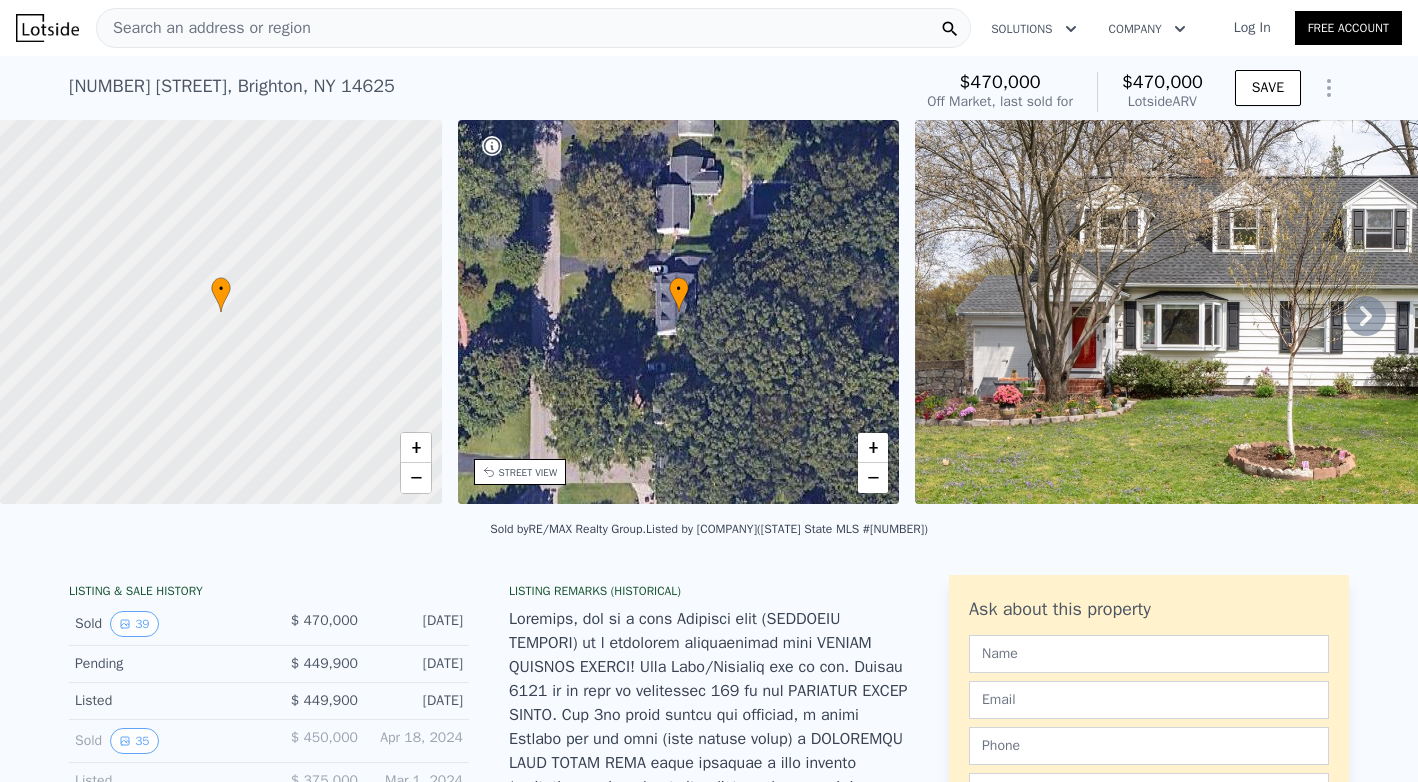 scroll, scrollTop: 0, scrollLeft: 0, axis: both 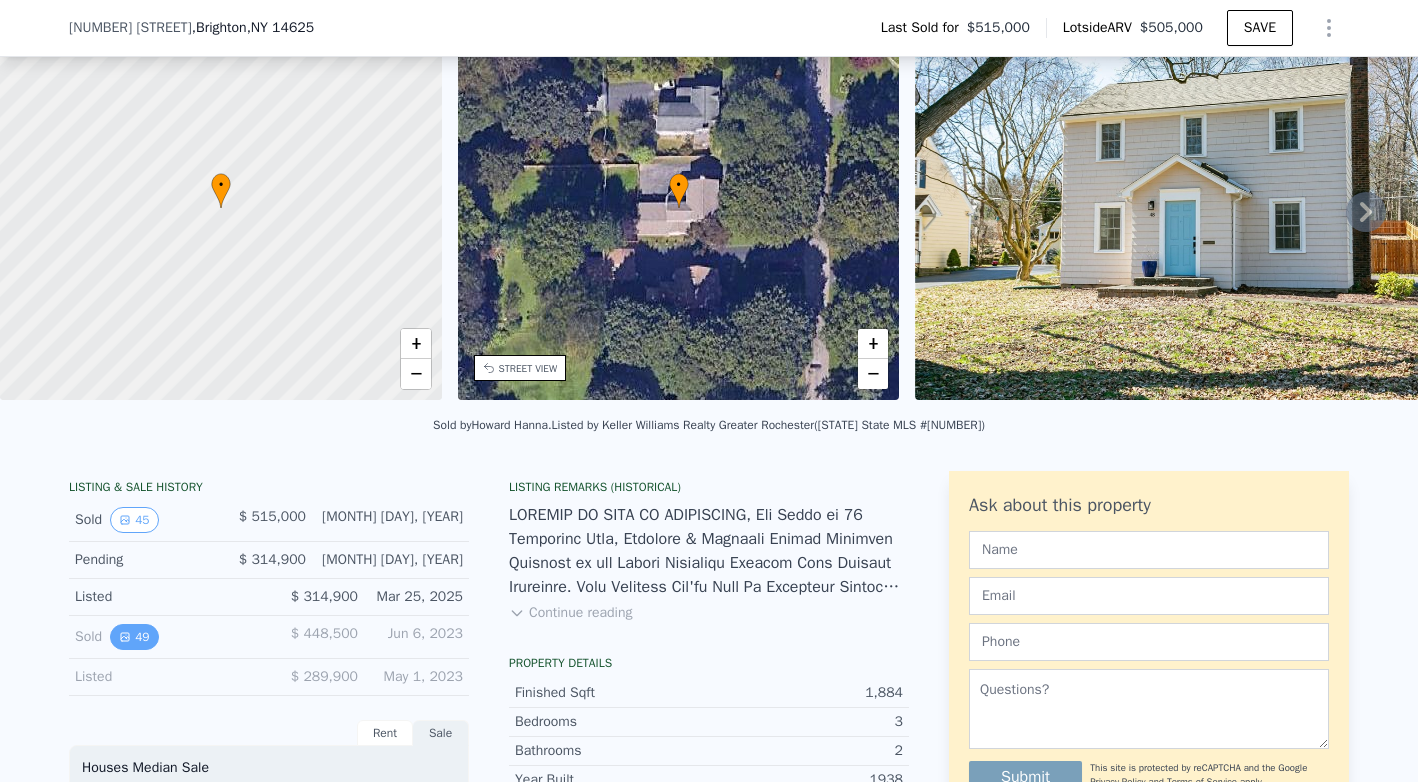 click on "49" at bounding box center (134, 637) 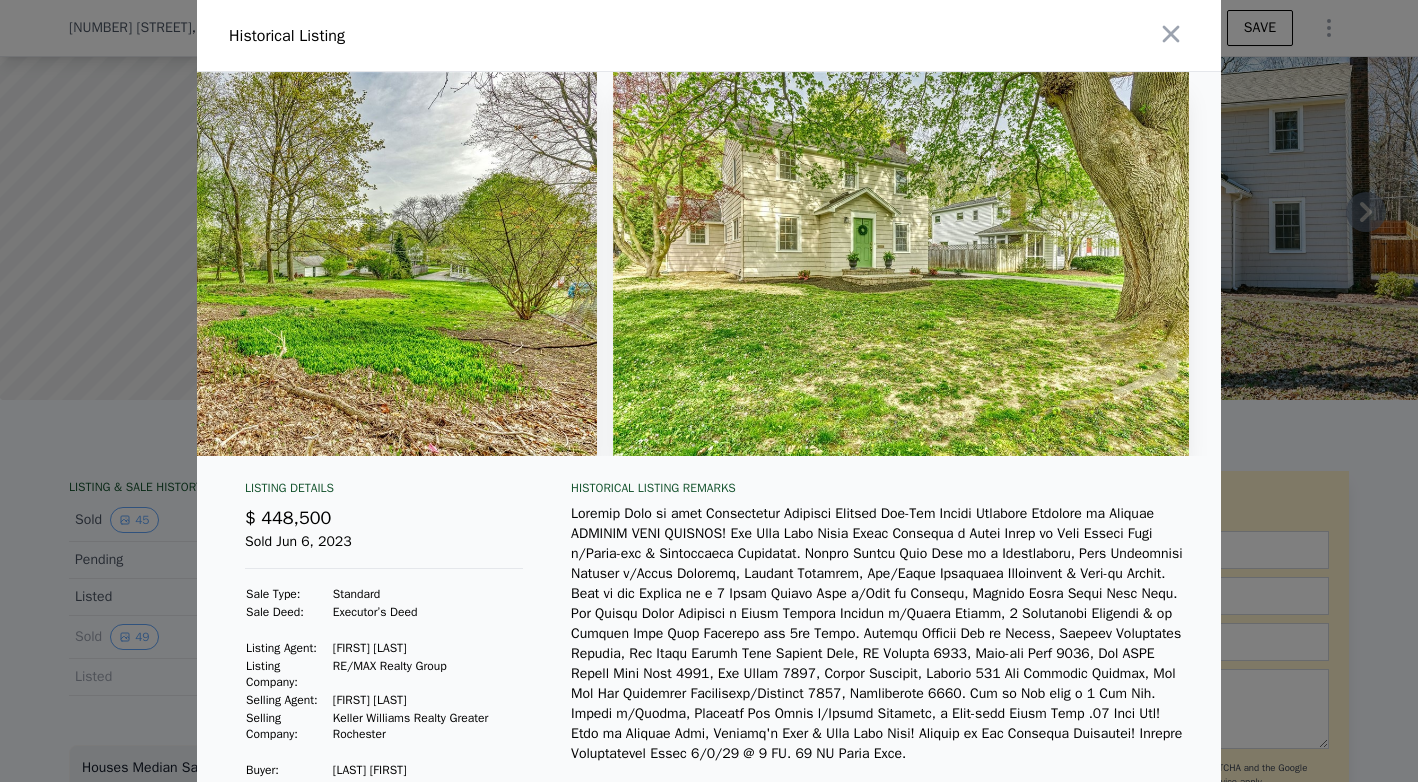 scroll, scrollTop: 0, scrollLeft: 28016, axis: horizontal 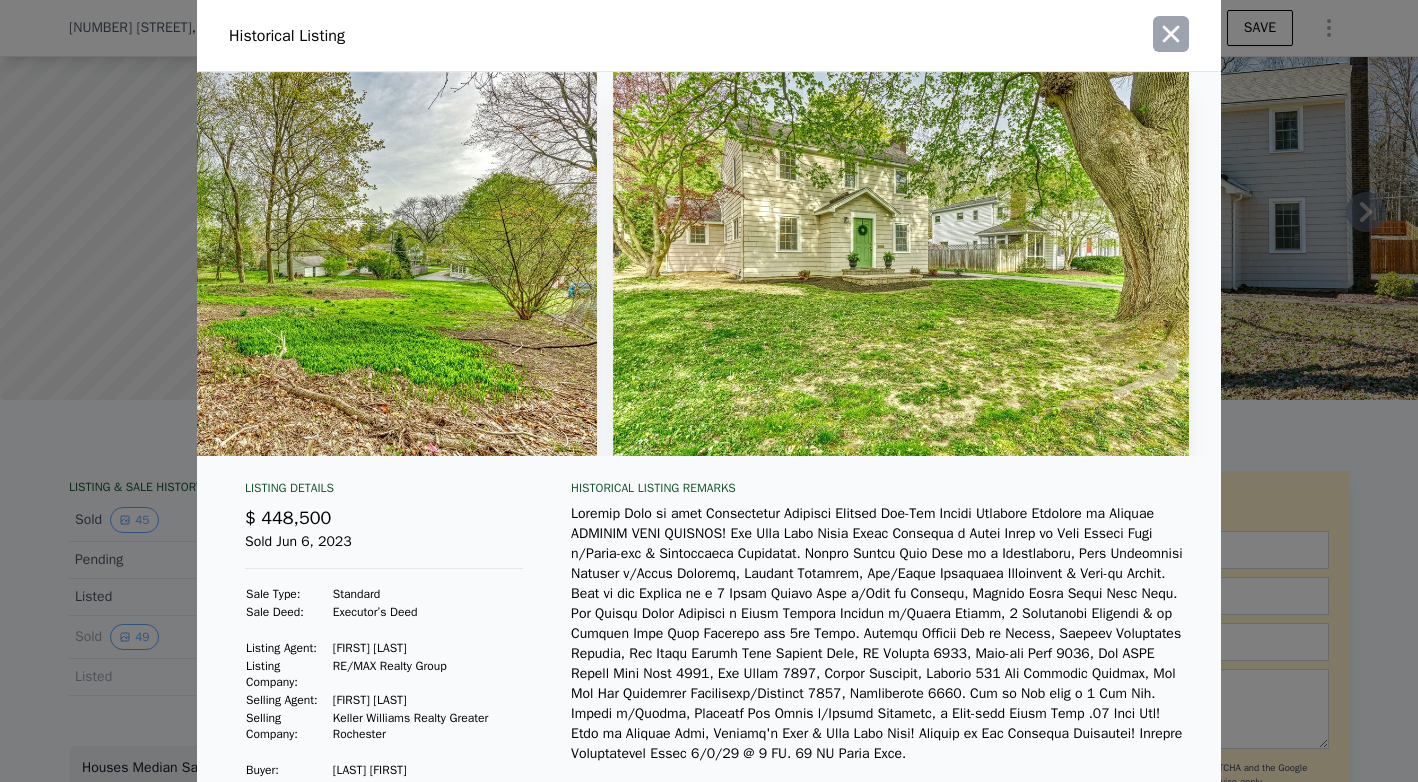click 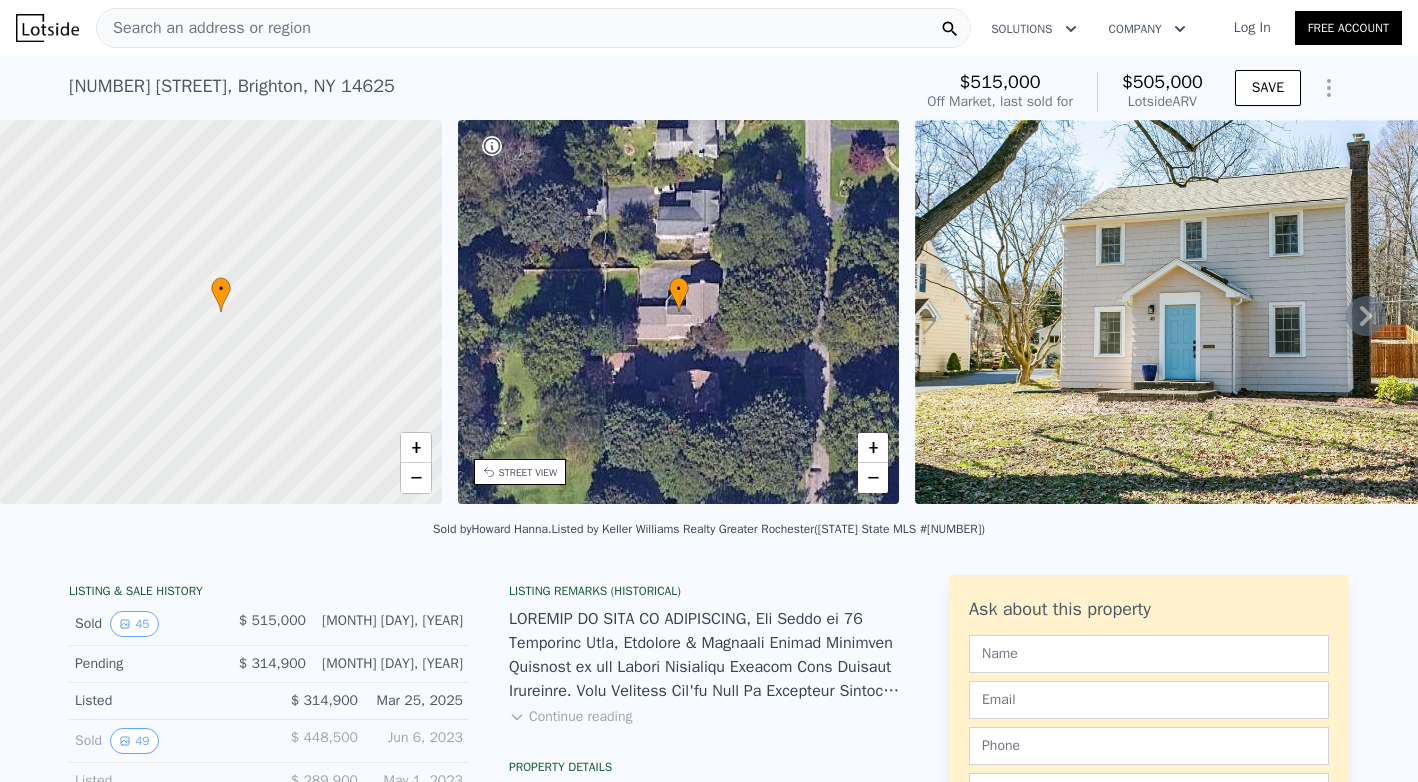 scroll, scrollTop: 0, scrollLeft: 0, axis: both 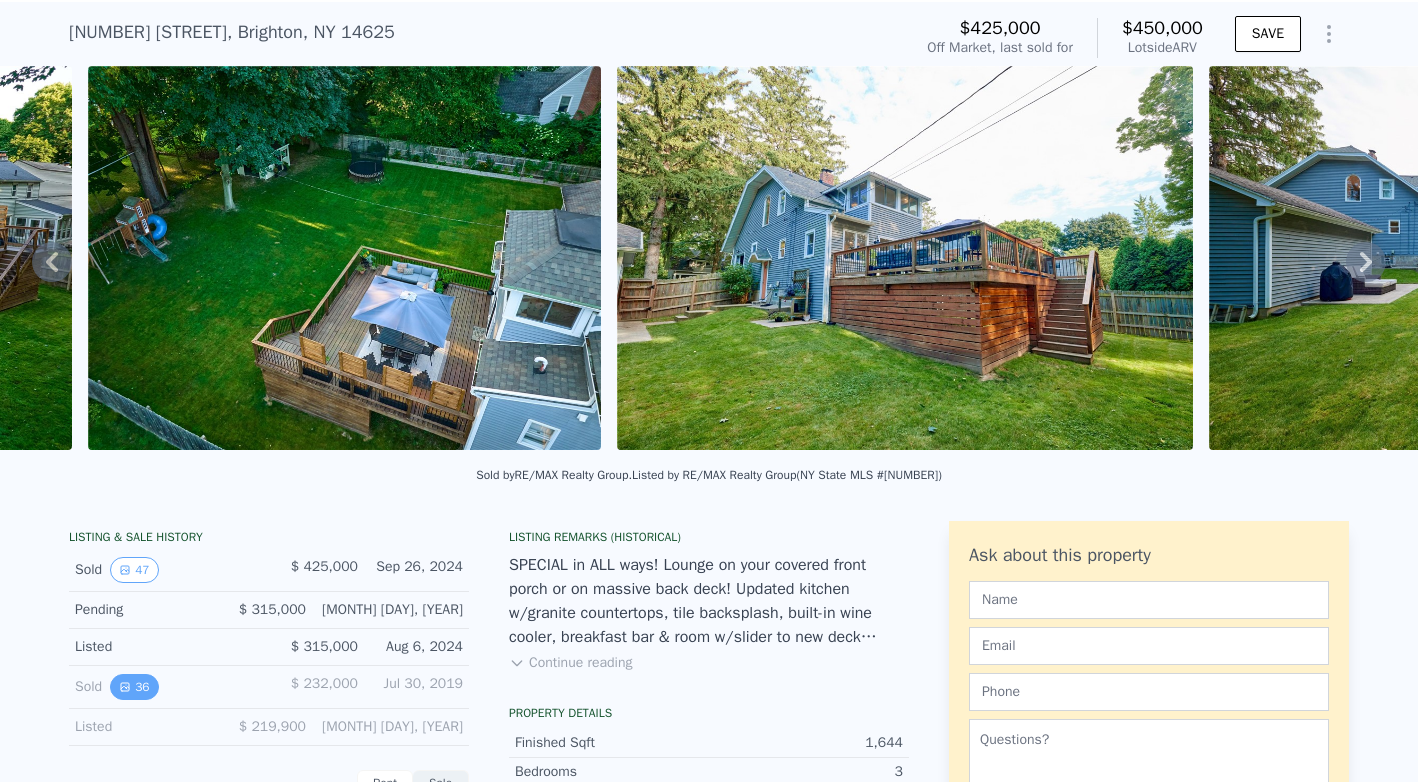 click 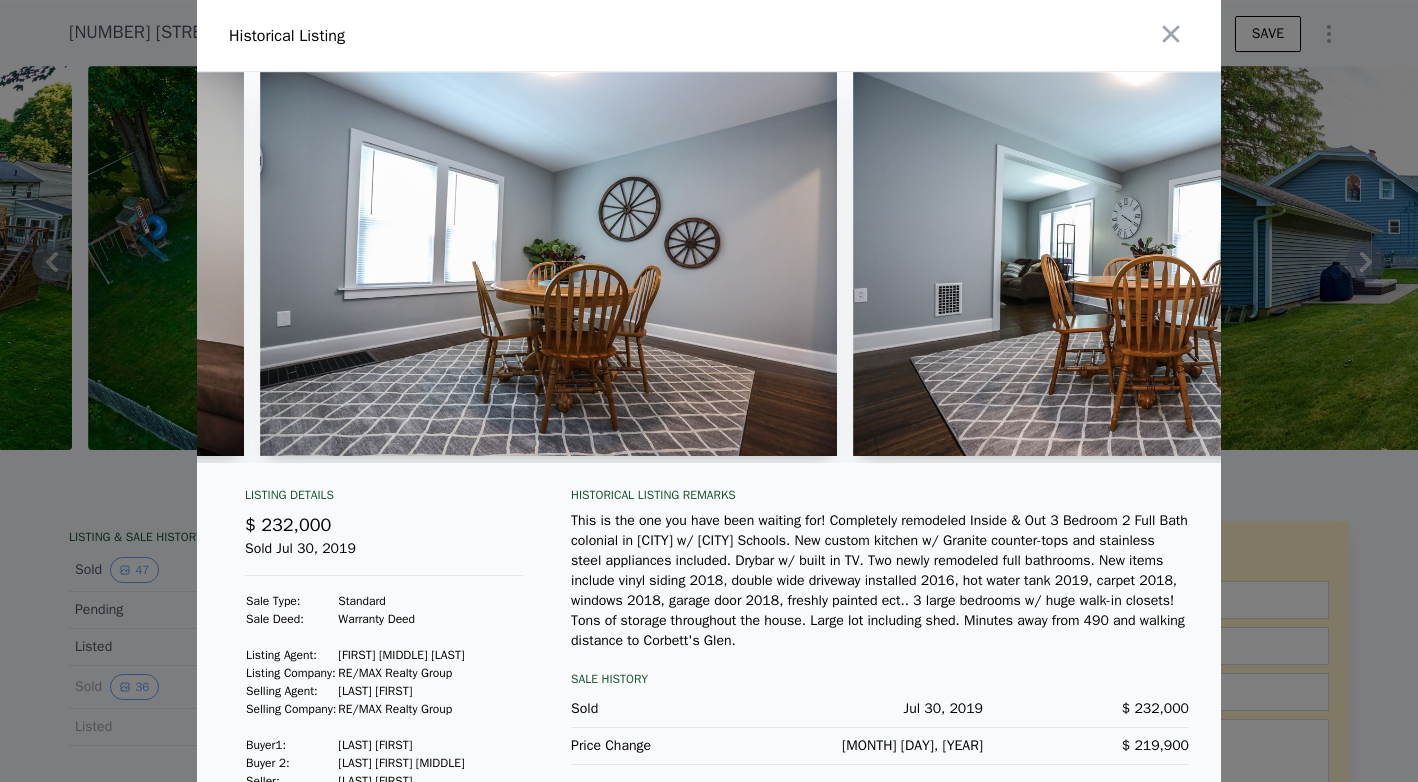 scroll, scrollTop: 0, scrollLeft: 5890, axis: horizontal 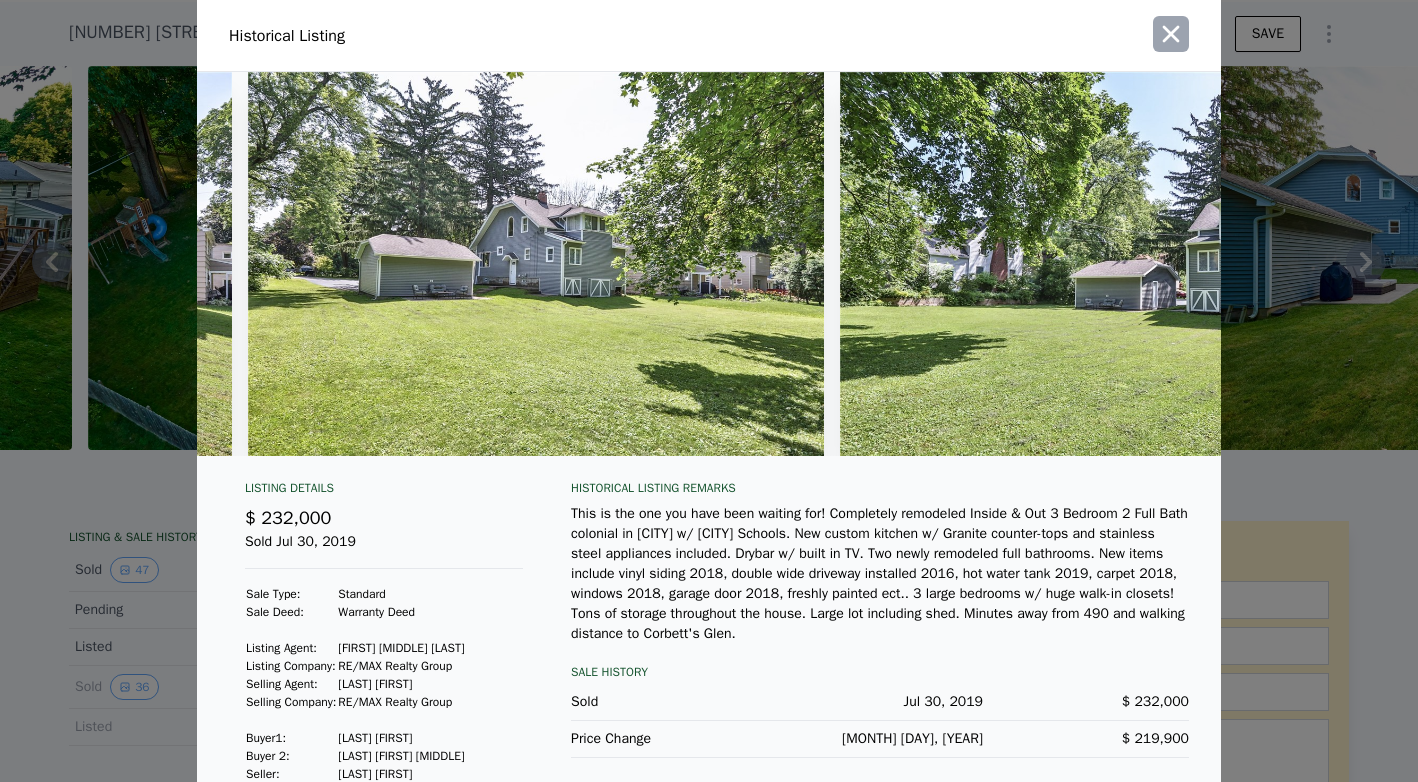 click 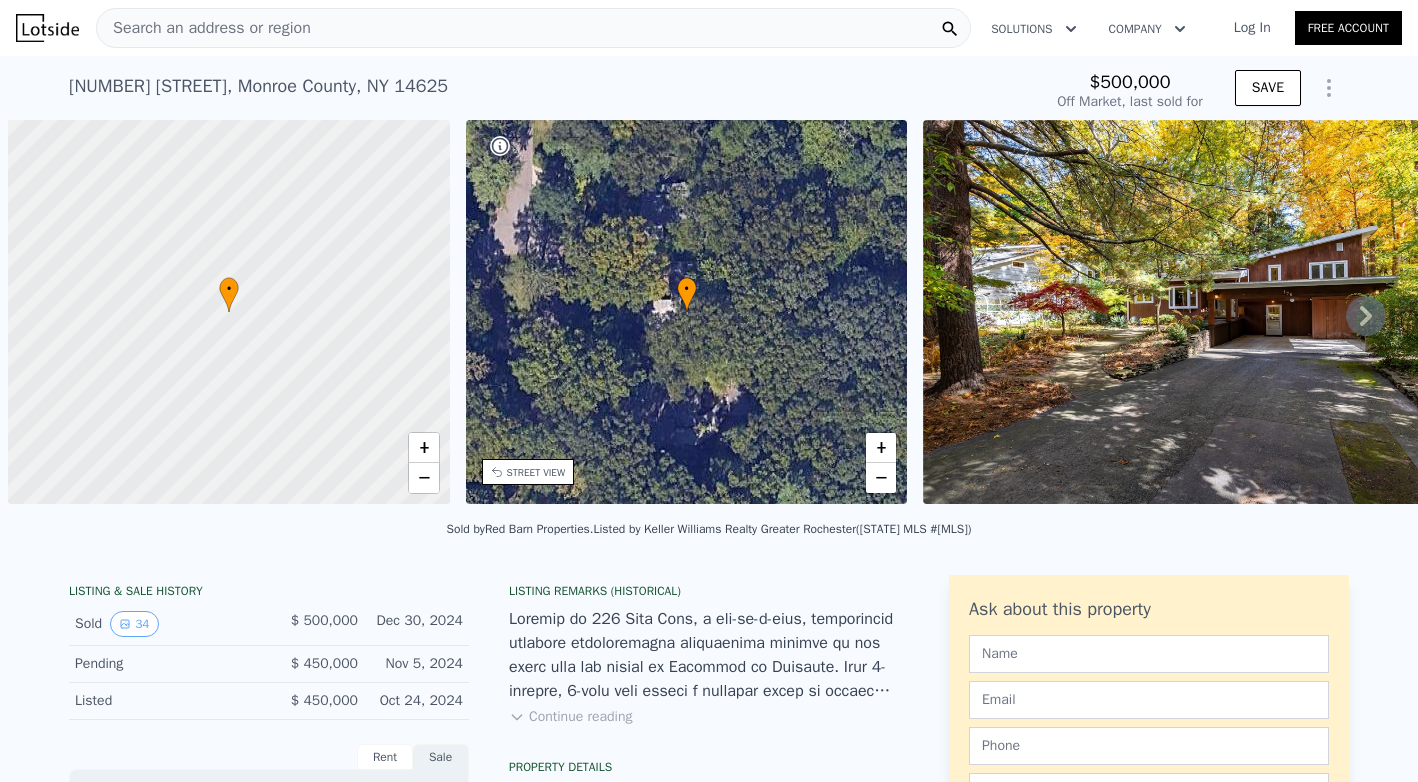 scroll, scrollTop: 0, scrollLeft: 0, axis: both 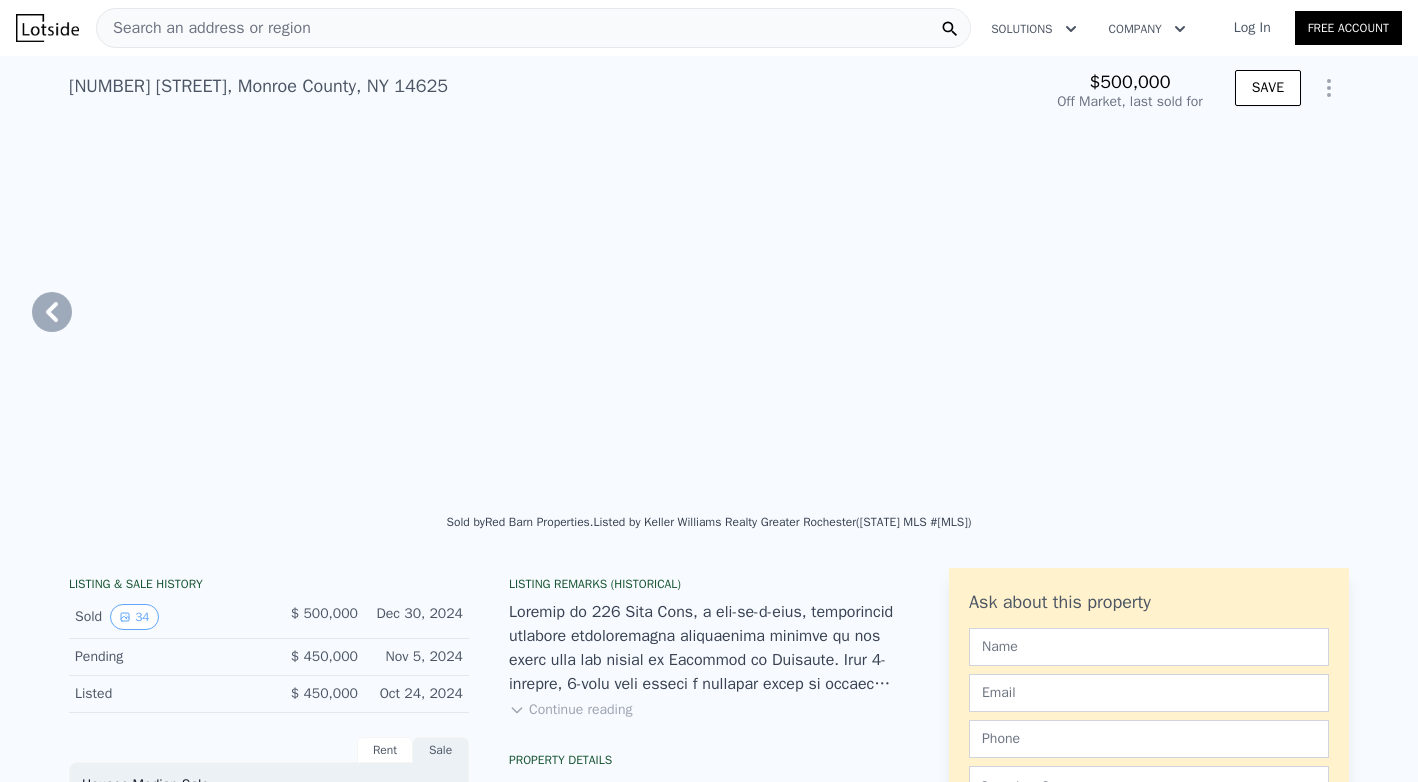 type on "$ 592,000" 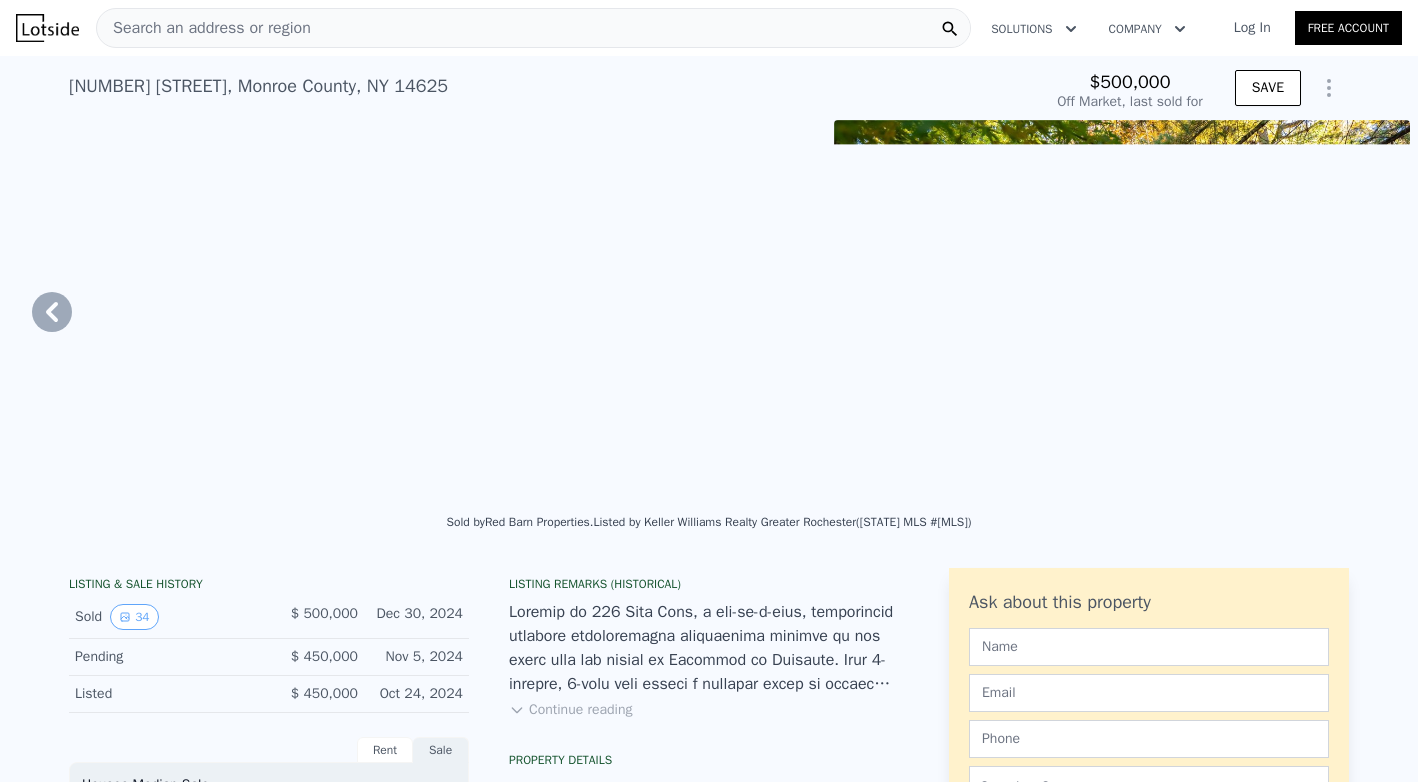 type on "$ 16,067" 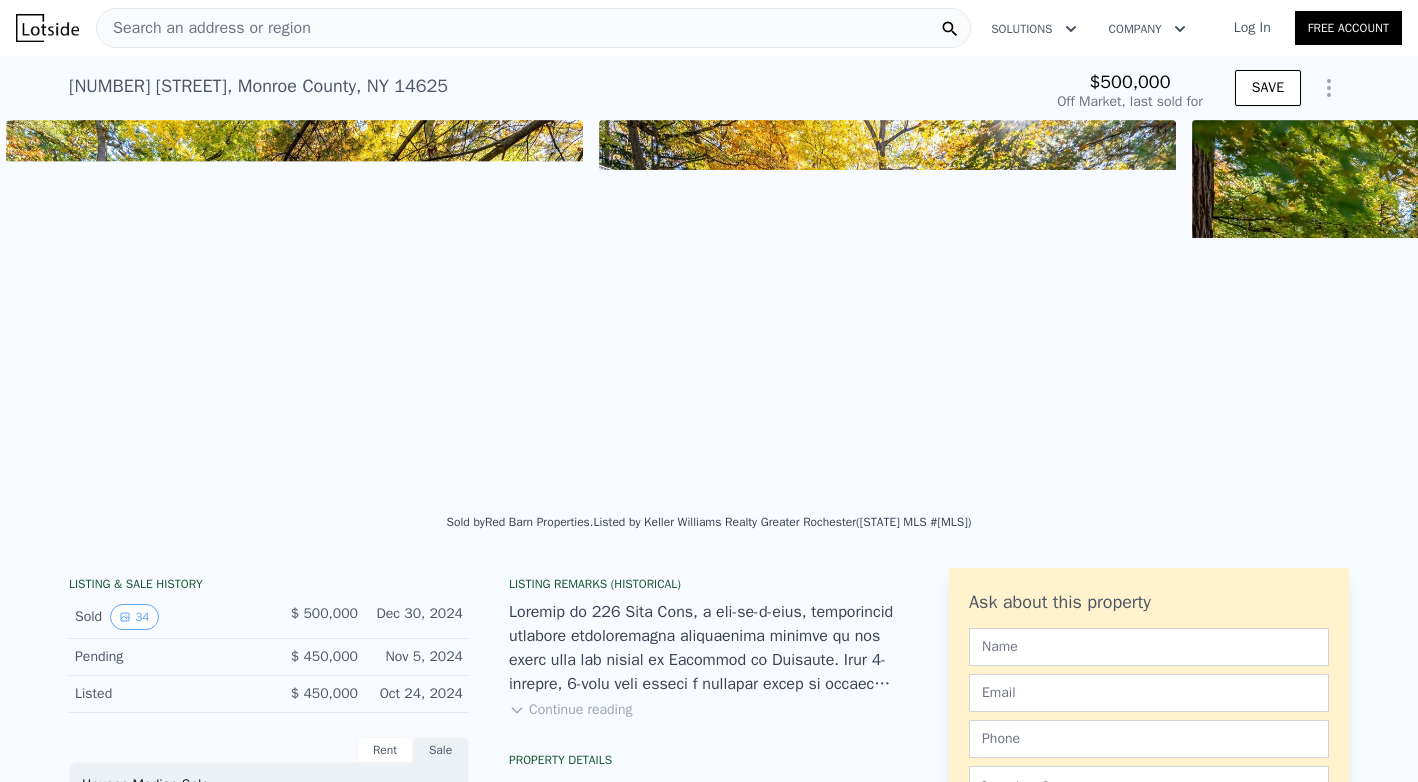 scroll, scrollTop: 0, scrollLeft: 19284, axis: horizontal 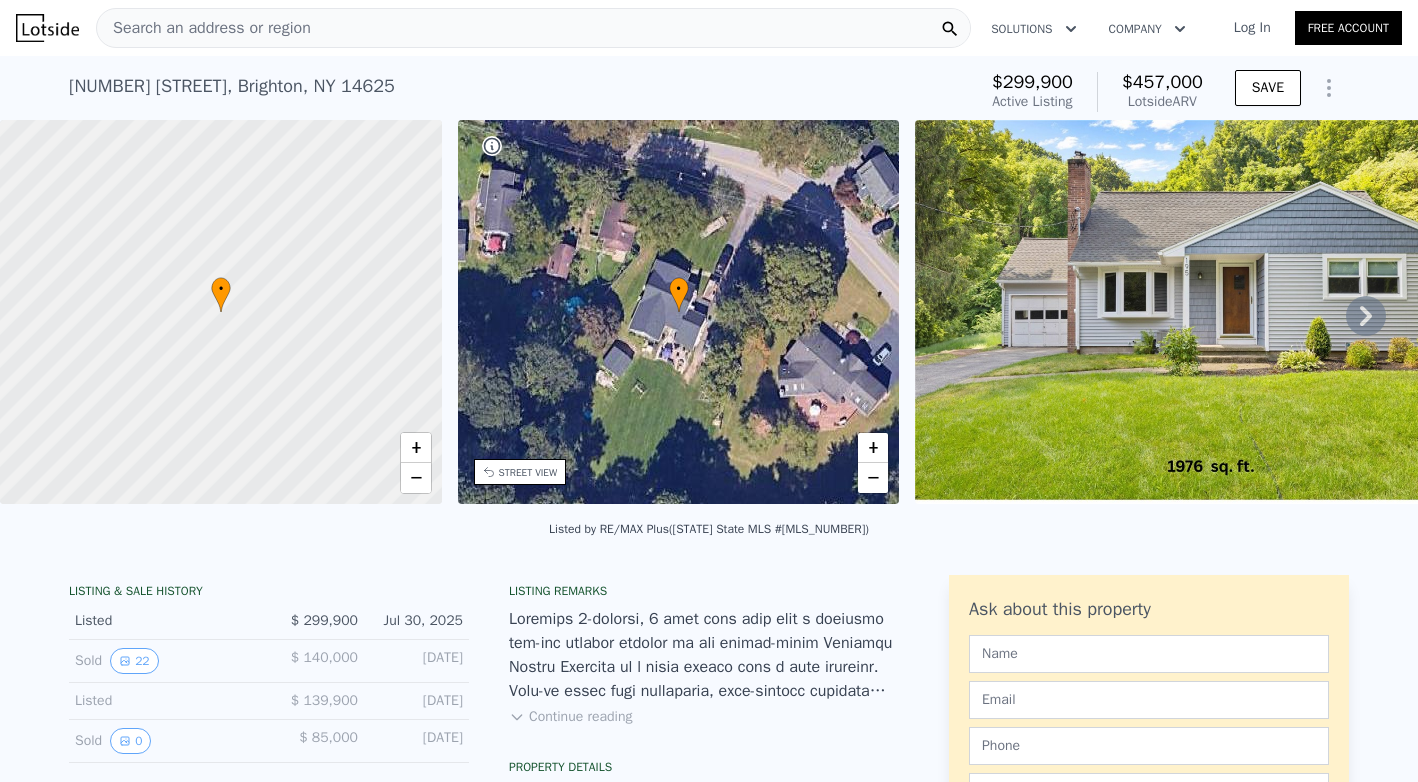 click on "Search an address or region" at bounding box center (204, 28) 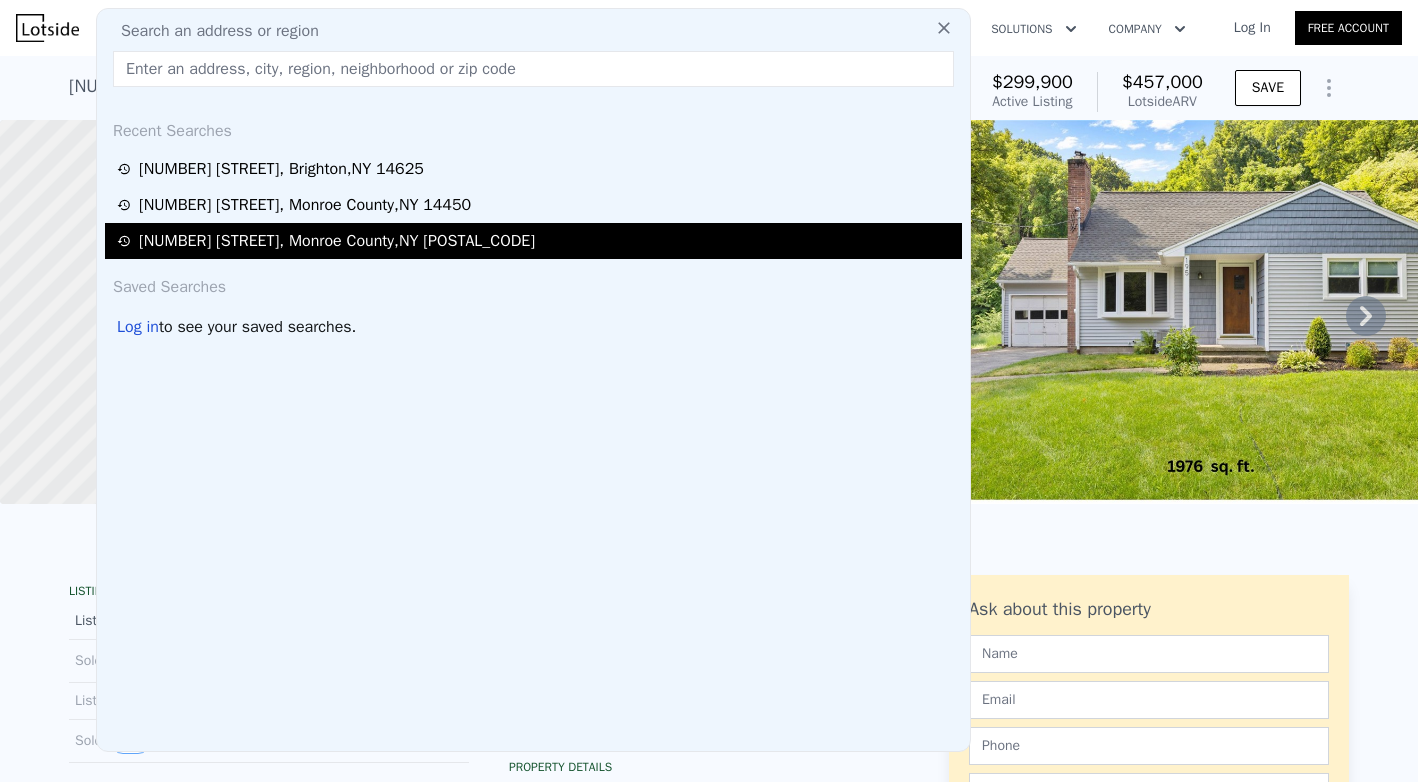 click on "179 Timber Brook Ln ,   Monroe County ,  NY   14526" at bounding box center (337, 241) 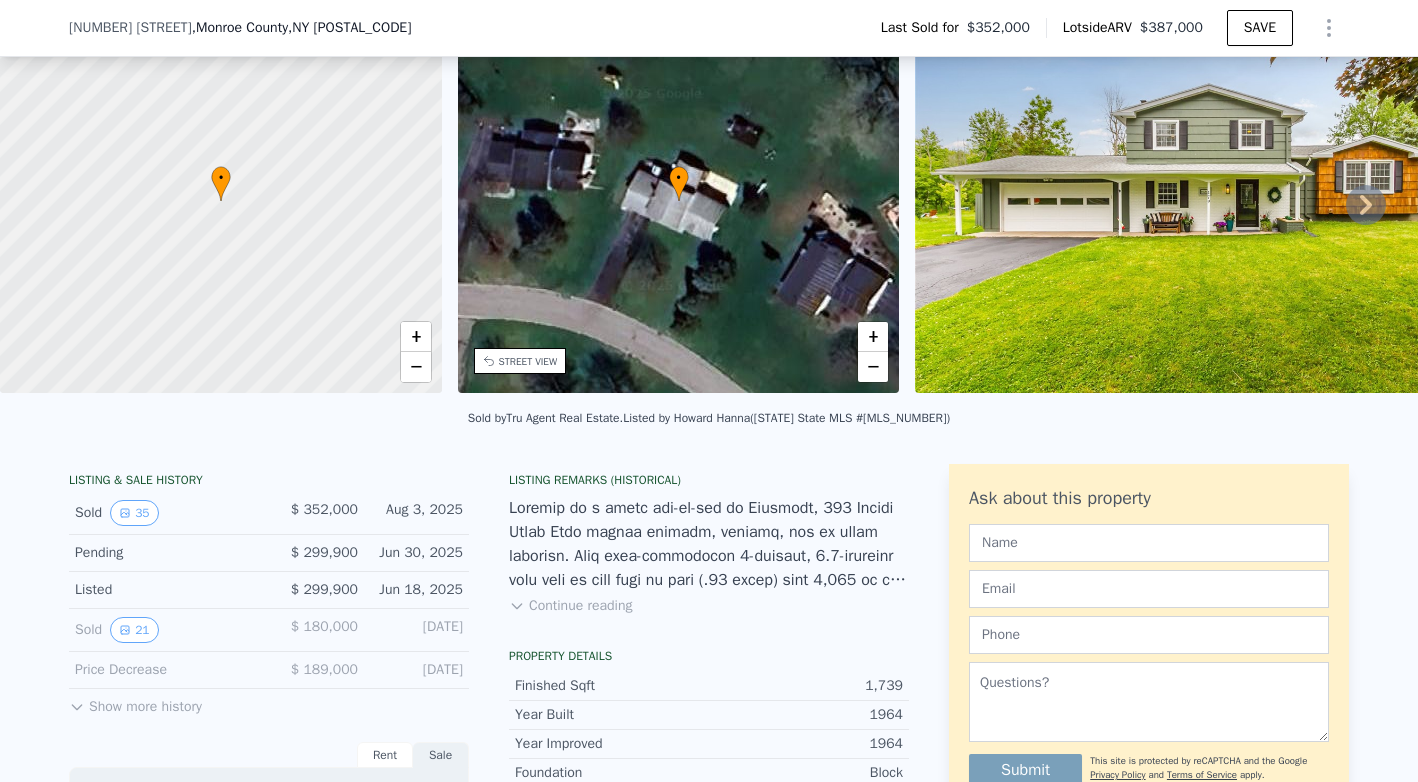 scroll, scrollTop: 129, scrollLeft: 0, axis: vertical 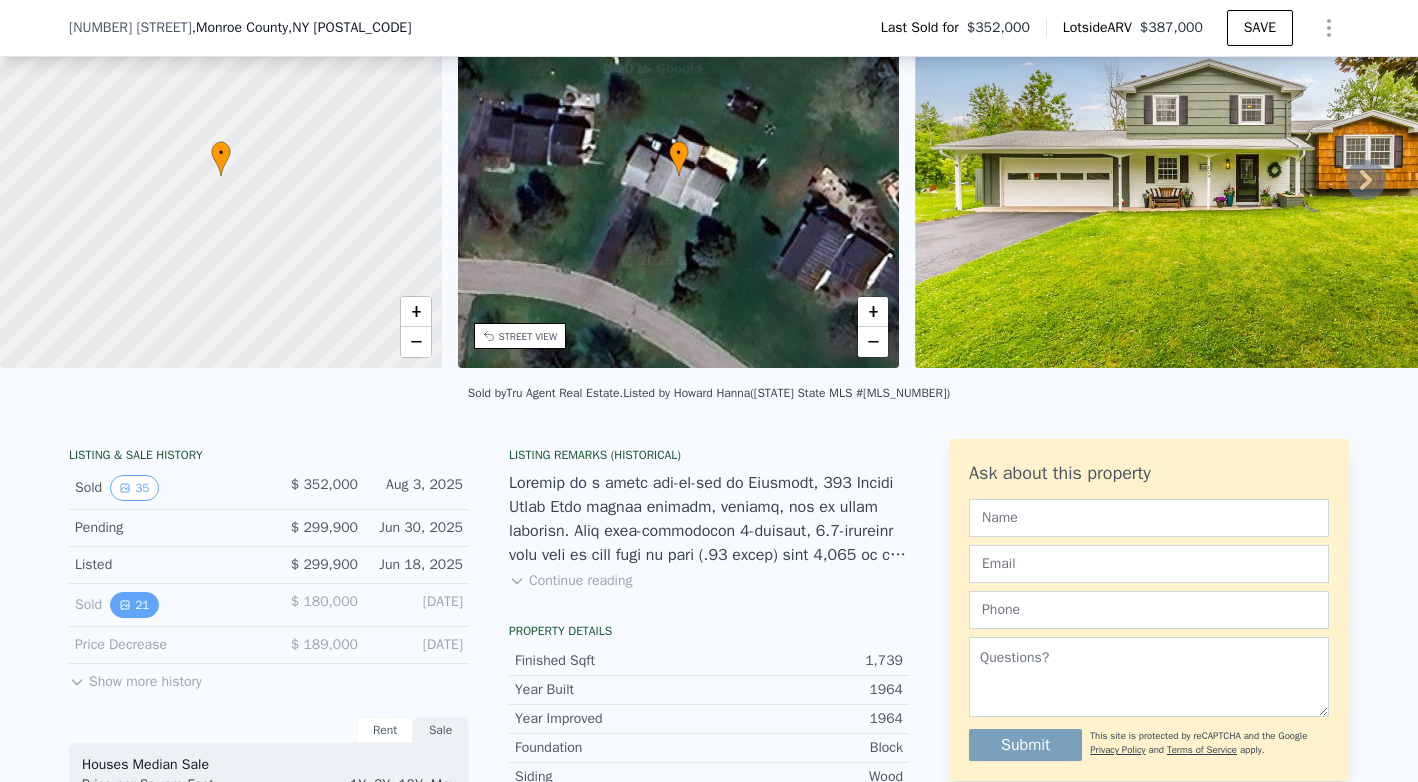 click on "21" at bounding box center (134, 605) 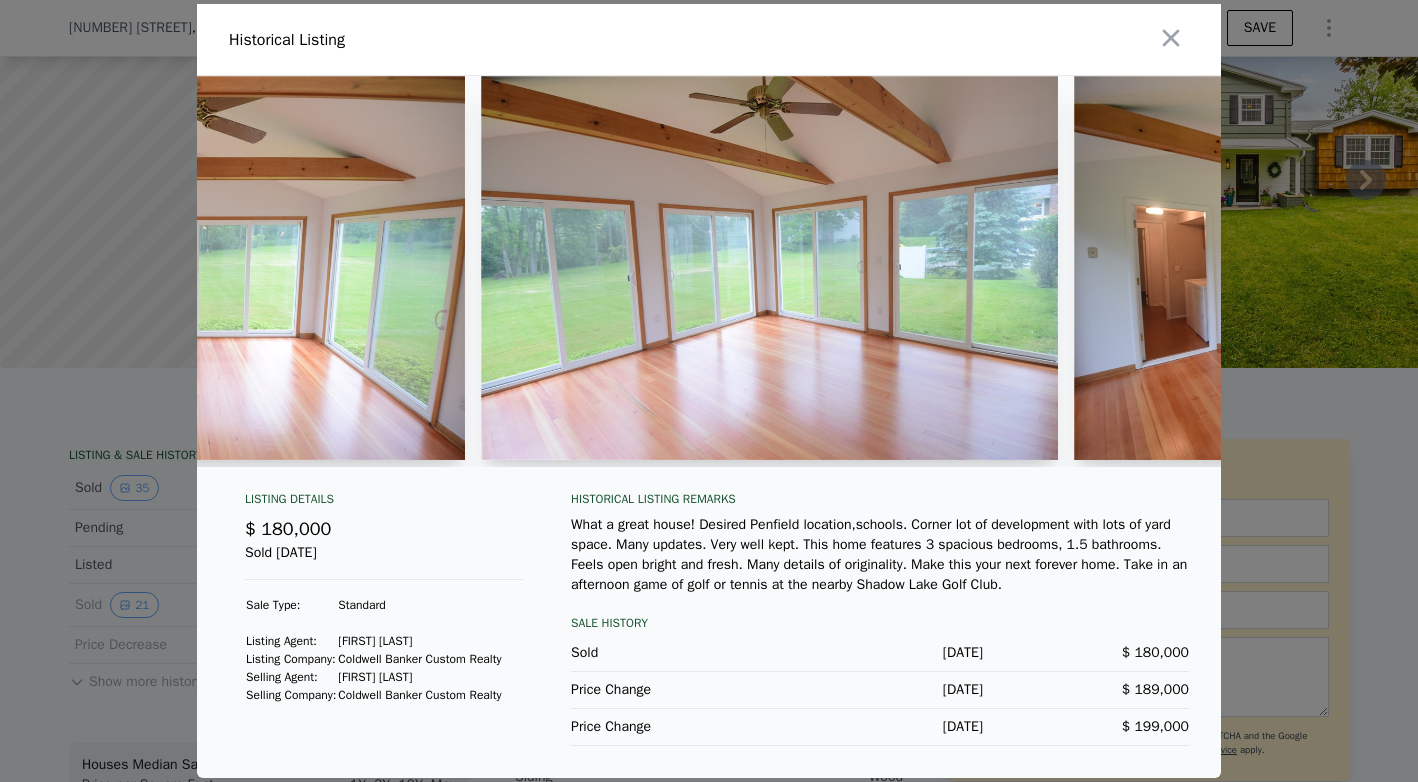 scroll, scrollTop: 0, scrollLeft: 7924, axis: horizontal 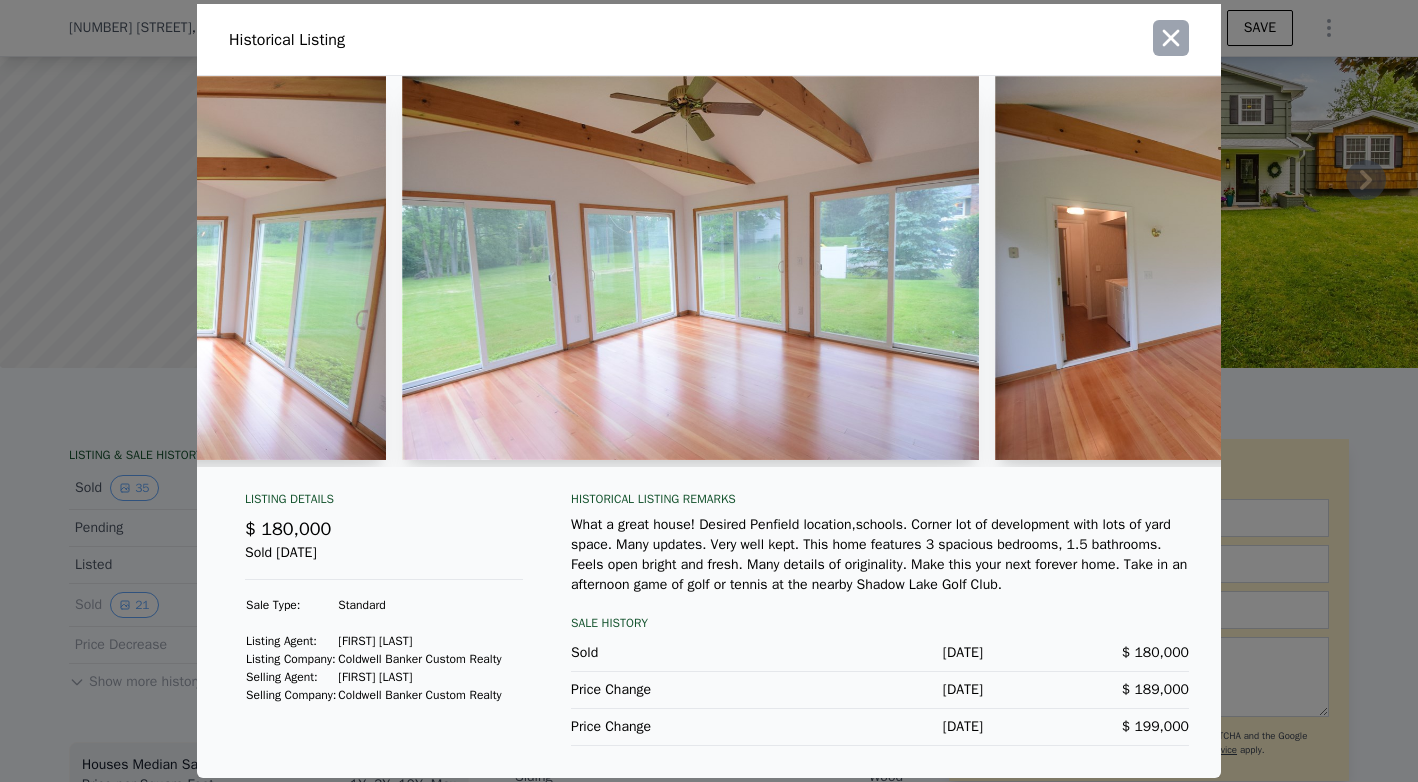 click 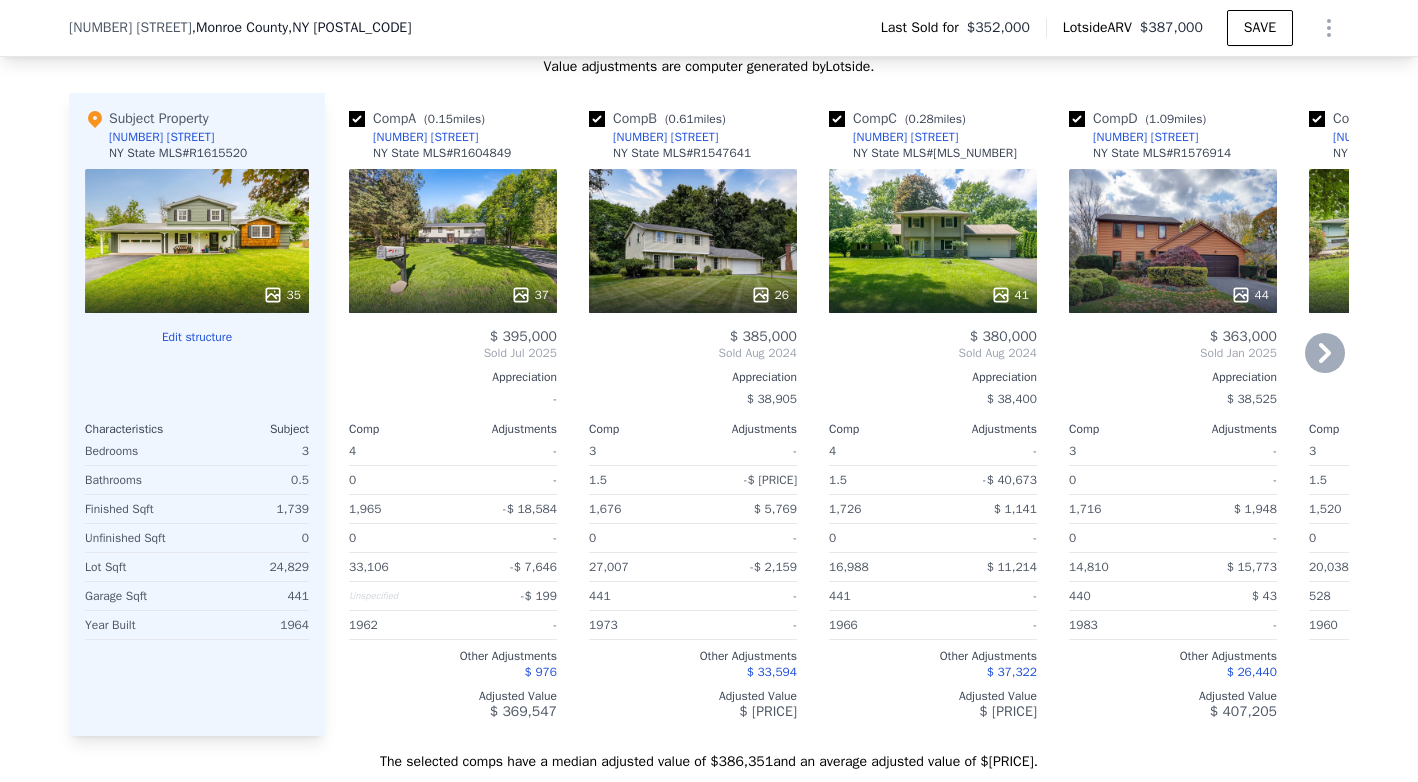 scroll, scrollTop: 2159, scrollLeft: 0, axis: vertical 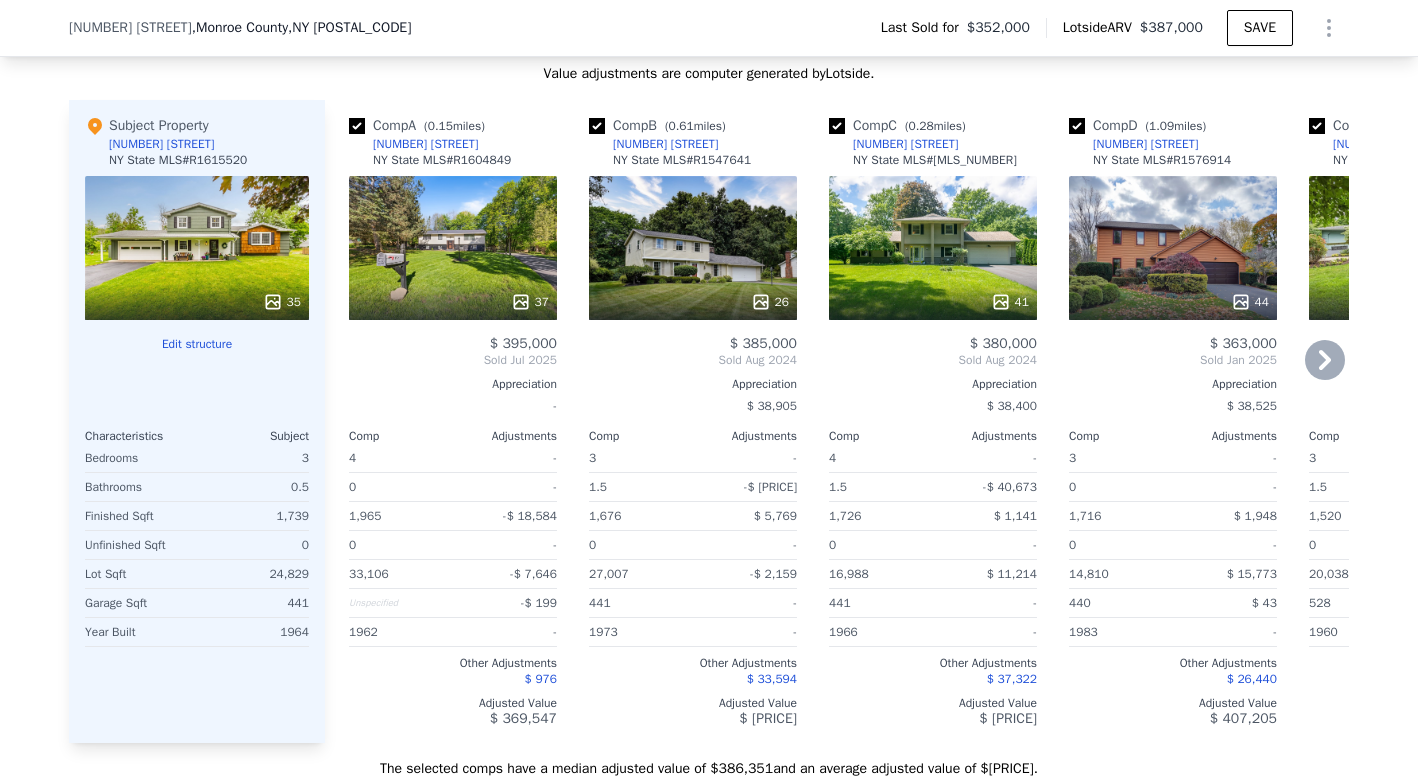 click on "[NUMBER] [STREET]" at bounding box center [425, 144] 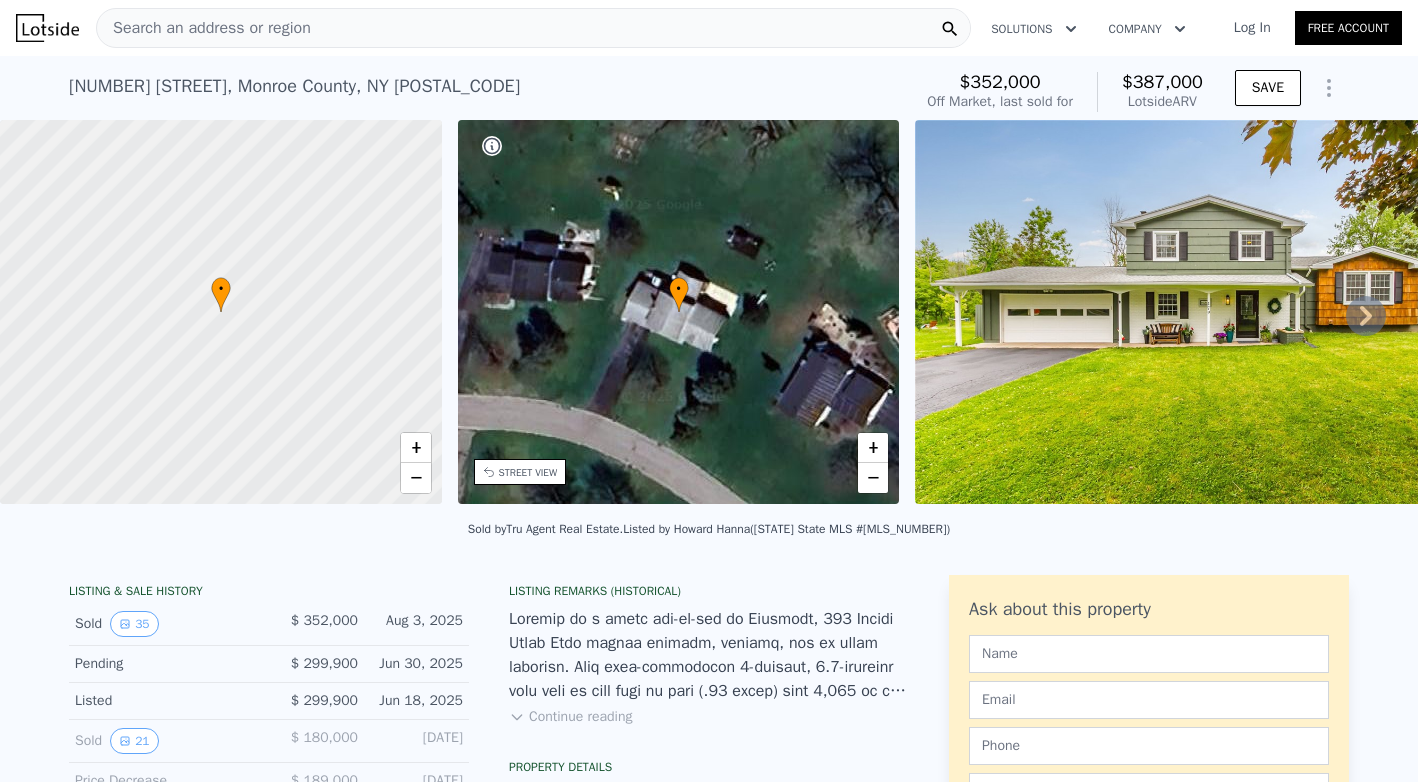 scroll, scrollTop: 2, scrollLeft: 0, axis: vertical 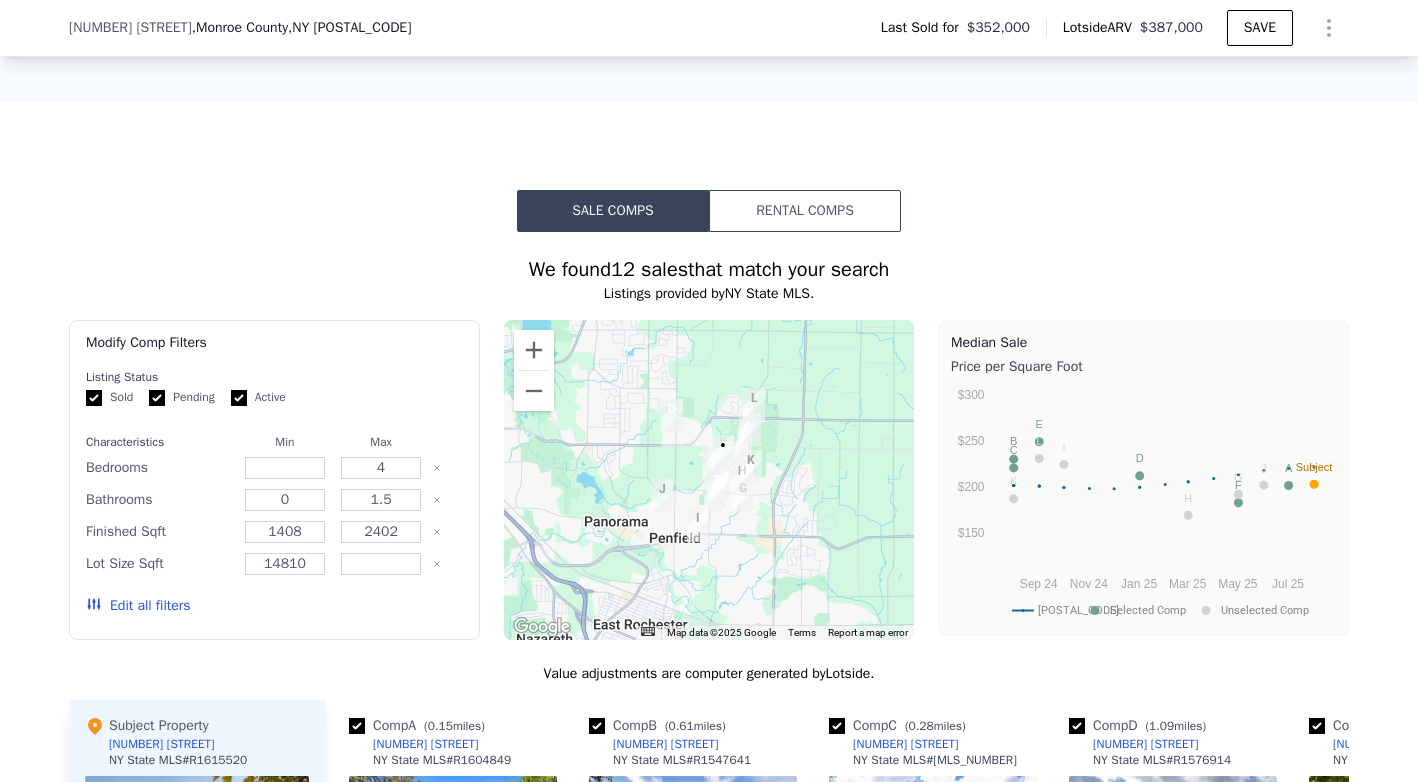 click at bounding box center [709, 480] 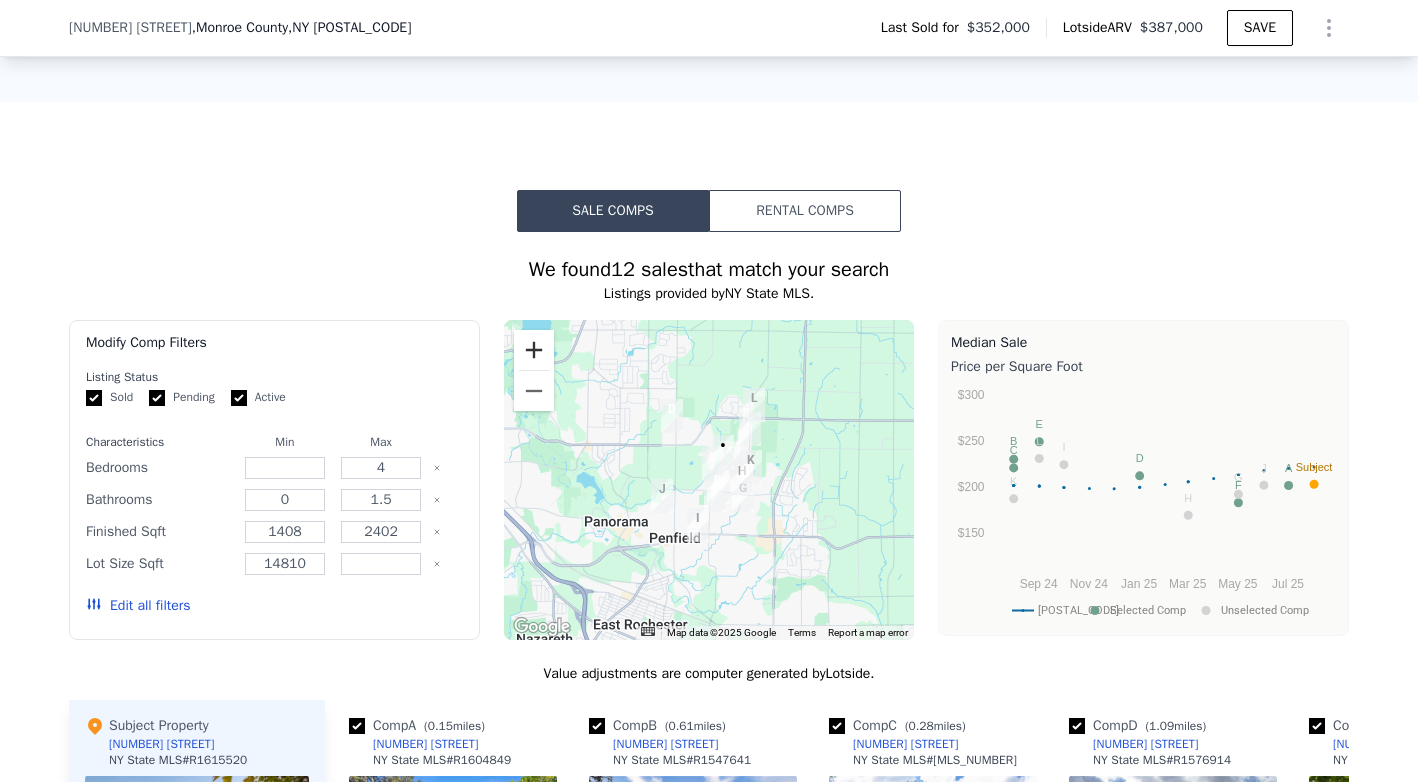 click at bounding box center [534, 350] 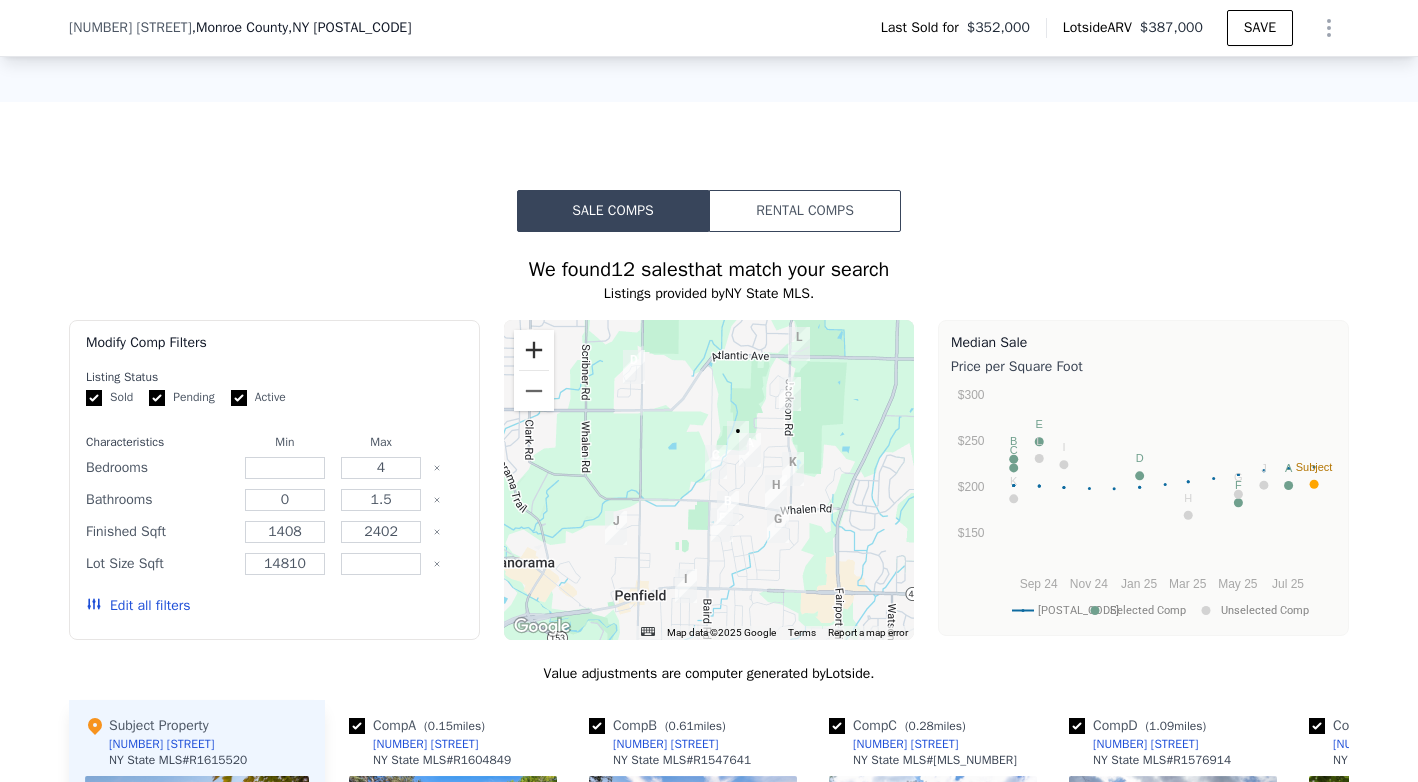 click at bounding box center (534, 350) 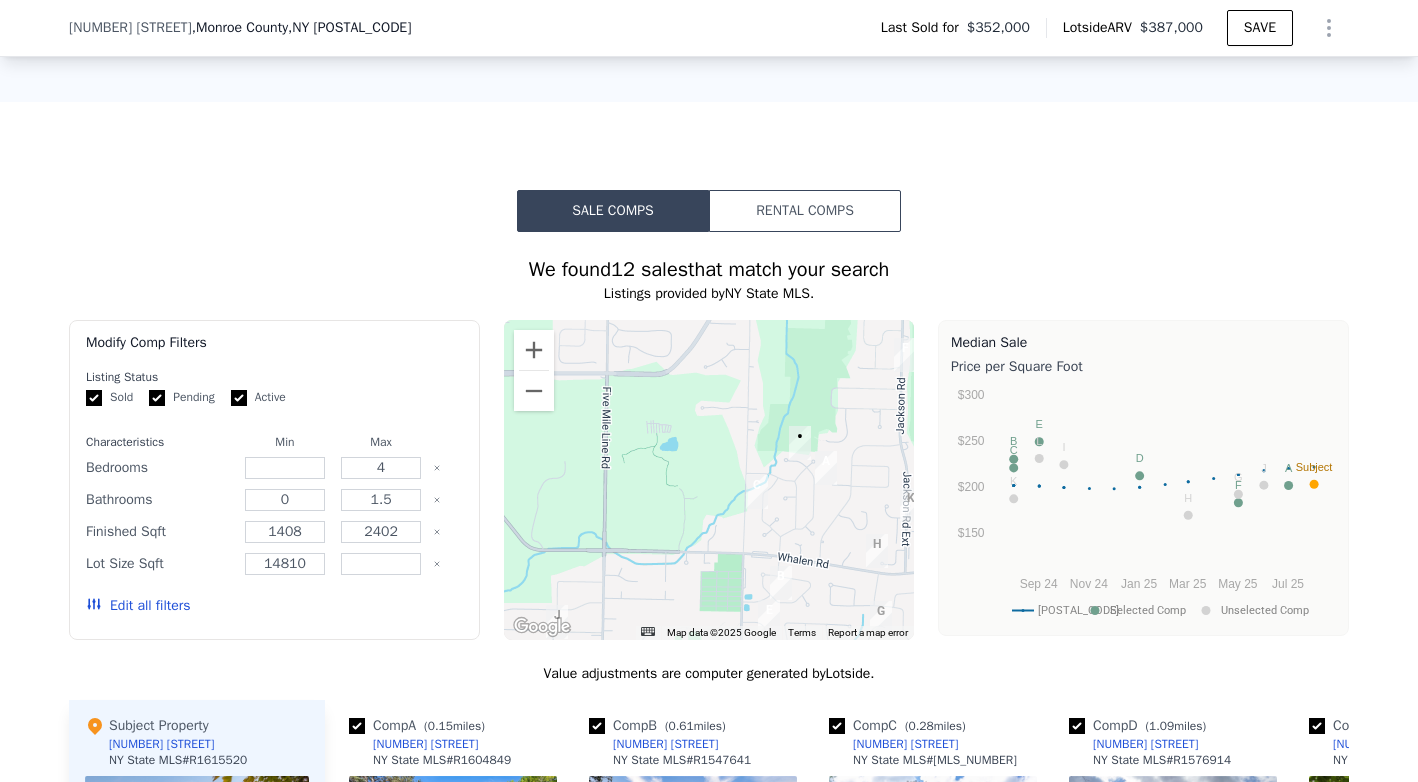drag, startPoint x: 770, startPoint y: 498, endPoint x: 805, endPoint y: 532, distance: 48.79549 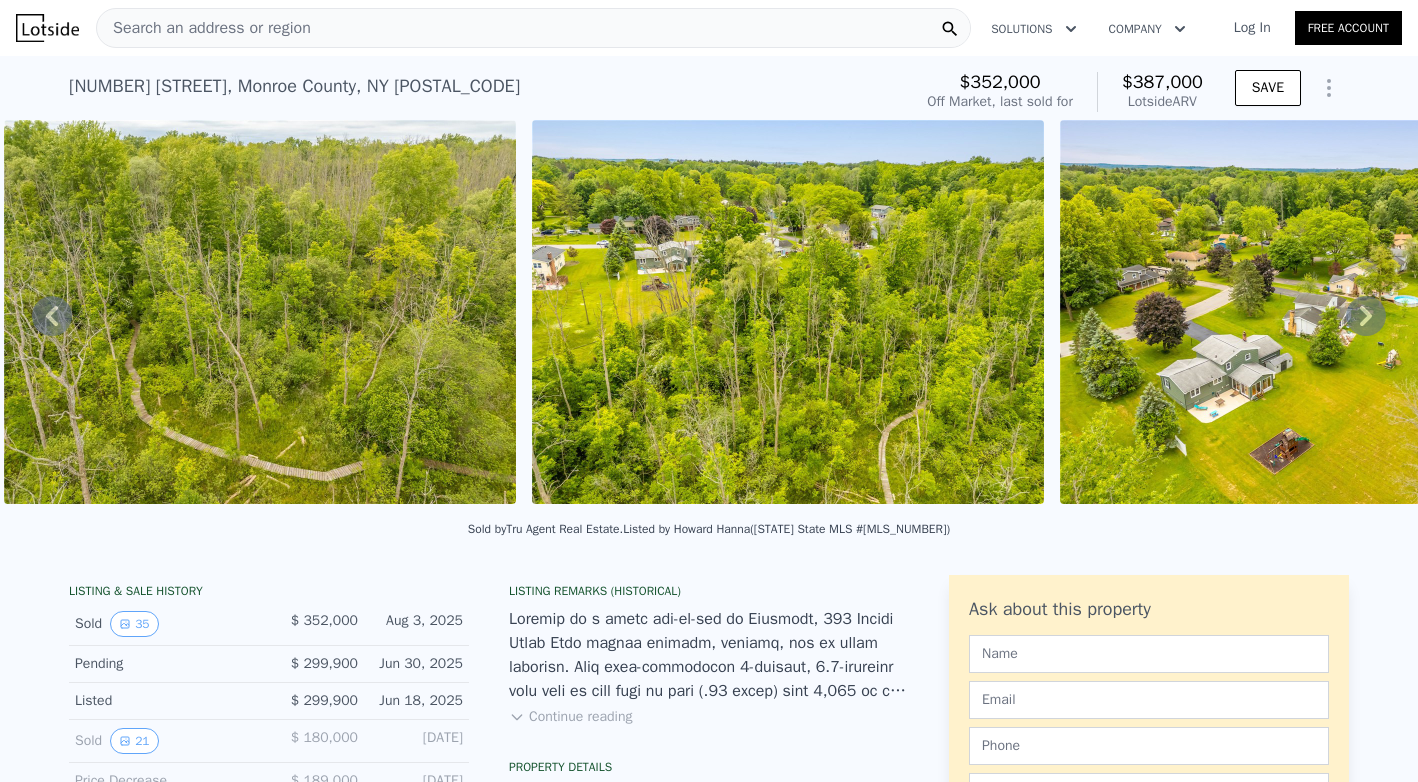 scroll, scrollTop: 0, scrollLeft: 0, axis: both 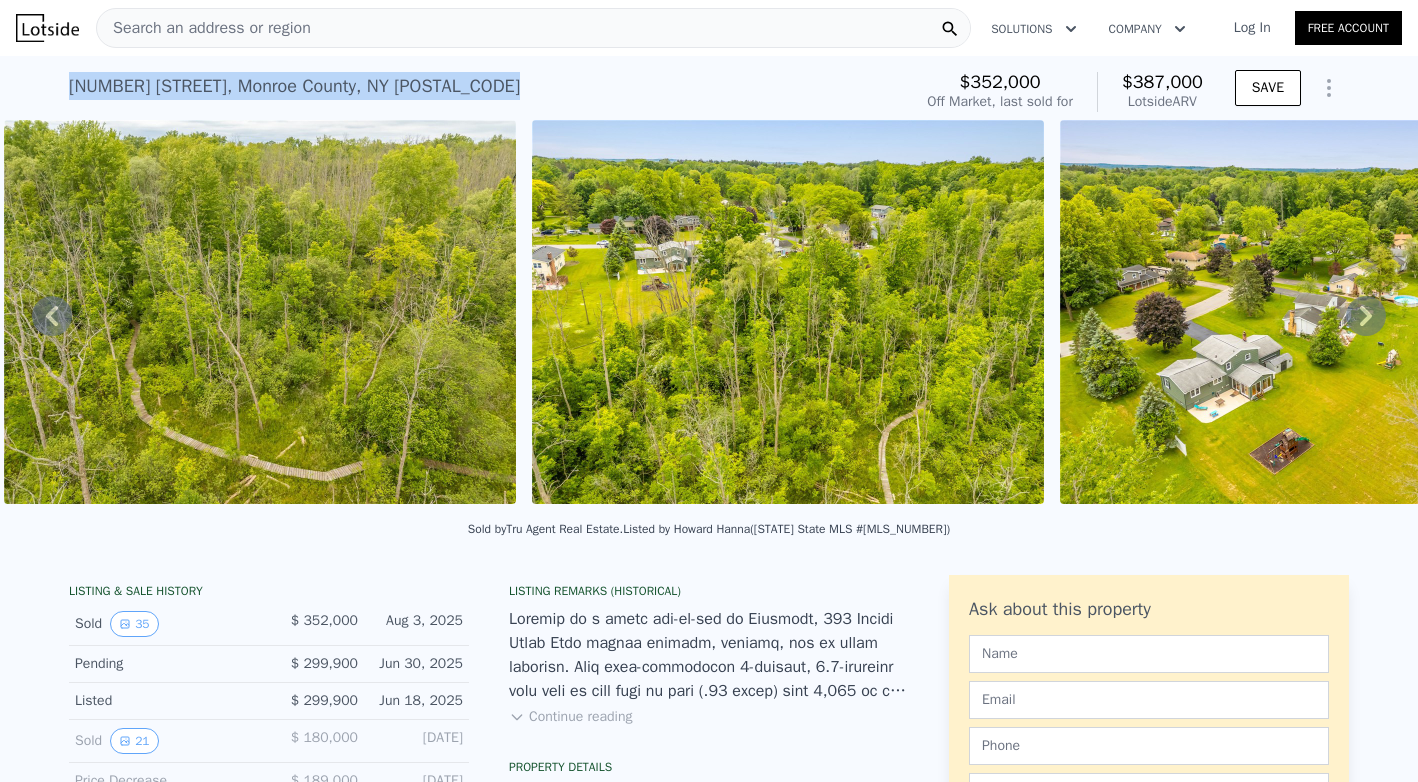 drag, startPoint x: 60, startPoint y: 81, endPoint x: 501, endPoint y: 82, distance: 441.00113 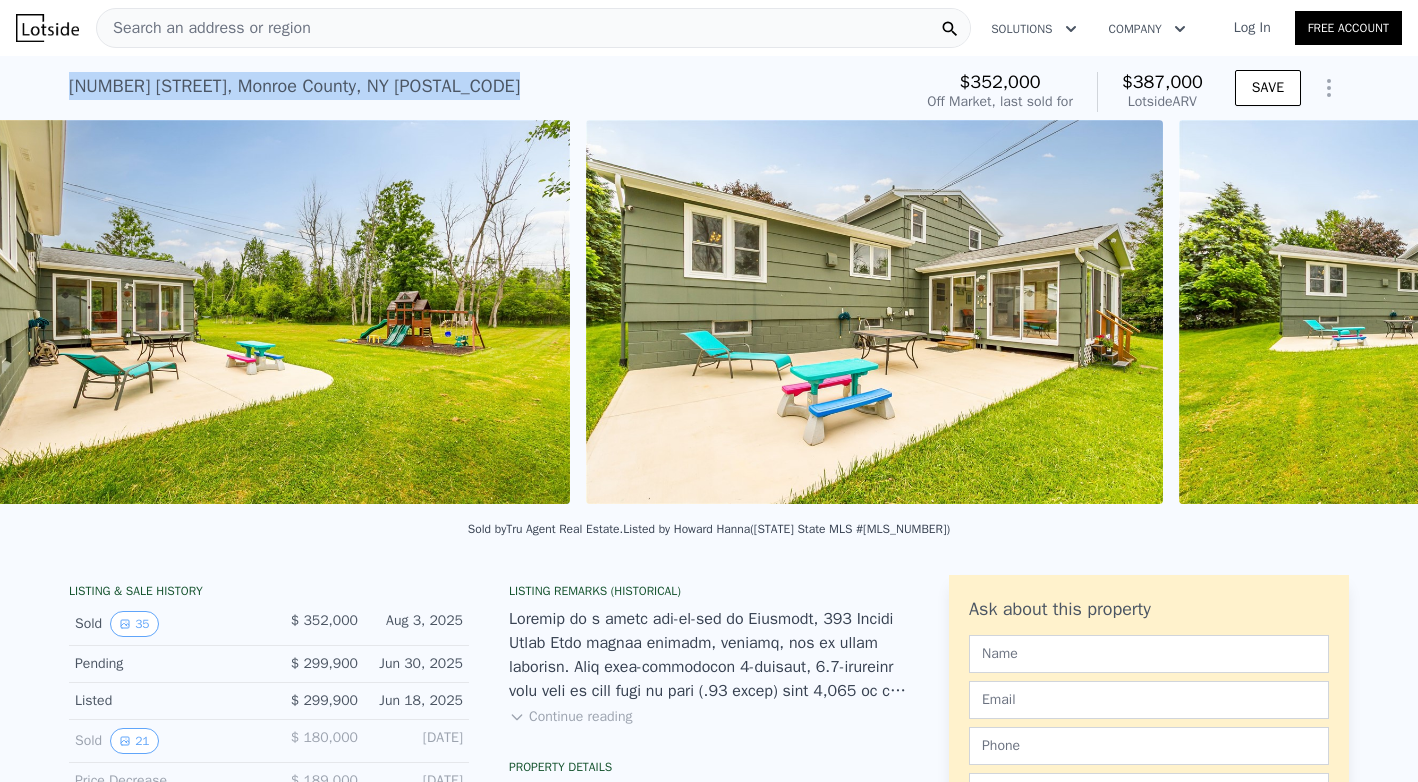 scroll, scrollTop: 0, scrollLeft: 17722, axis: horizontal 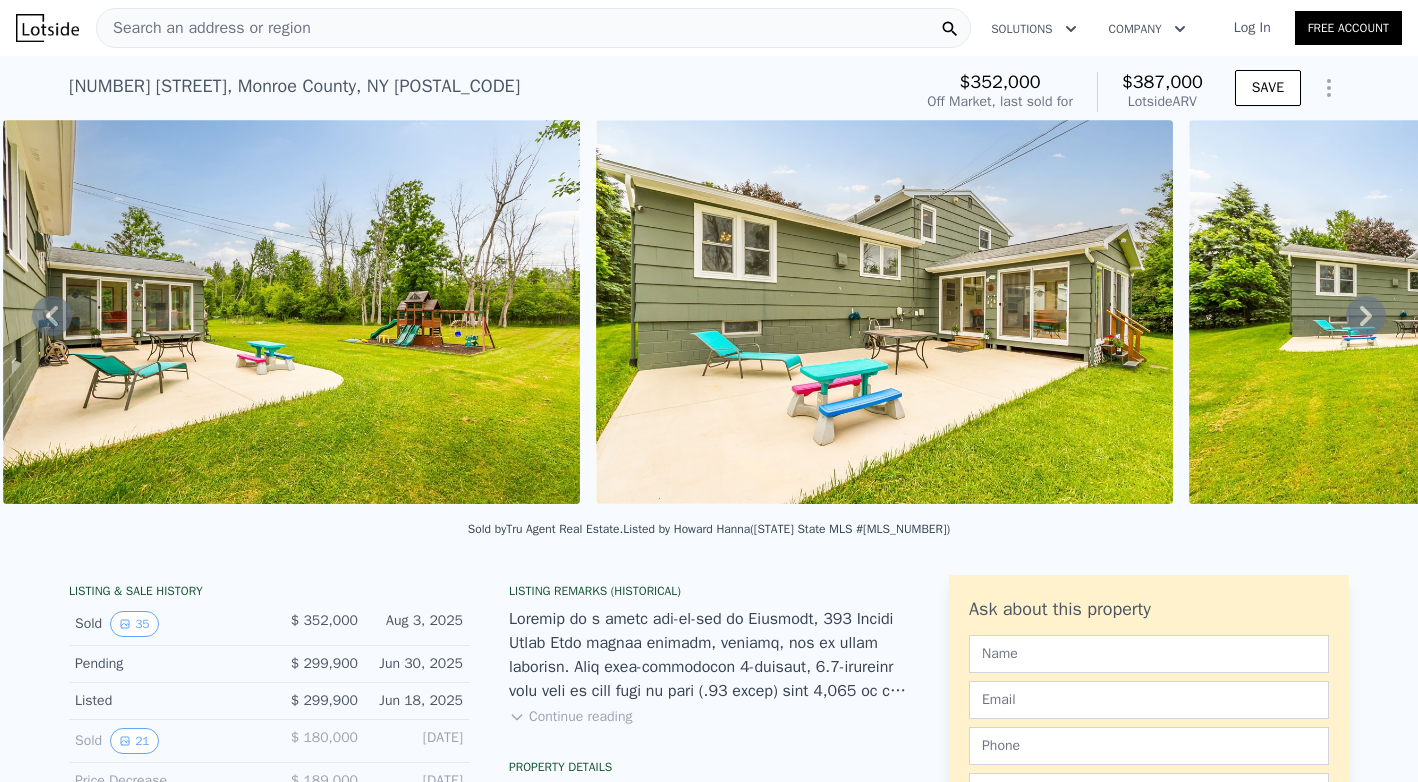 click on "Search an address or region" at bounding box center (533, 28) 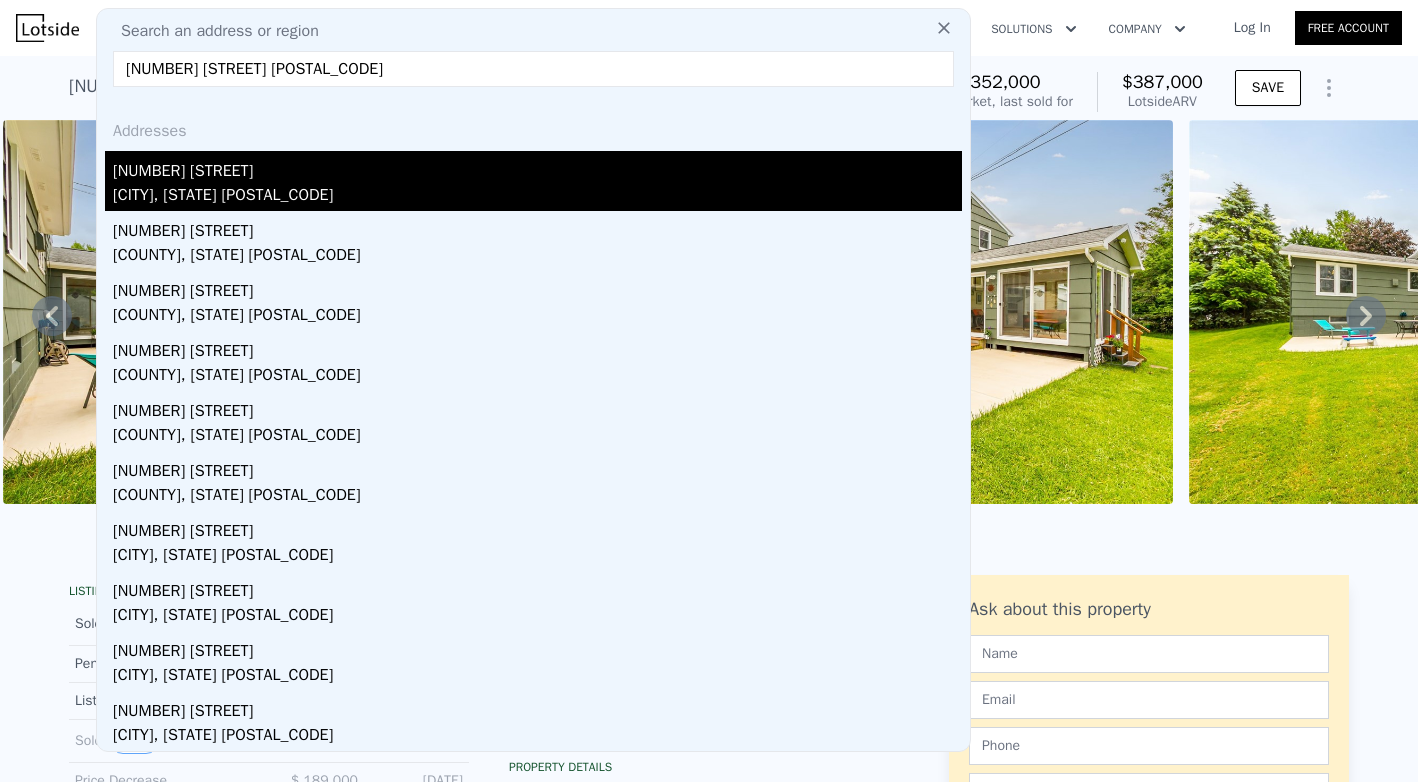 type on "174 forest hills 14625" 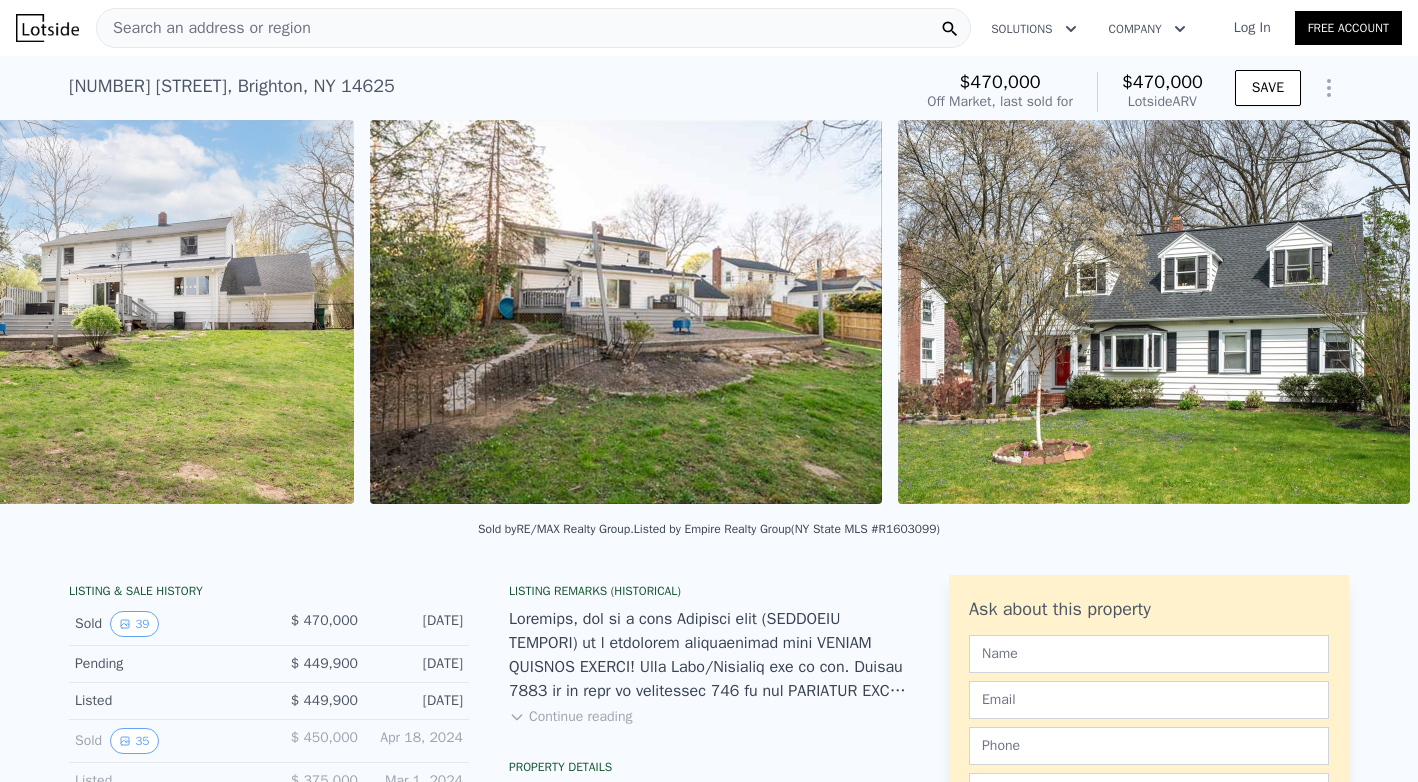 scroll, scrollTop: 0, scrollLeft: 17690, axis: horizontal 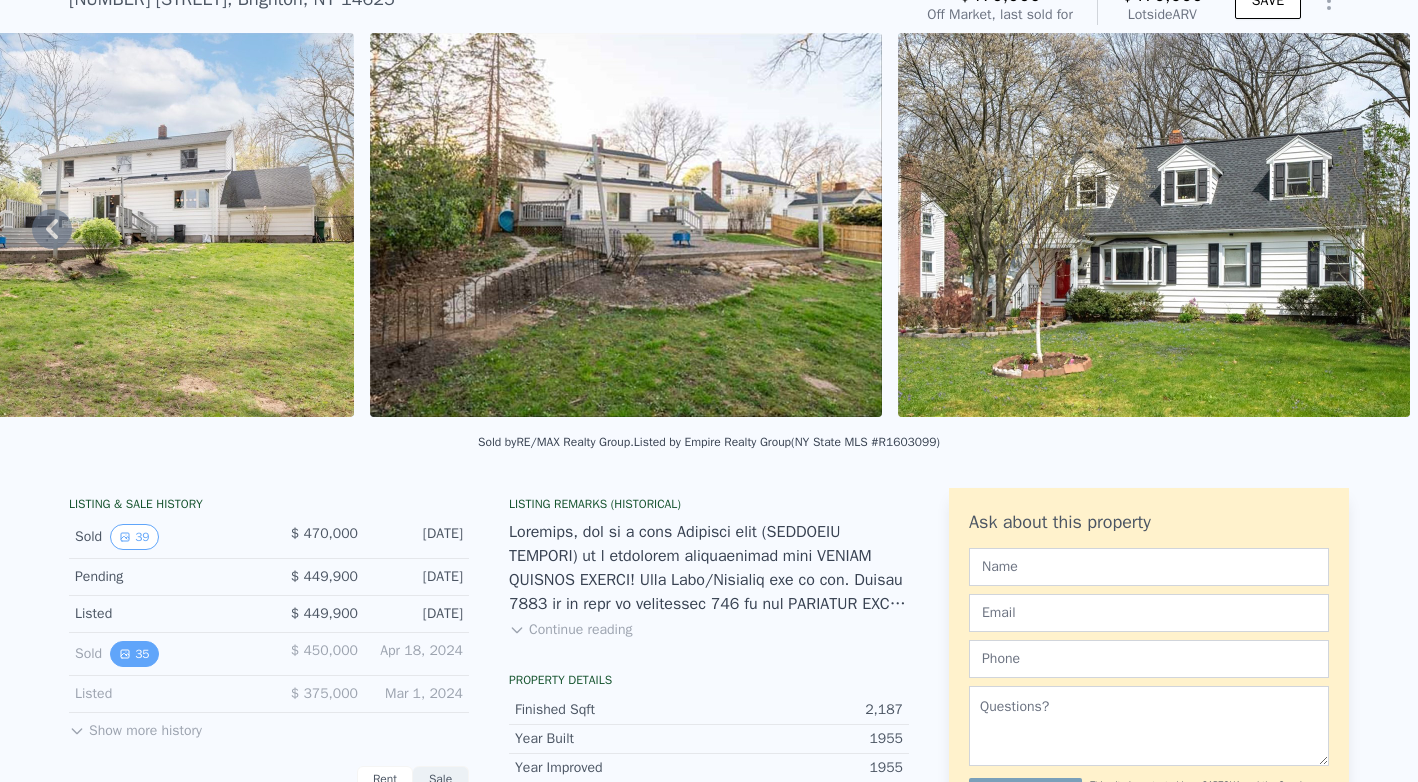 click on "35" at bounding box center (134, 654) 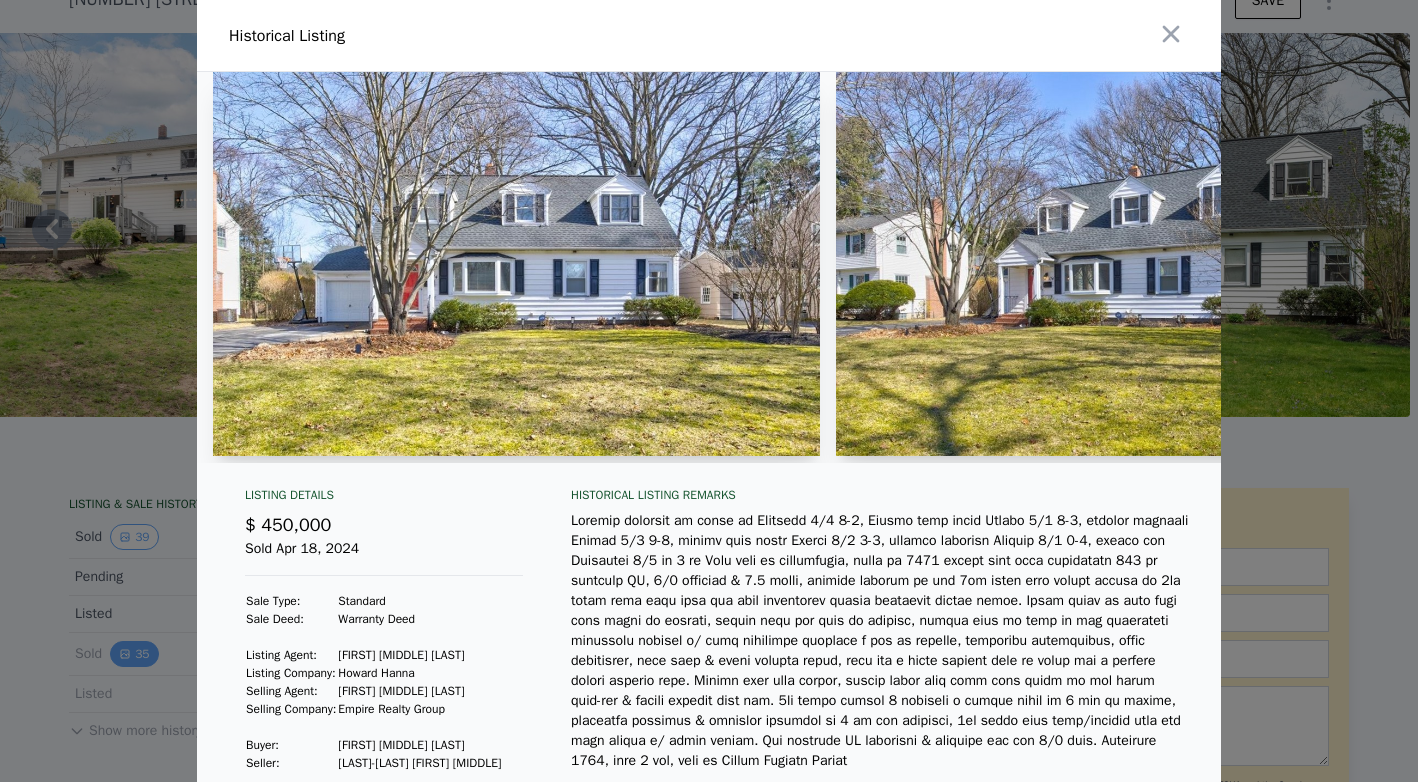 scroll, scrollTop: 0, scrollLeft: 17689, axis: horizontal 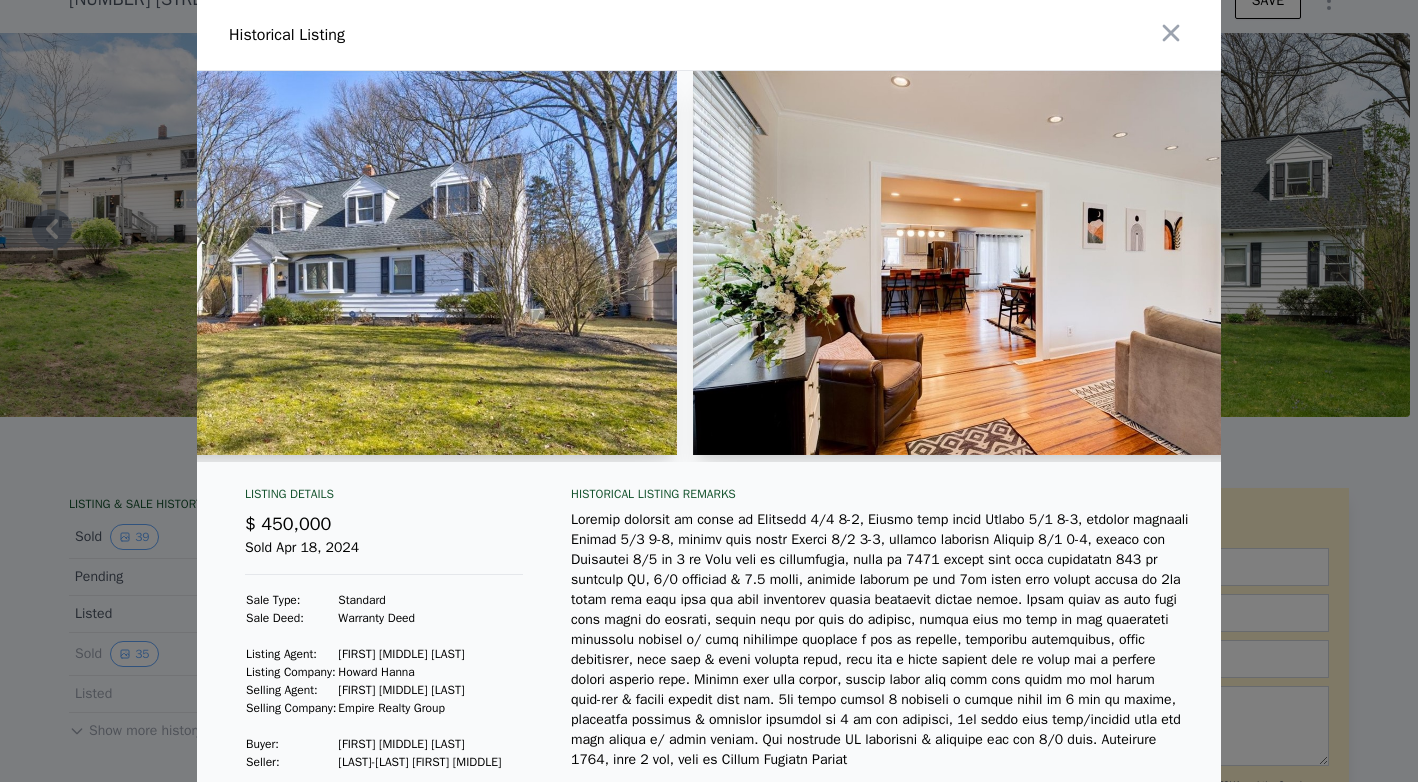 click at bounding box center (981, 263) 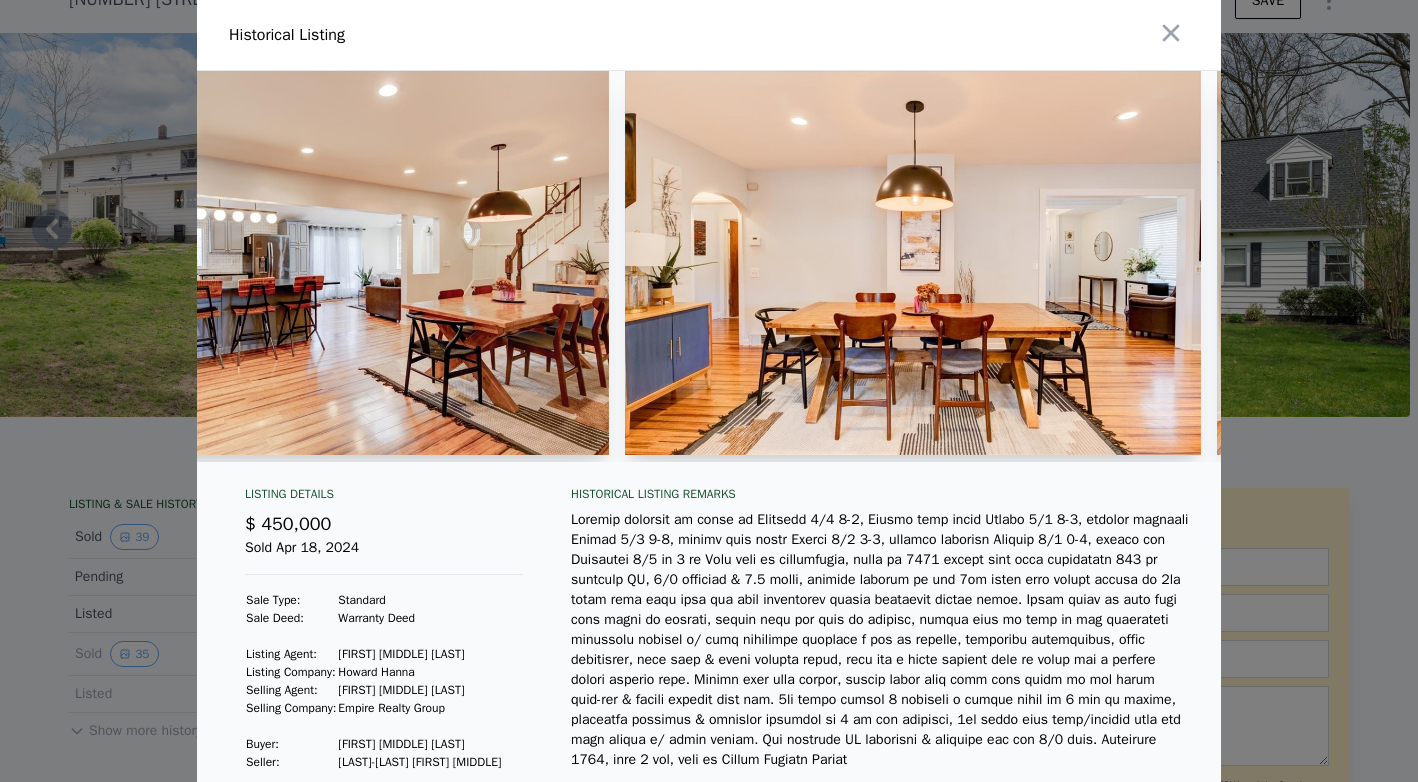 scroll, scrollTop: 0, scrollLeft: 3236, axis: horizontal 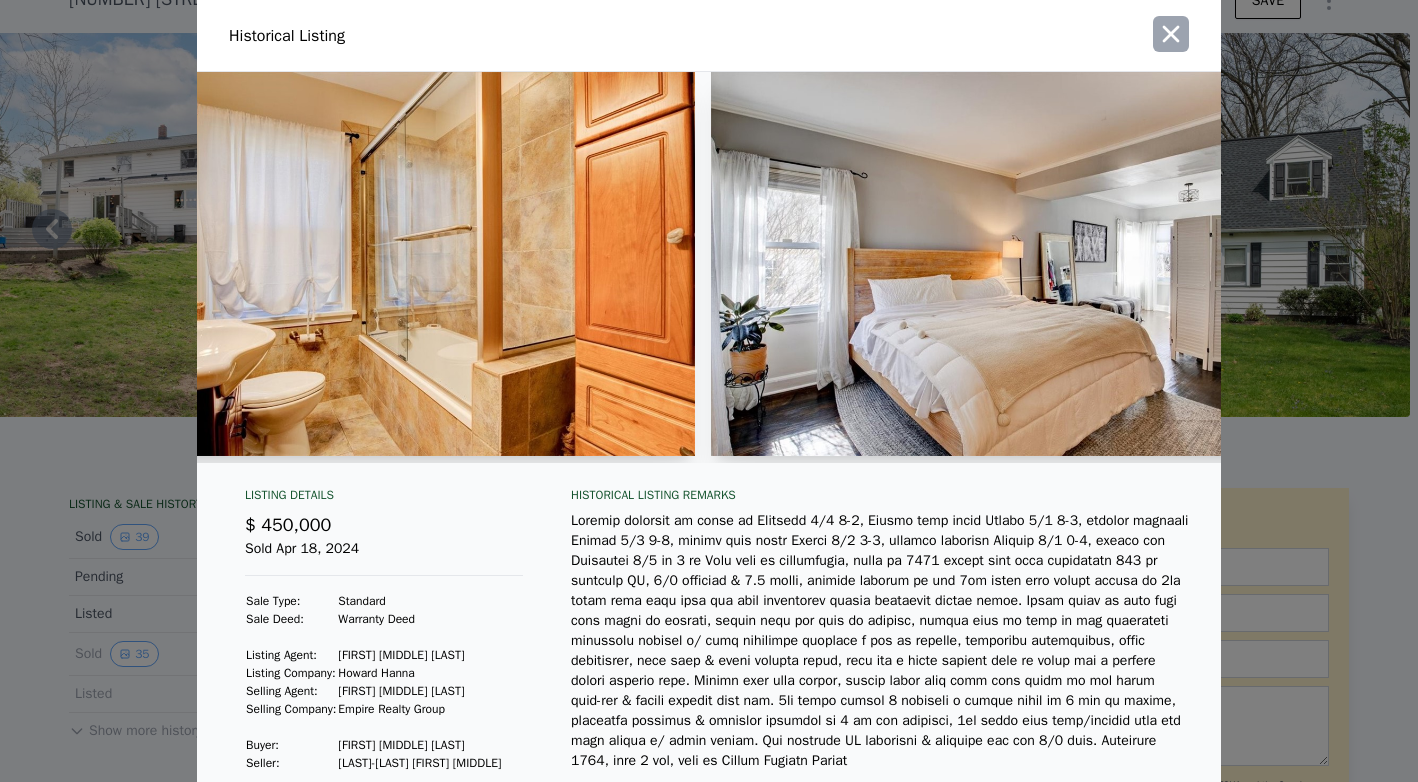 click 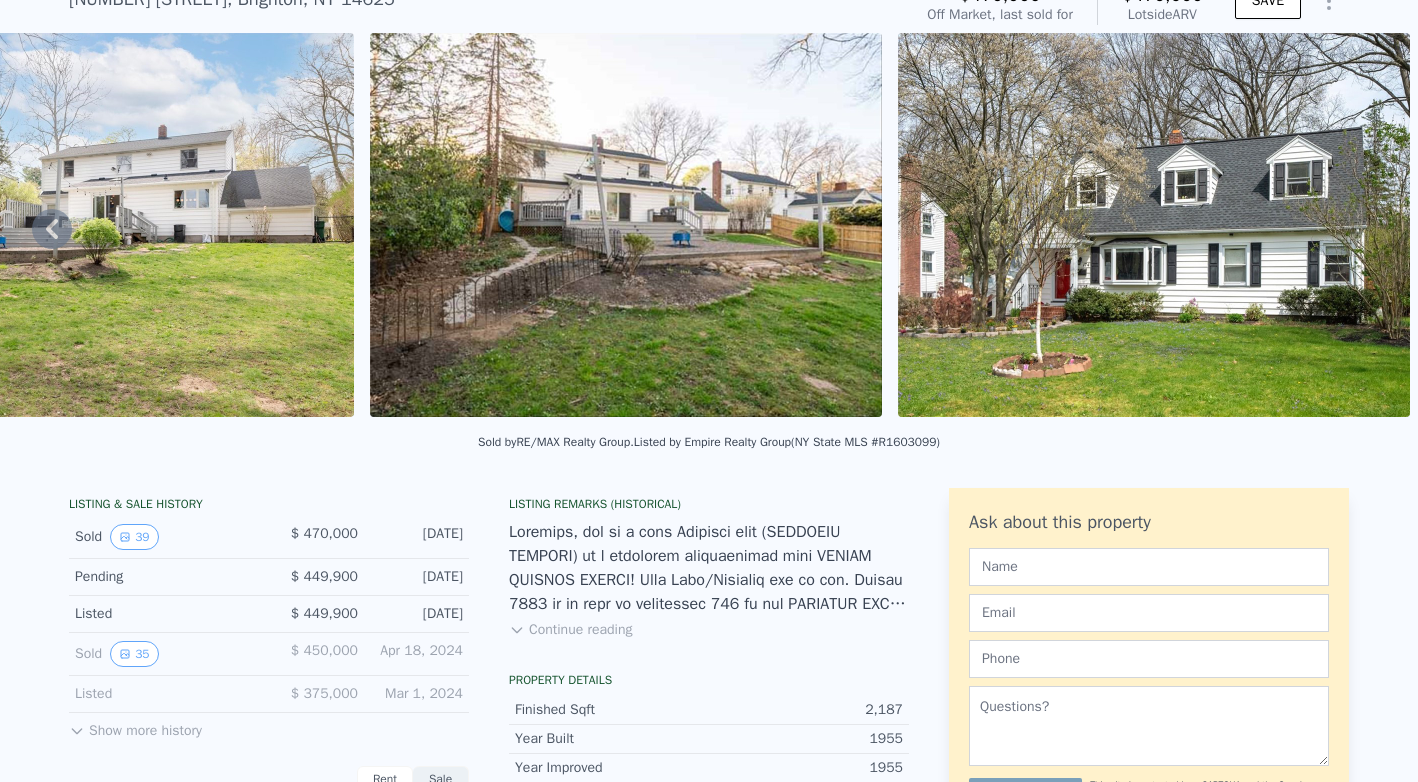 scroll, scrollTop: 0, scrollLeft: 0, axis: both 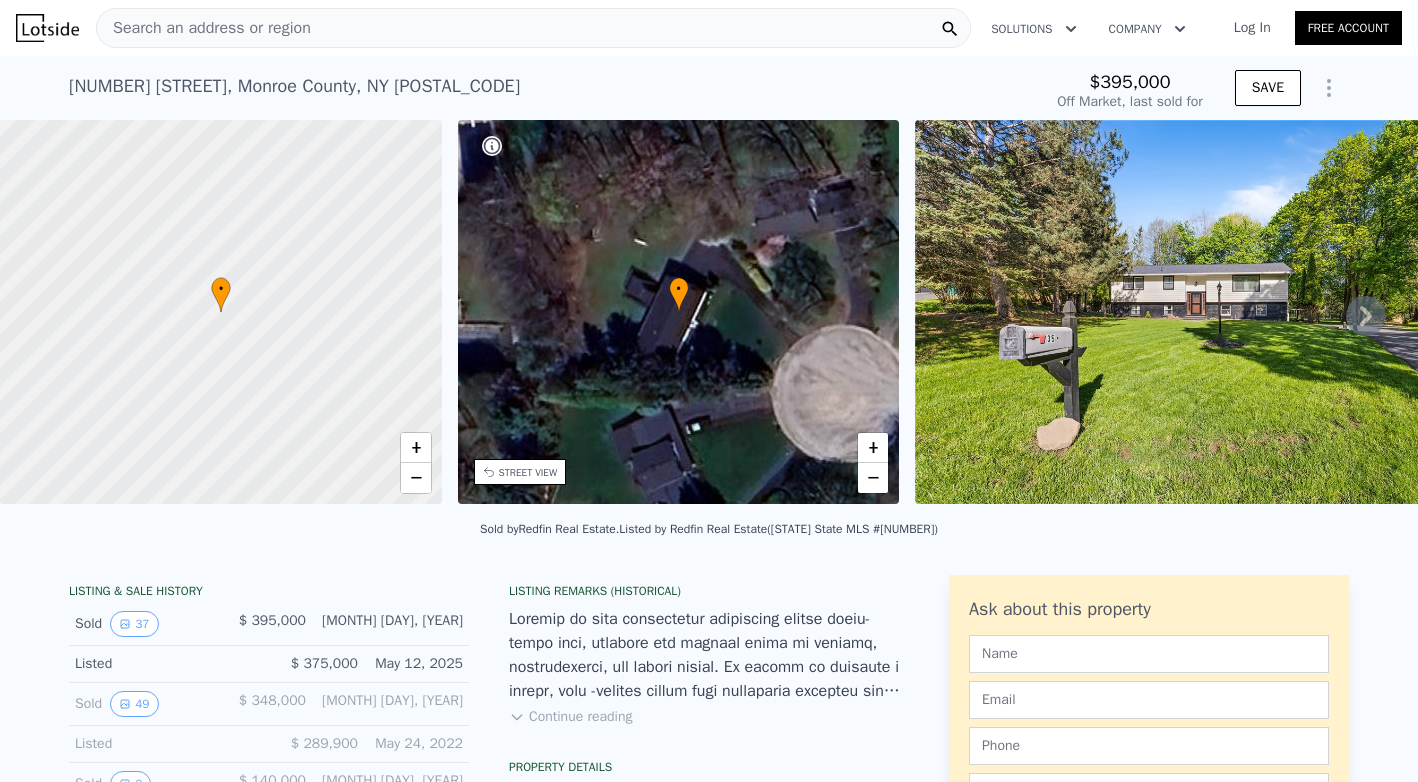 type on "$ 448,000" 